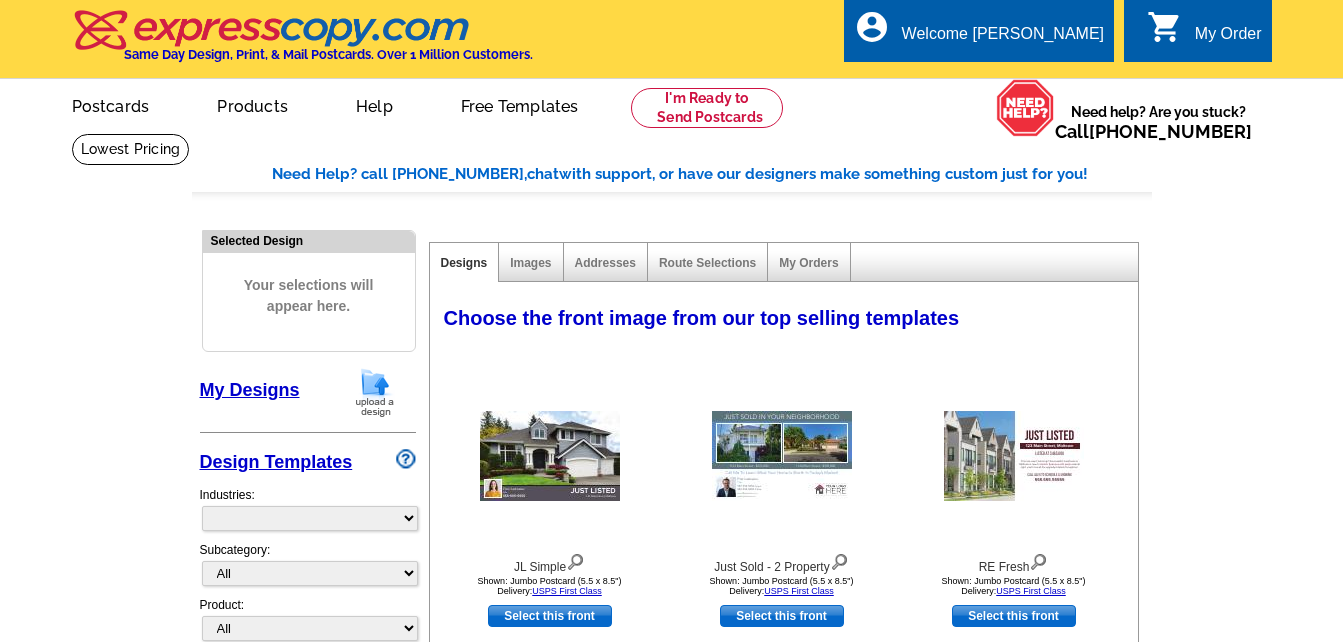 scroll, scrollTop: 0, scrollLeft: 0, axis: both 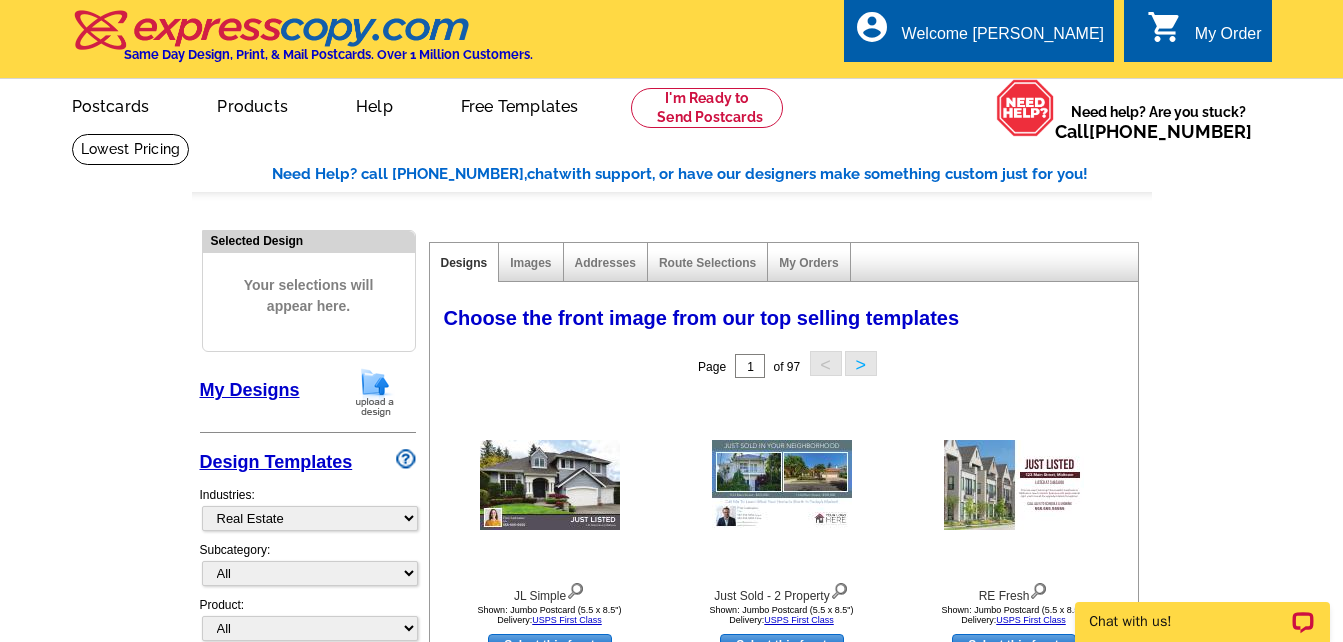 click on "Need Help? call 800-260-5887,  chat  with support, or have our designers make something custom just for you!
Got it, no need for the selection guide next time.
Show Results
Selected Design
Your selections will appear here.
My Designs
Design Templates
Industries:
What's New Real Estate Mortgage Insurance HVAC Dental Solar EDDM - NEW! Calendar Postcards Arts & Entertainment Assisted Living Automotive All" at bounding box center [671, 876] 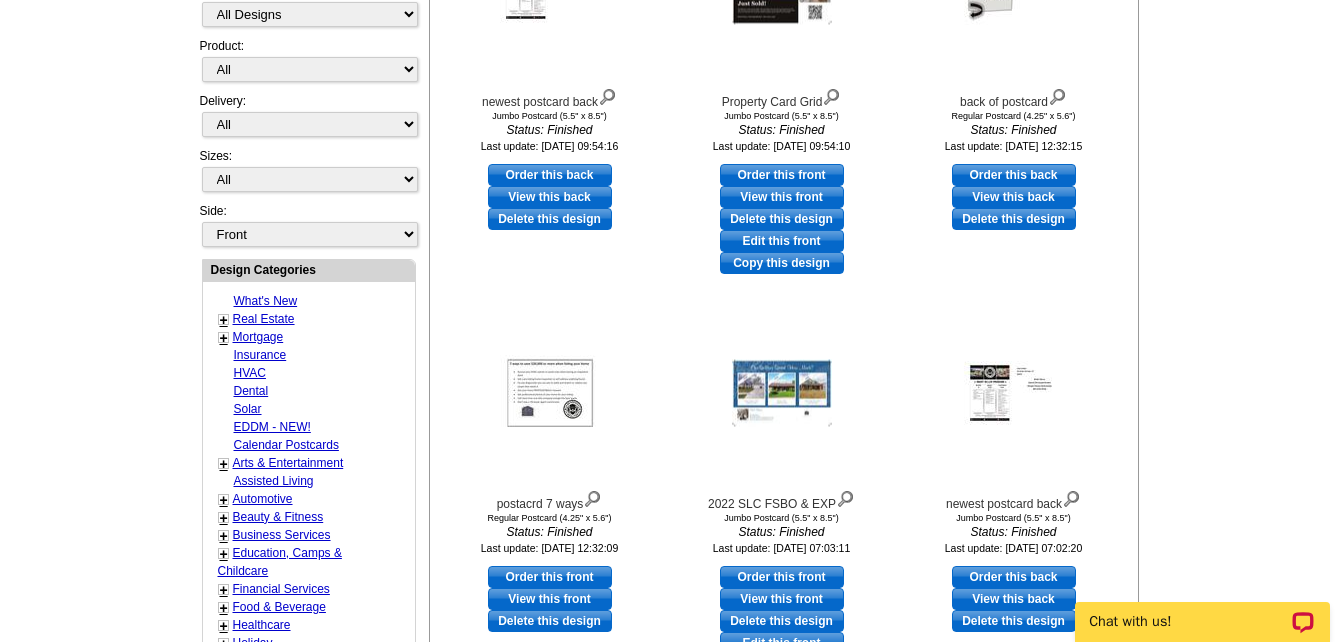 scroll, scrollTop: 600, scrollLeft: 0, axis: vertical 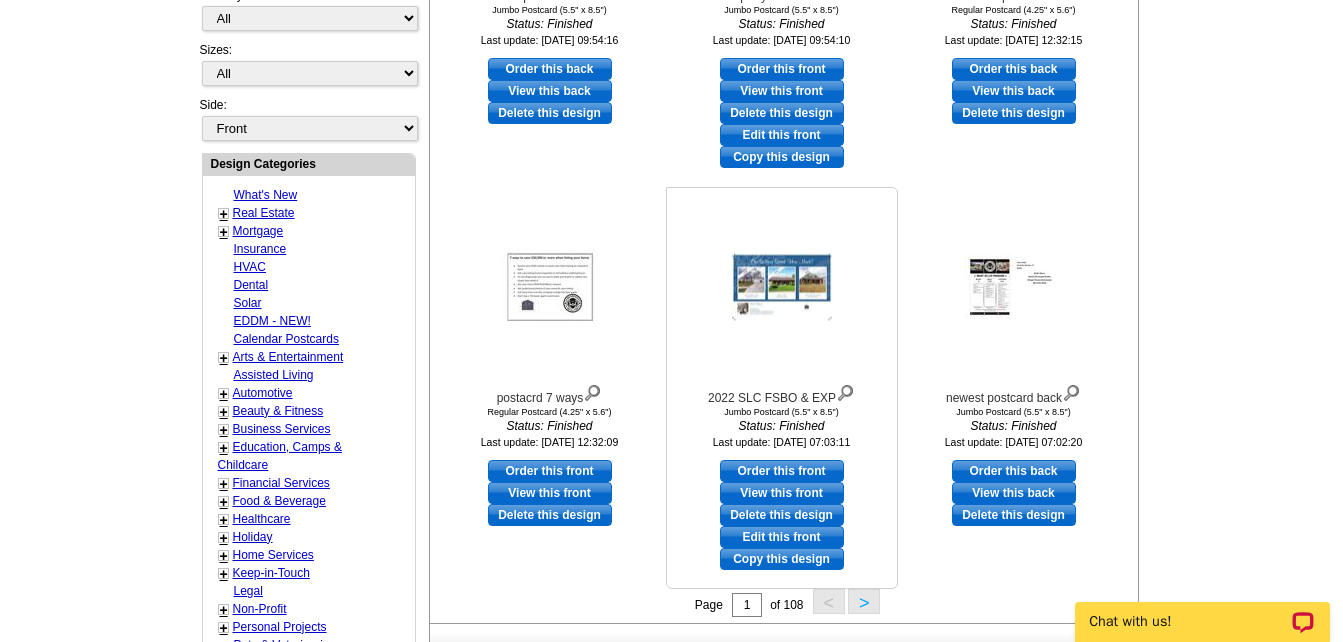 click on "Order this front" at bounding box center [782, 471] 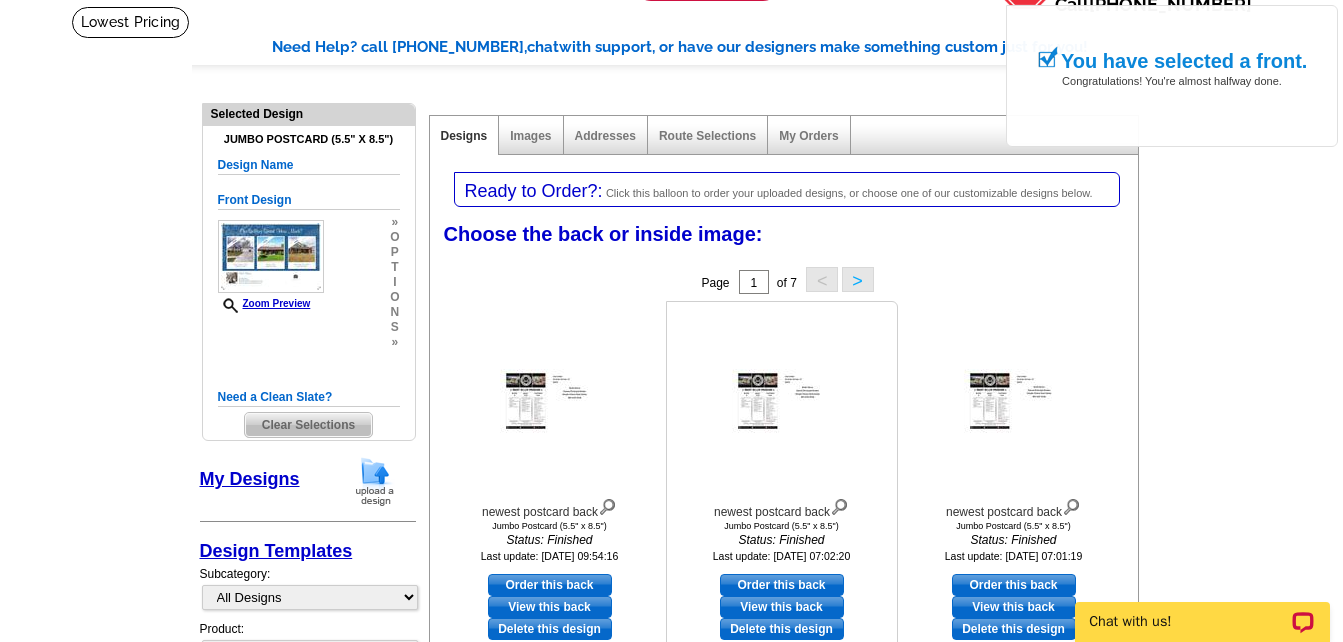 scroll, scrollTop: 200, scrollLeft: 0, axis: vertical 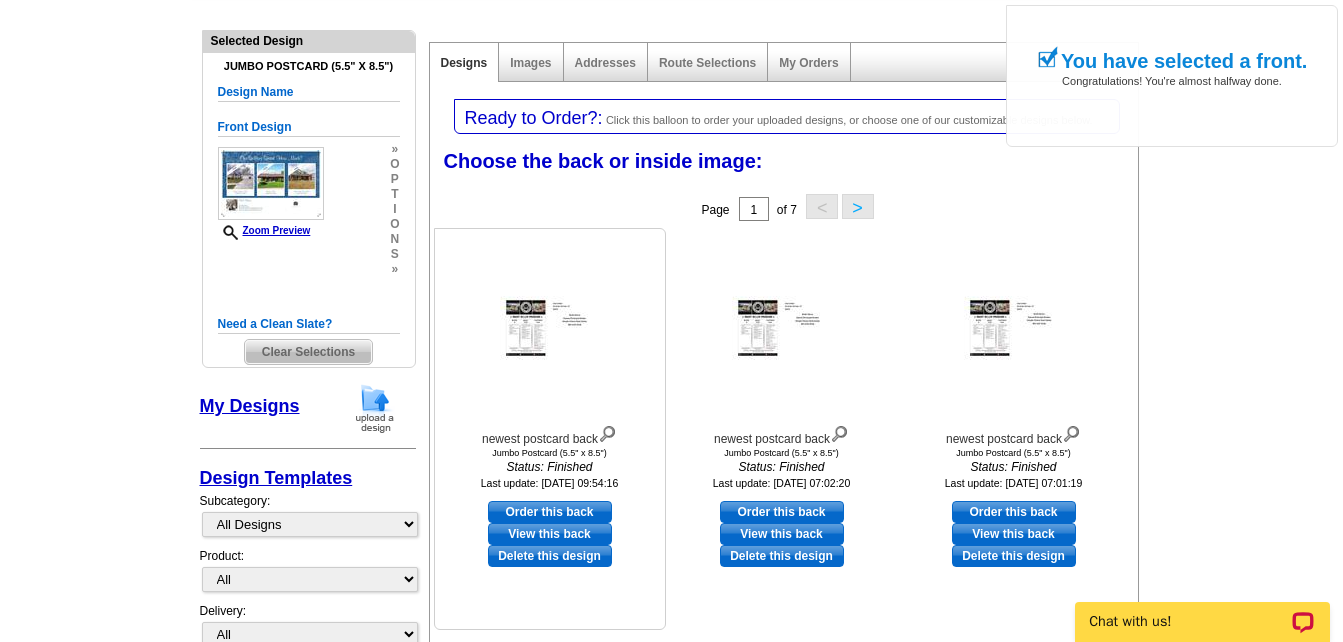 click on "Order this back" at bounding box center [550, 512] 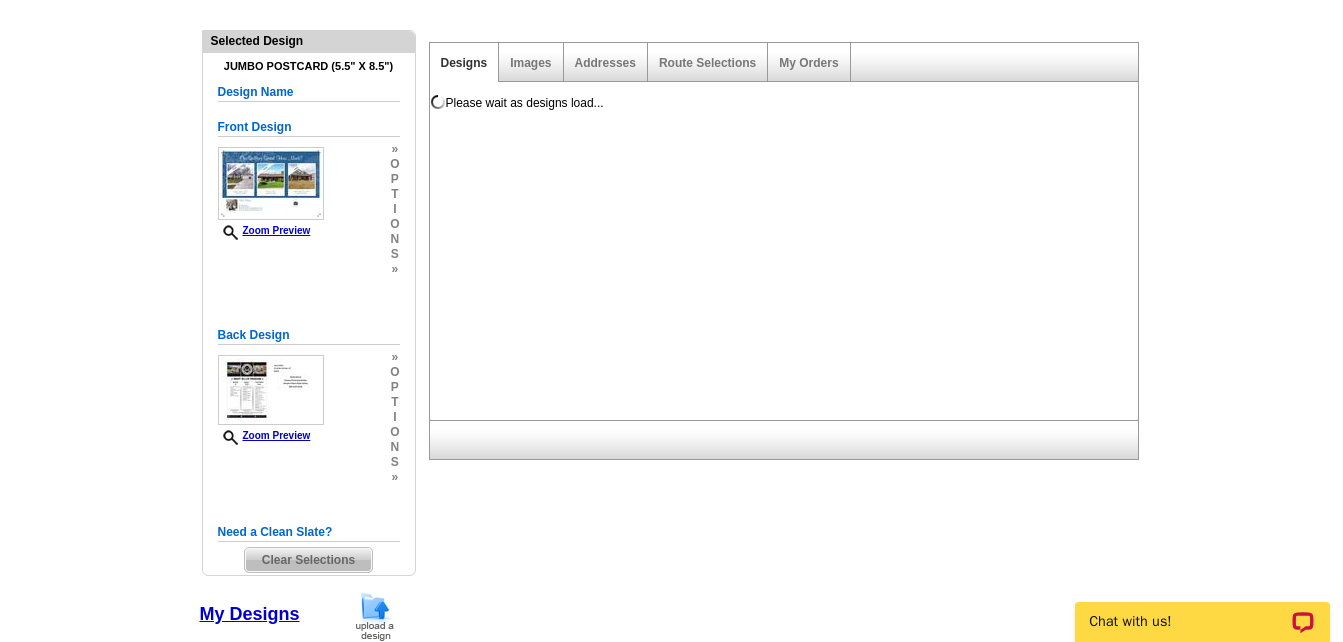 scroll, scrollTop: 0, scrollLeft: 0, axis: both 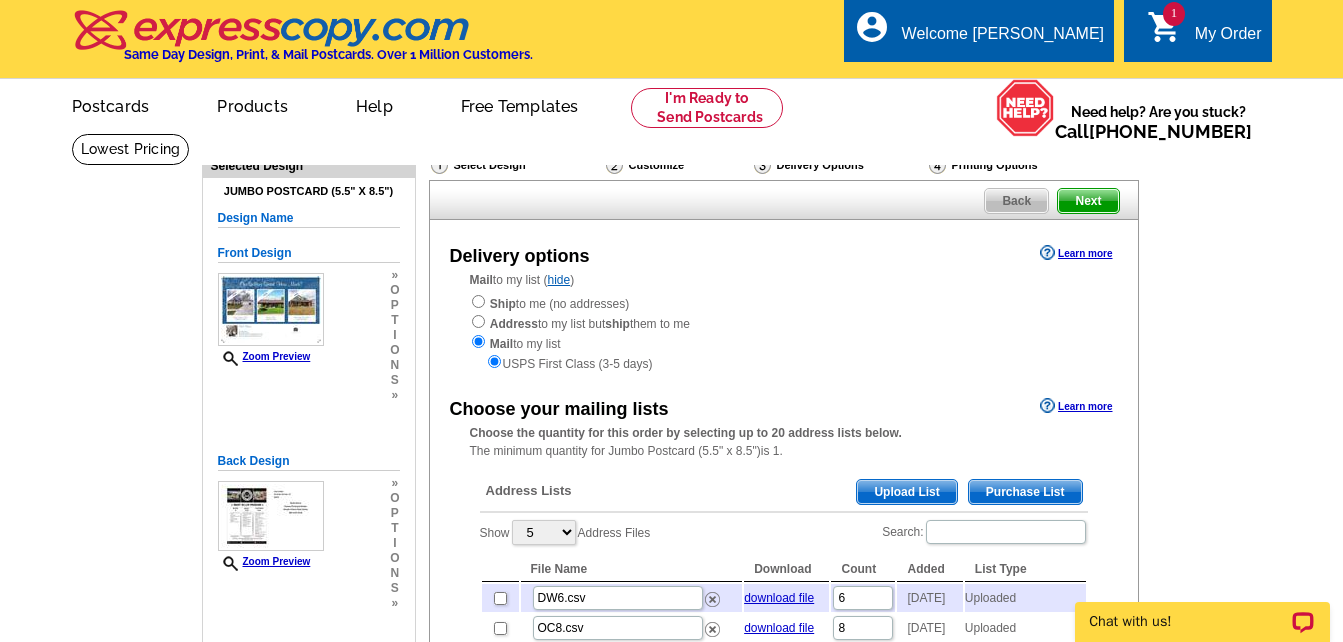 click on "Upload List" at bounding box center (906, 492) 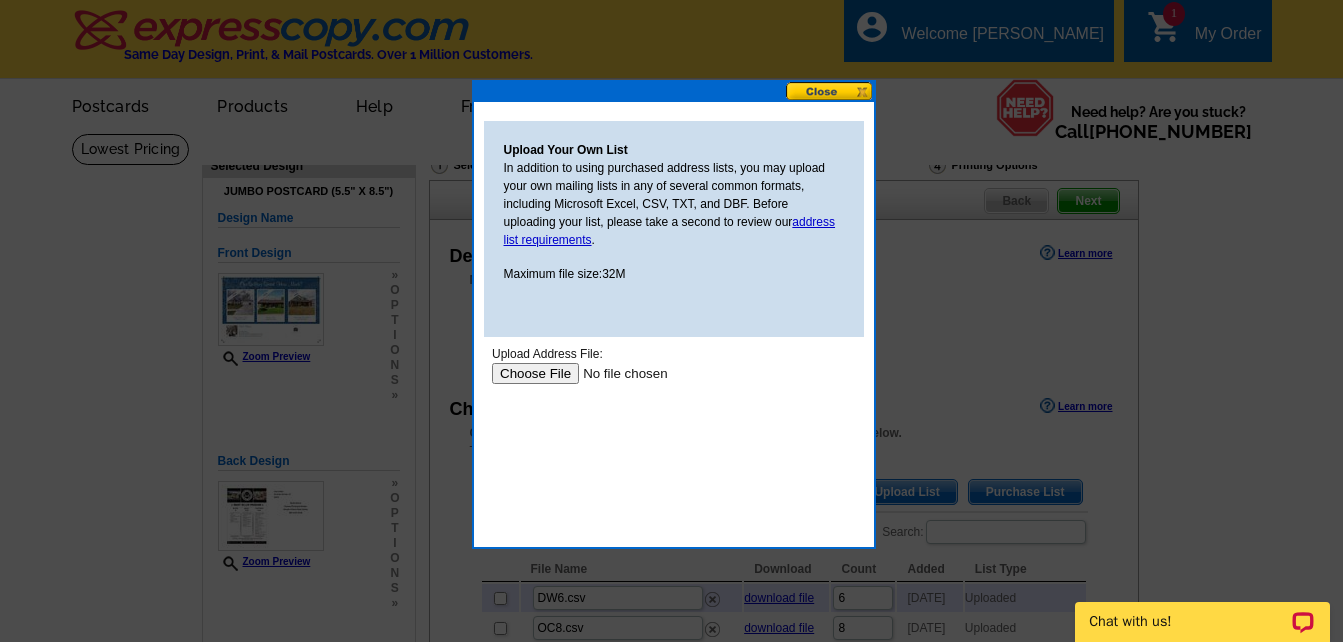 scroll, scrollTop: 0, scrollLeft: 0, axis: both 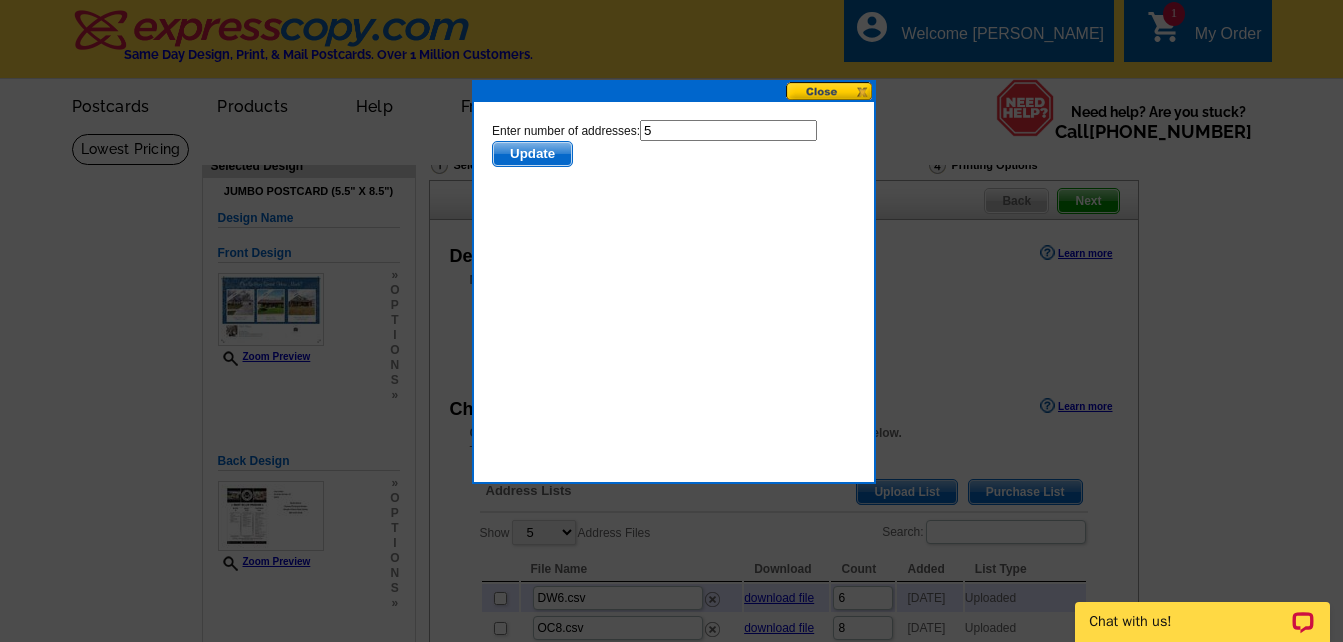 click on "5" at bounding box center [727, 130] 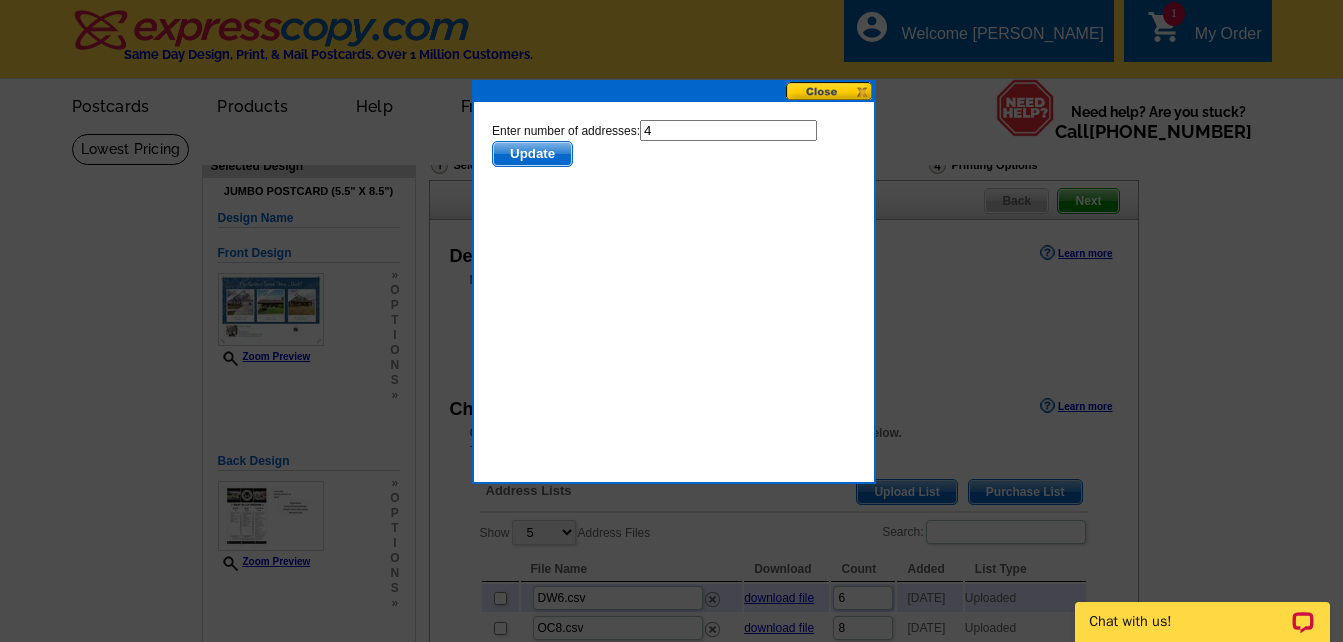 type on "4" 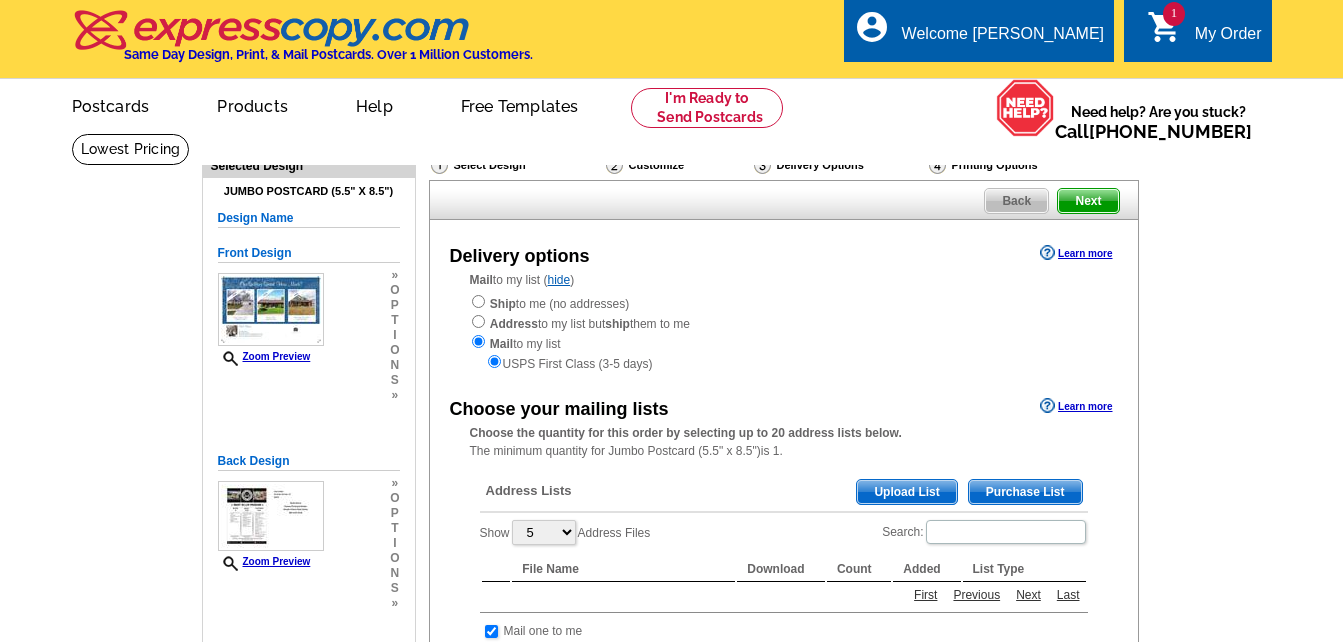 scroll, scrollTop: 0, scrollLeft: 0, axis: both 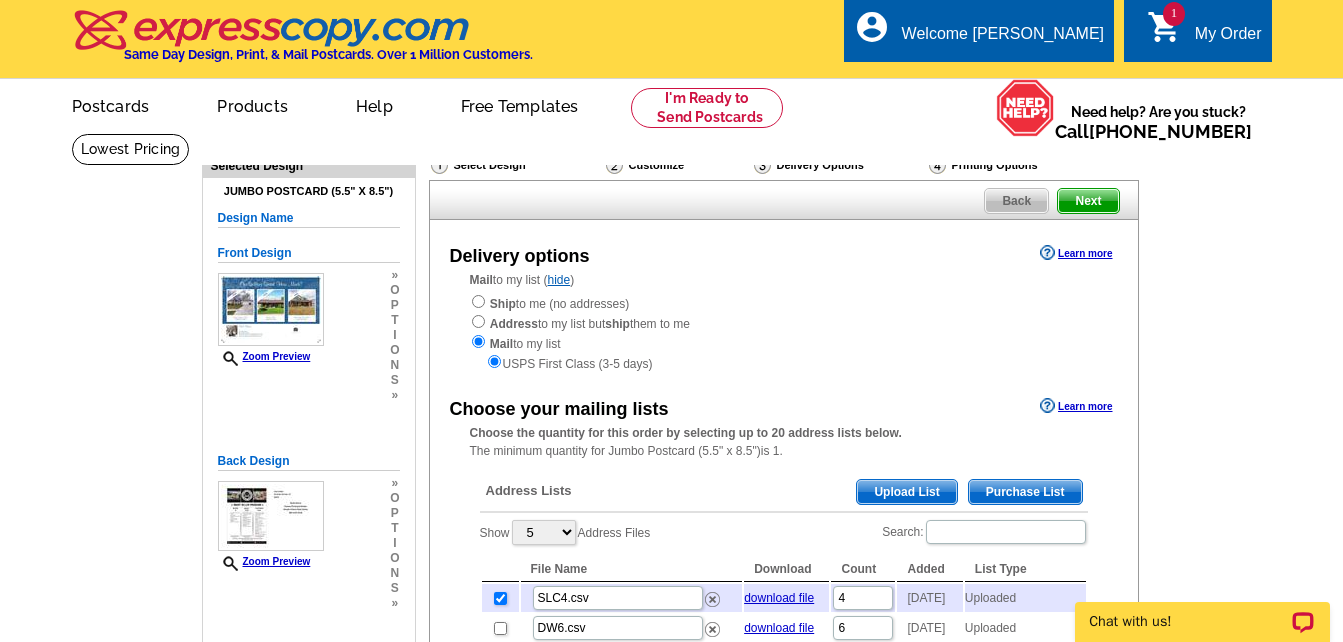 click on "Upload List" at bounding box center (906, 492) 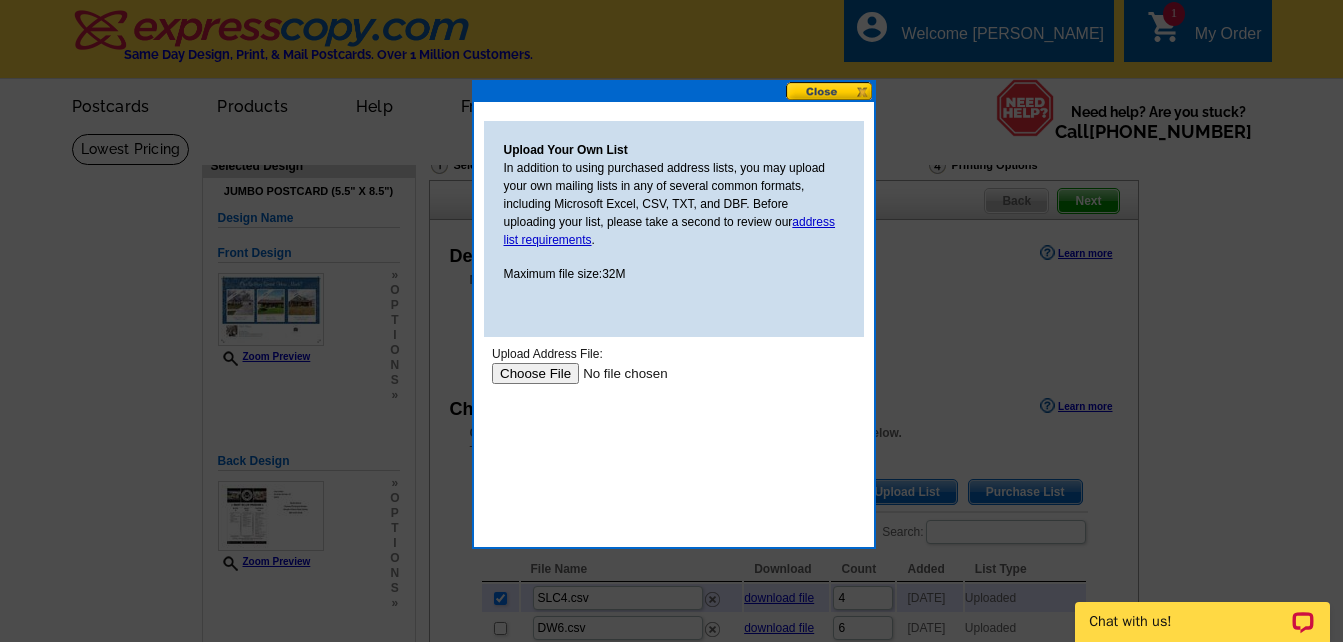 scroll, scrollTop: 0, scrollLeft: 0, axis: both 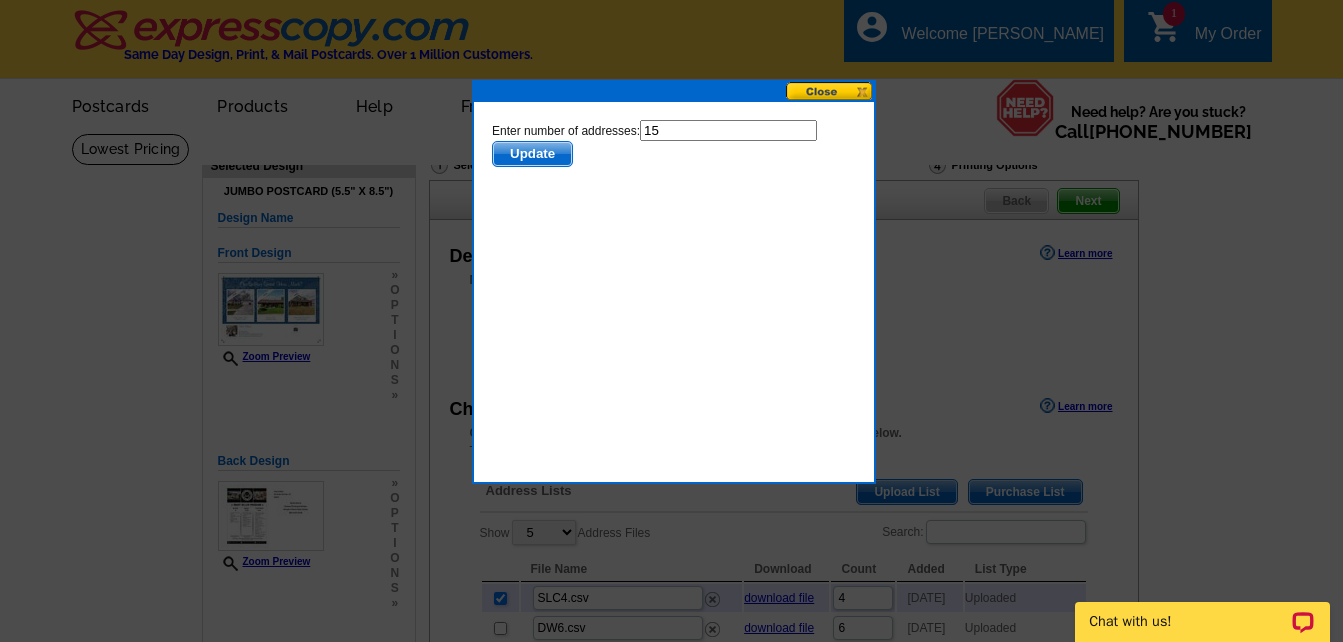 click on "15" at bounding box center [727, 130] 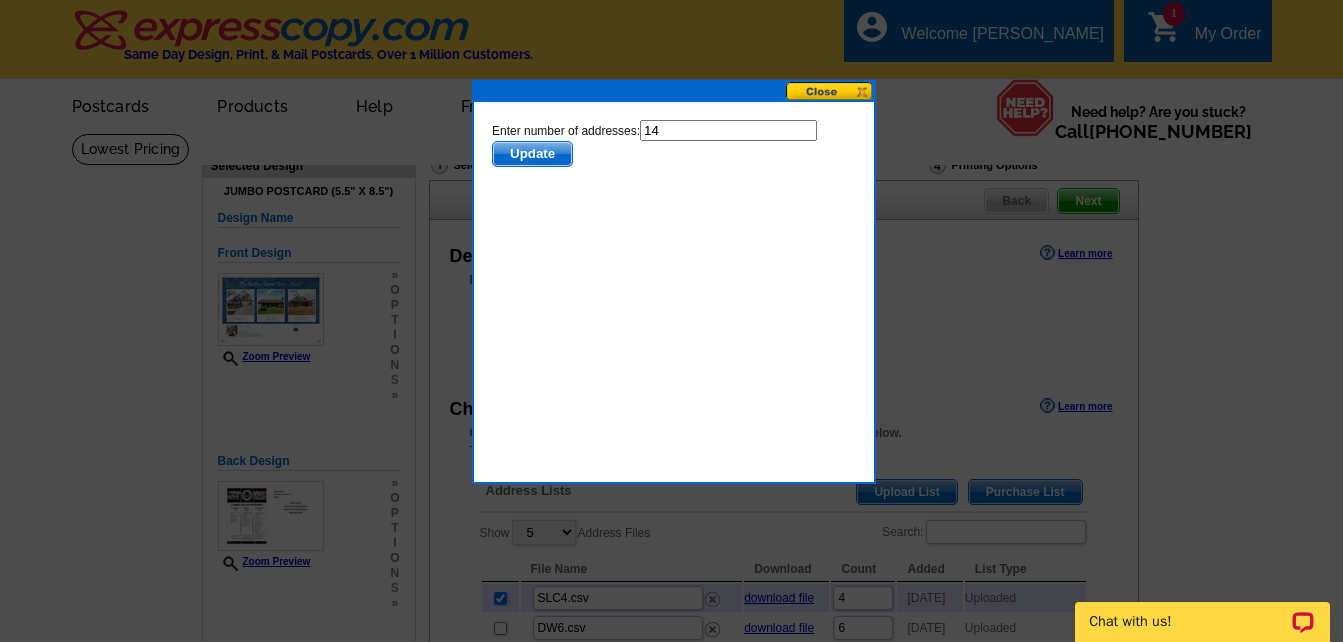 type on "14" 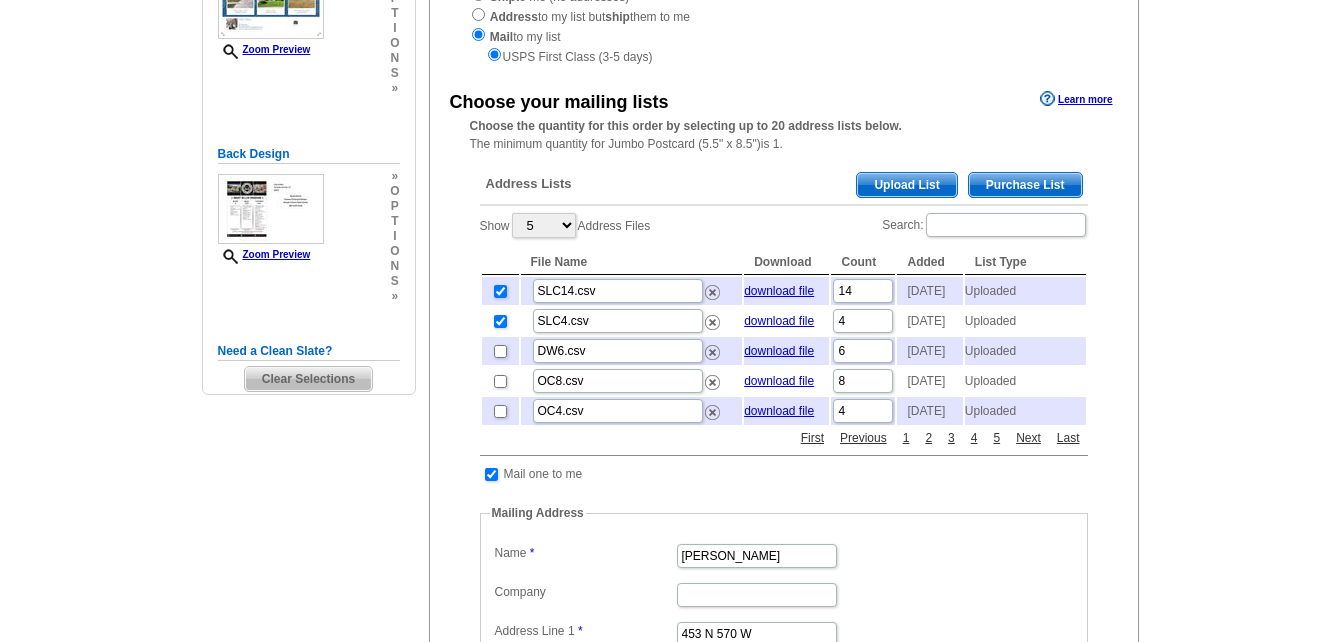 scroll, scrollTop: 314, scrollLeft: 0, axis: vertical 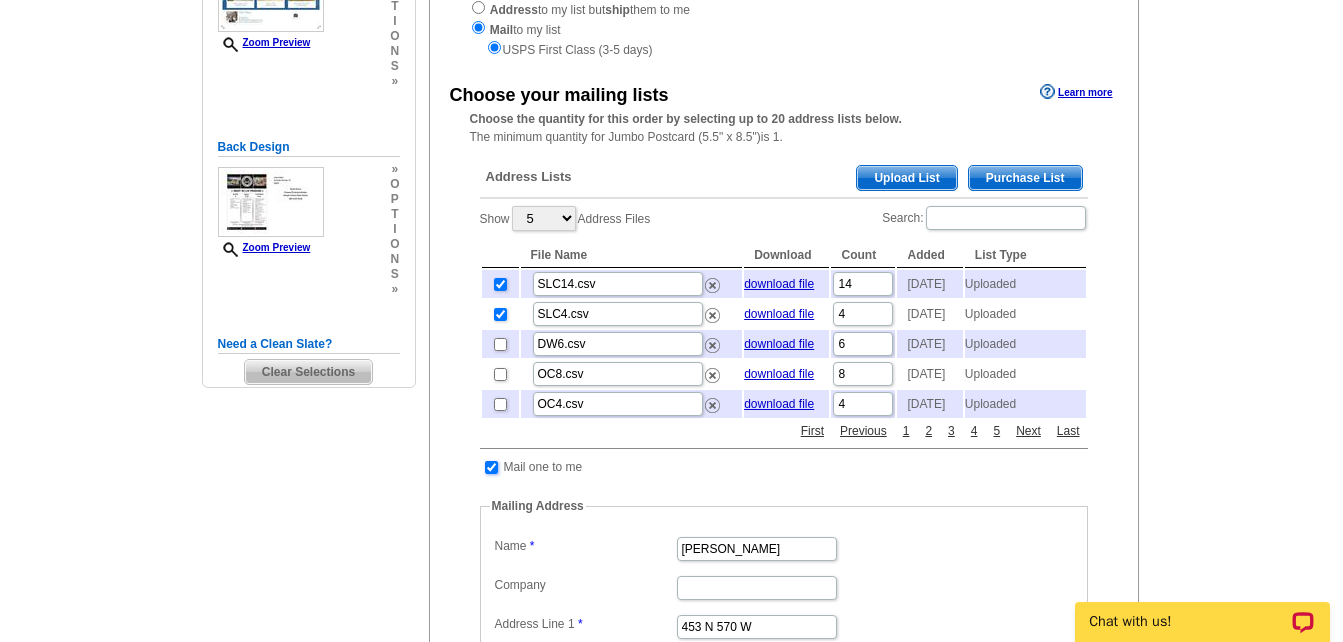 click at bounding box center [491, 467] 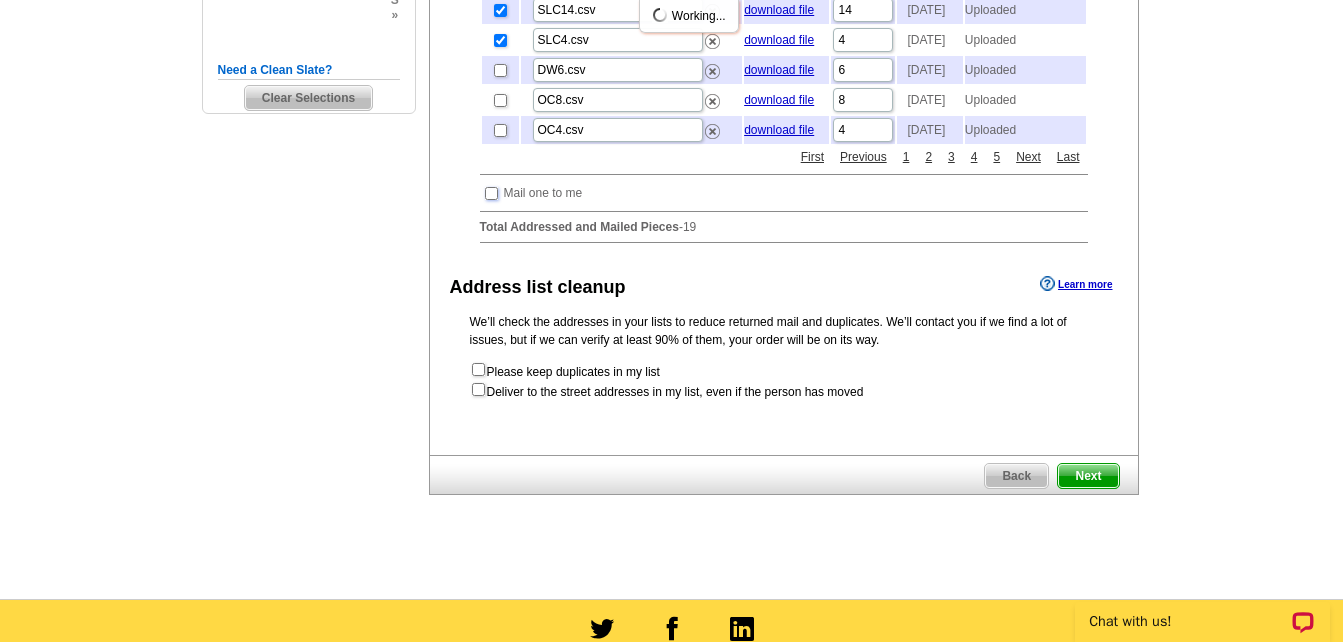 scroll, scrollTop: 614, scrollLeft: 0, axis: vertical 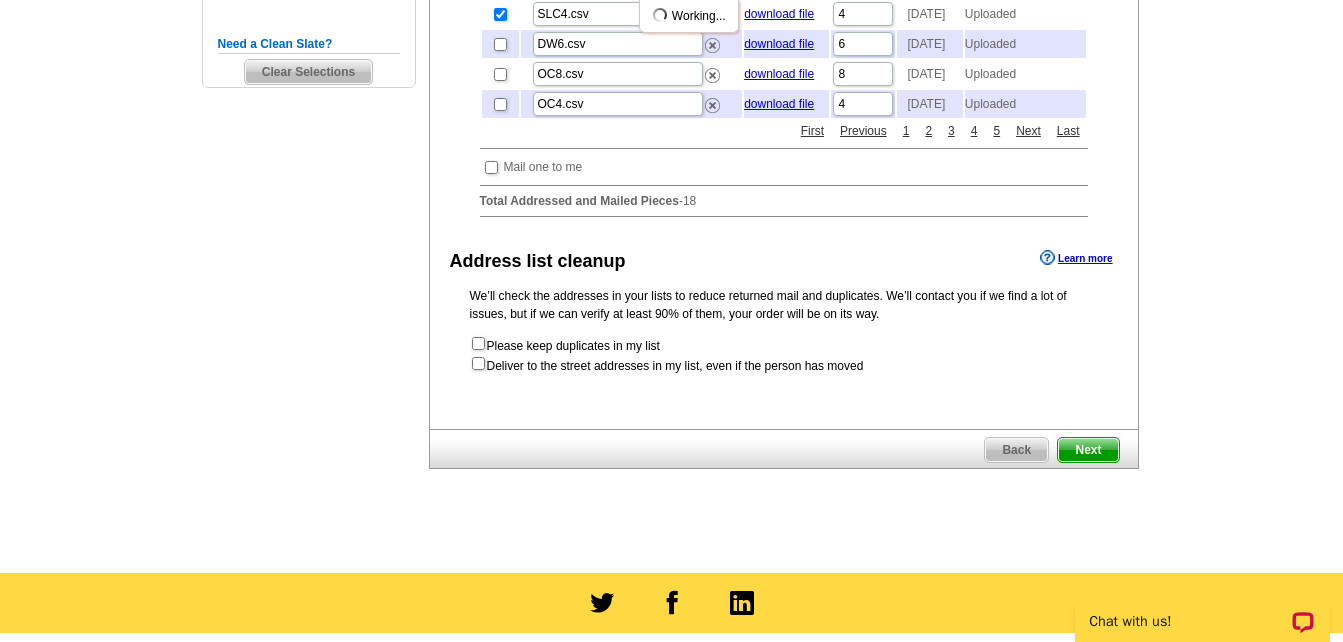 click on "Next" at bounding box center (1088, 450) 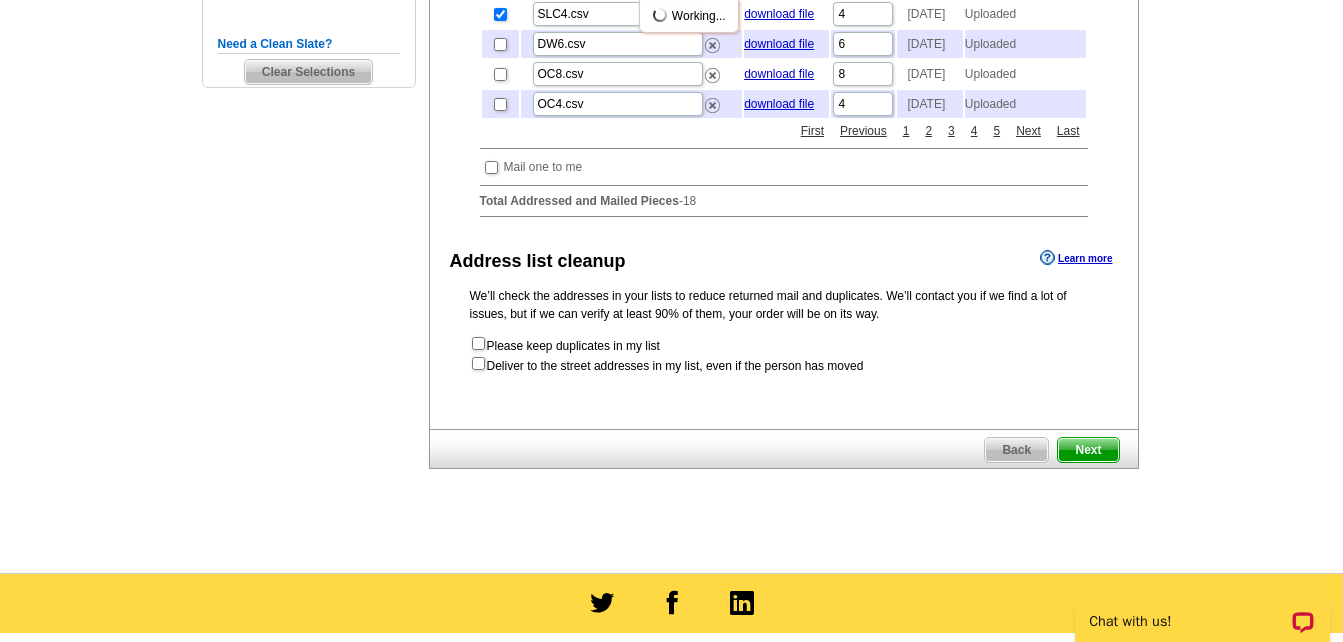 scroll, scrollTop: 0, scrollLeft: 0, axis: both 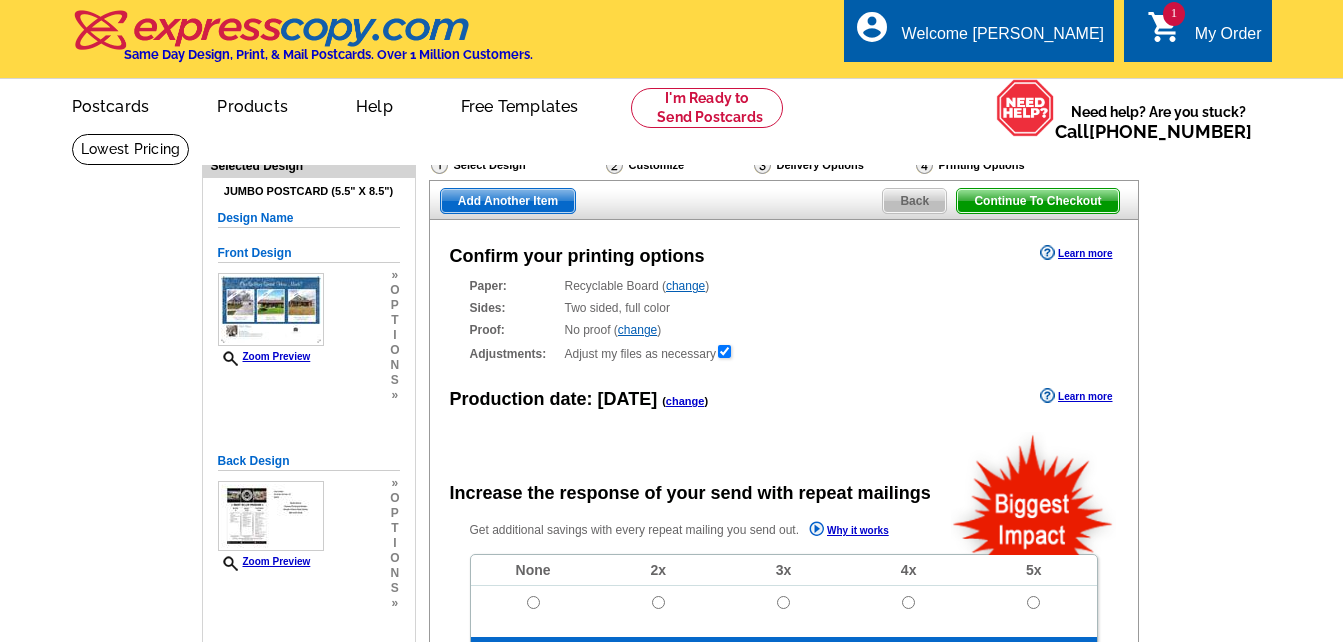 radio on "false" 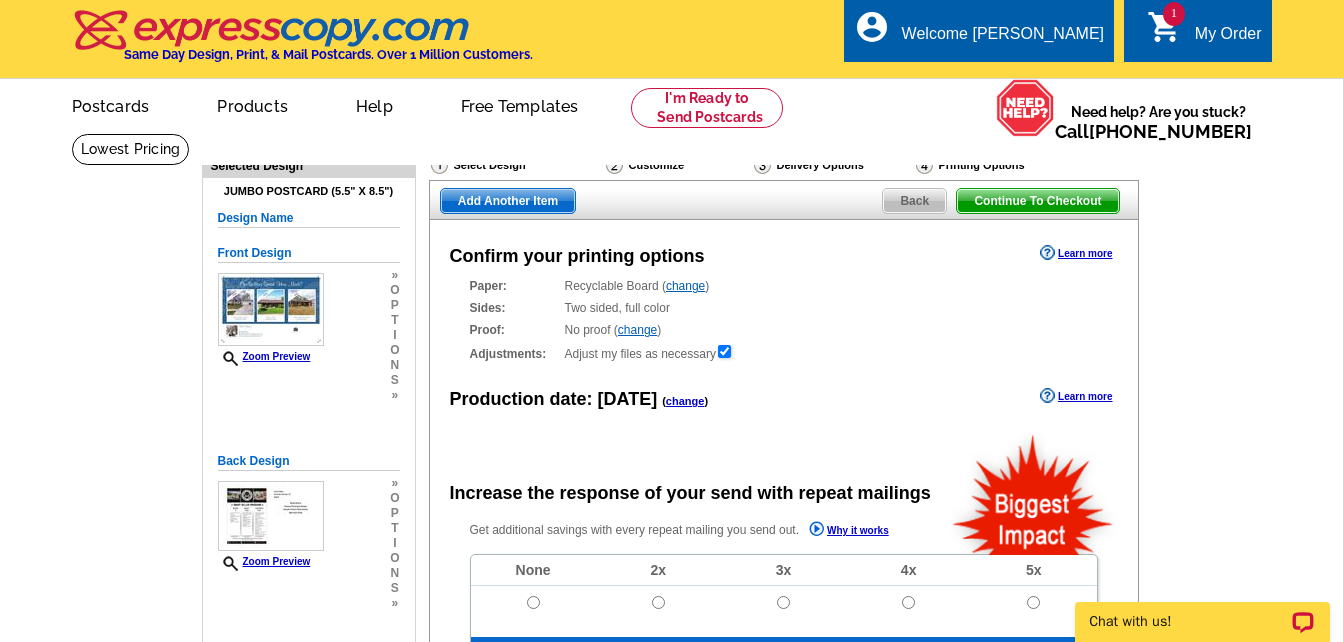 click on "Add Another Item" at bounding box center [508, 201] 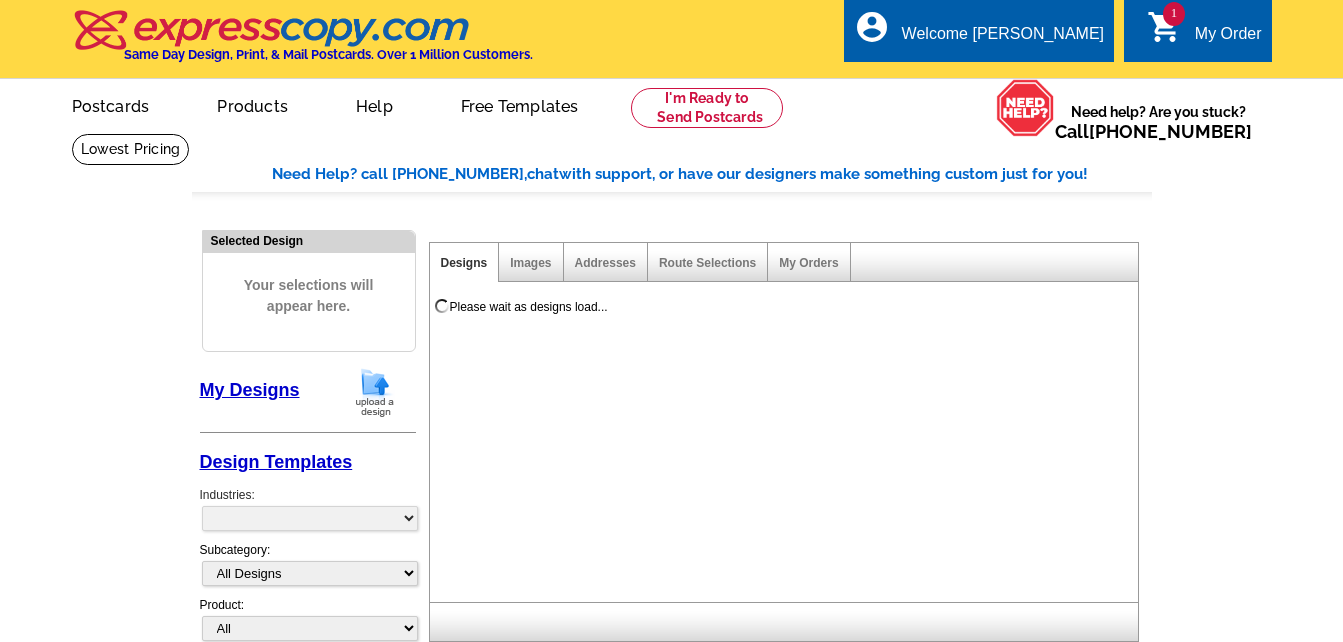 scroll, scrollTop: 0, scrollLeft: 0, axis: both 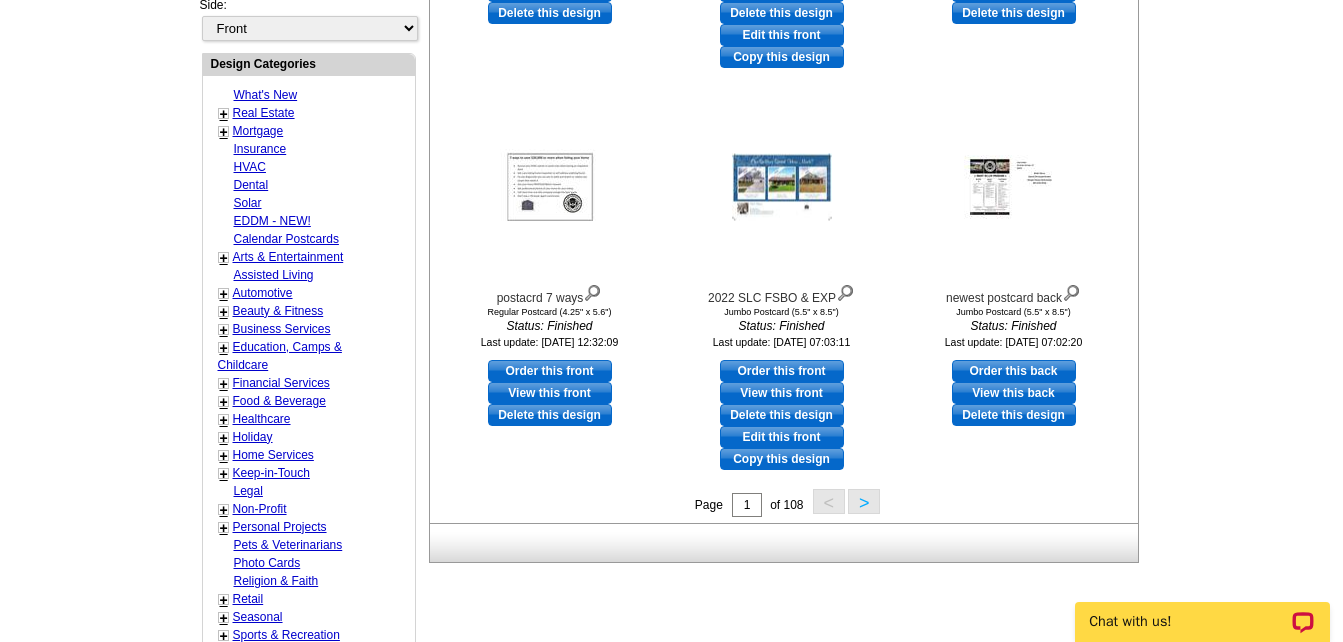 click on ">" at bounding box center (864, 501) 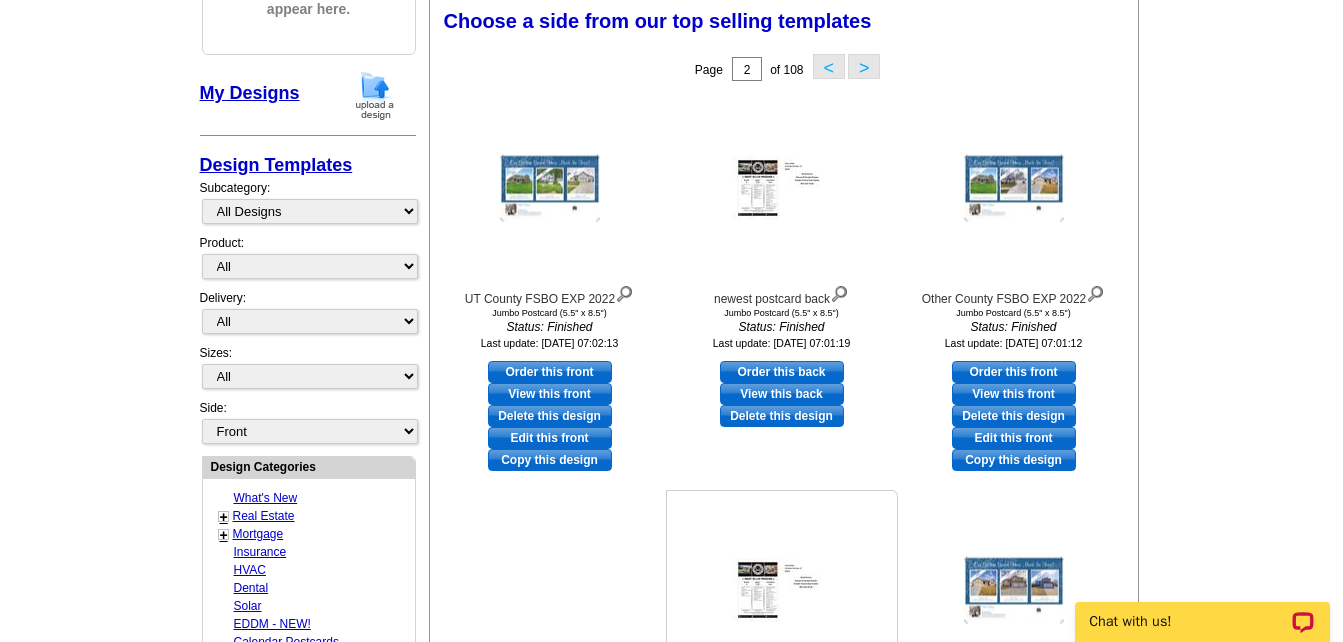 scroll, scrollTop: 296, scrollLeft: 0, axis: vertical 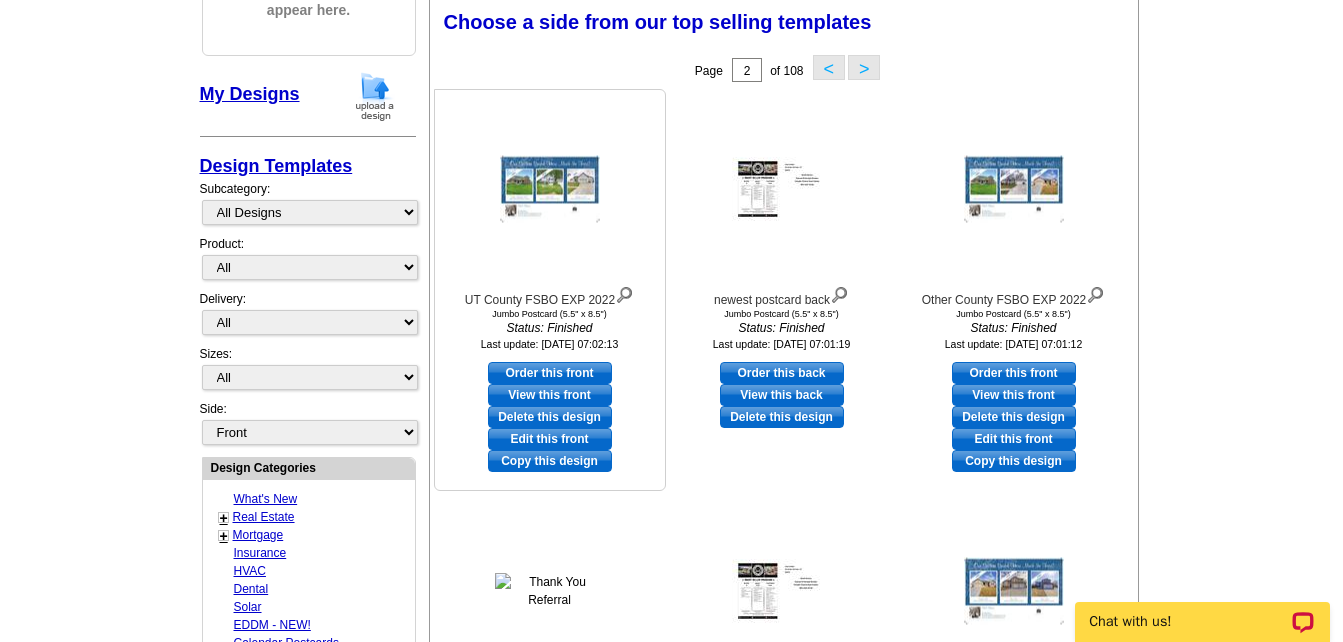 click on "Order this front" at bounding box center (550, 373) 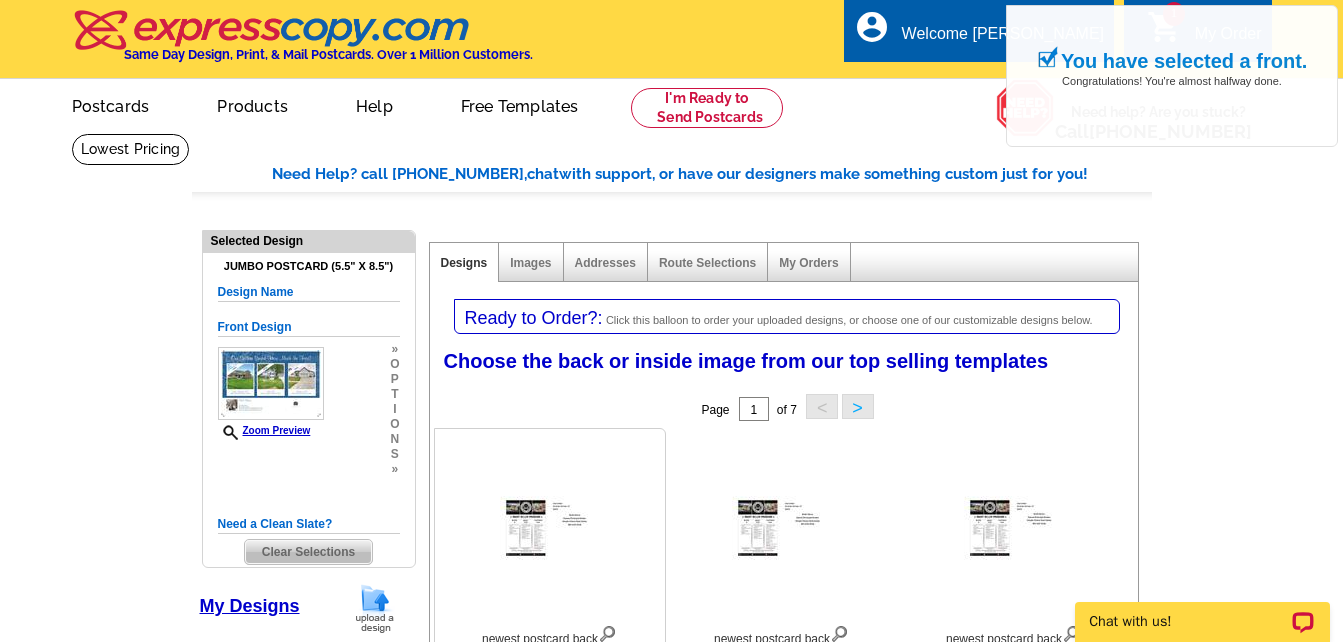 scroll, scrollTop: 200, scrollLeft: 0, axis: vertical 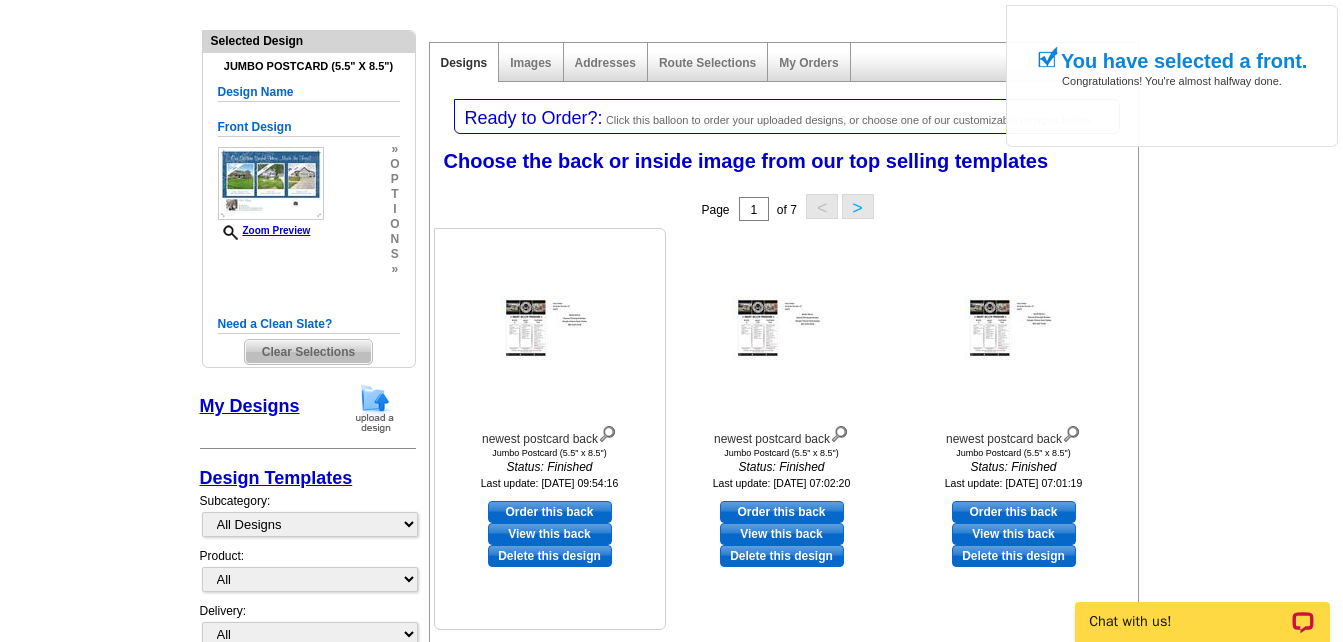 click on "Order this back" at bounding box center (550, 512) 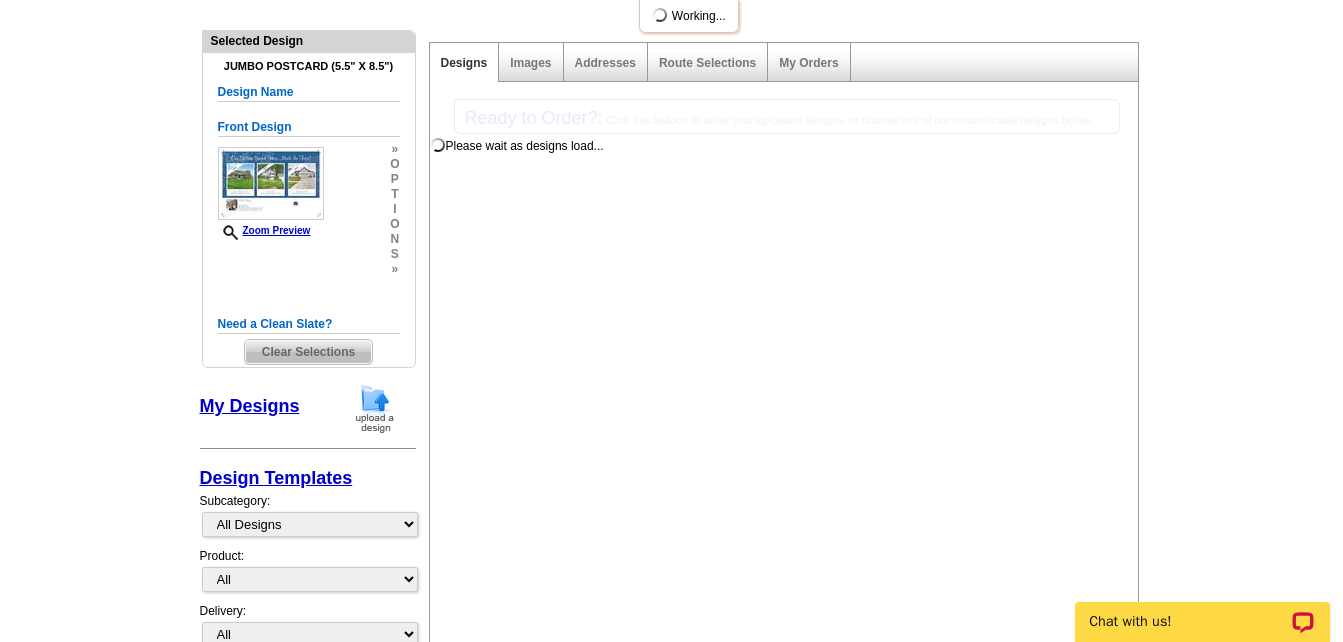 scroll, scrollTop: 300, scrollLeft: 0, axis: vertical 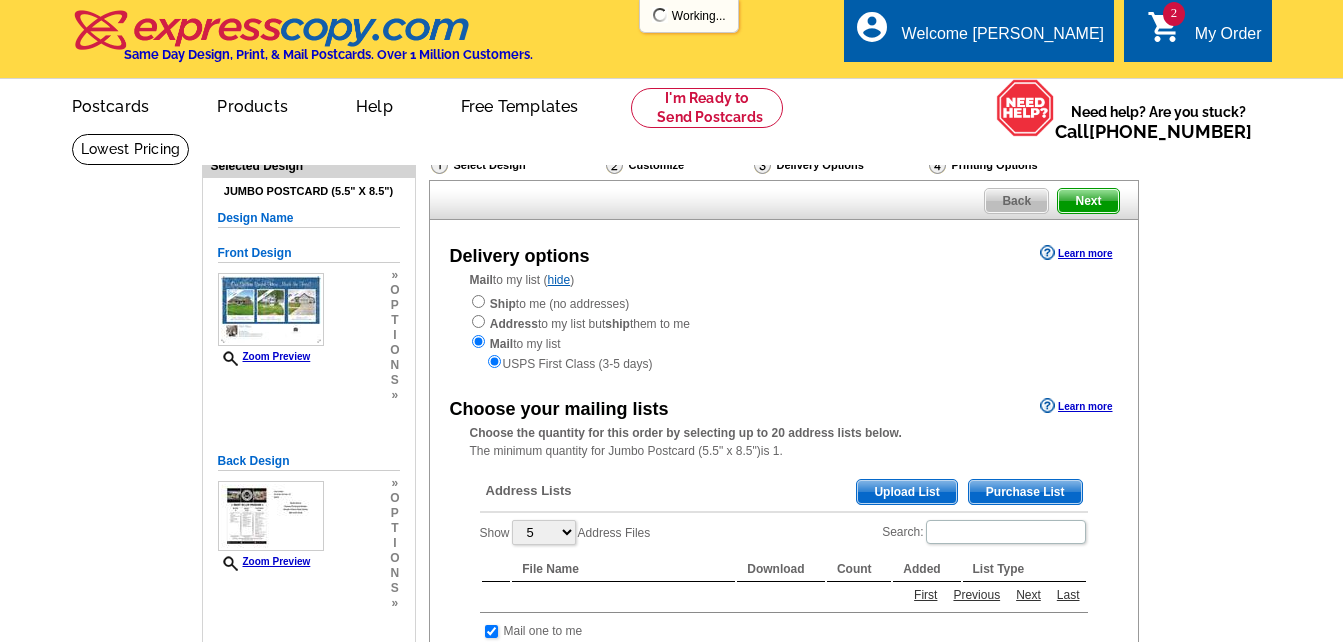 click on "Upload List" at bounding box center [906, 492] 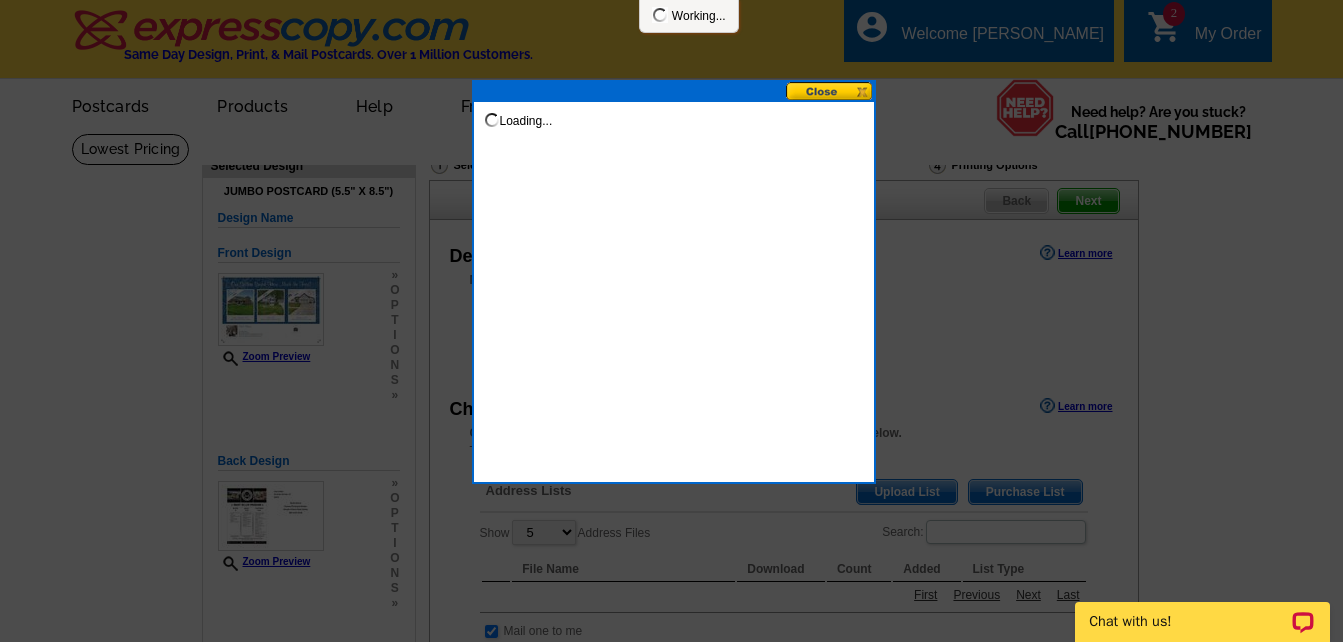scroll, scrollTop: 0, scrollLeft: 0, axis: both 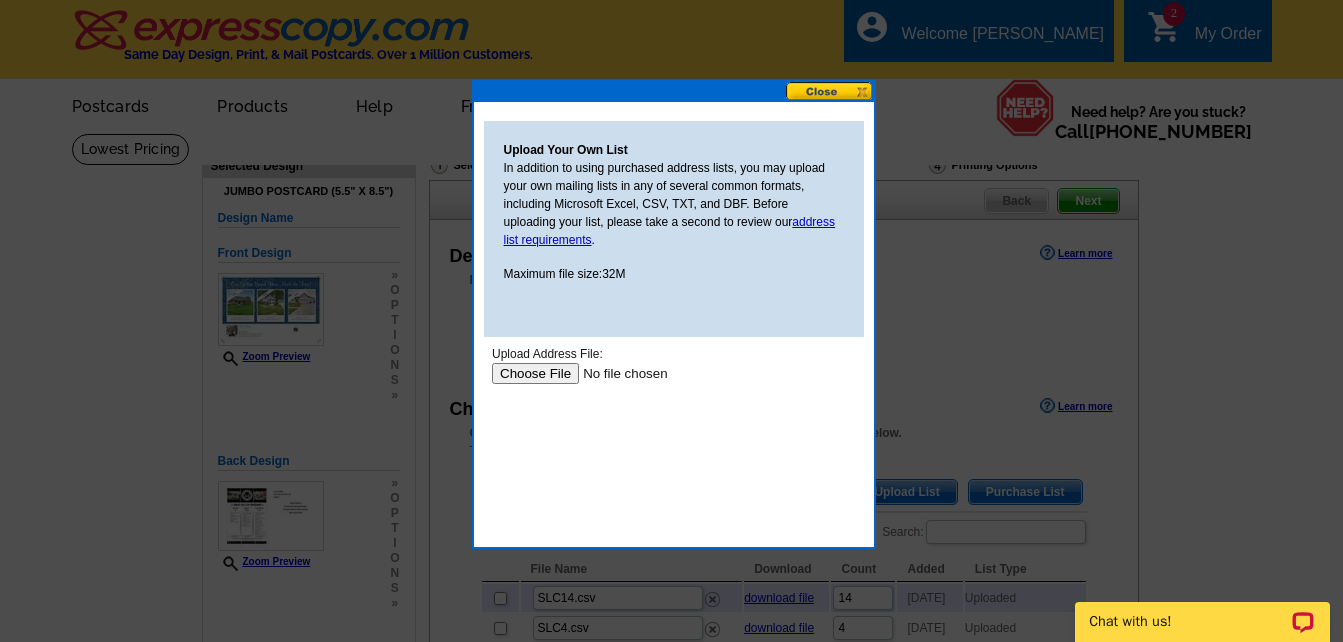 click at bounding box center (617, 373) 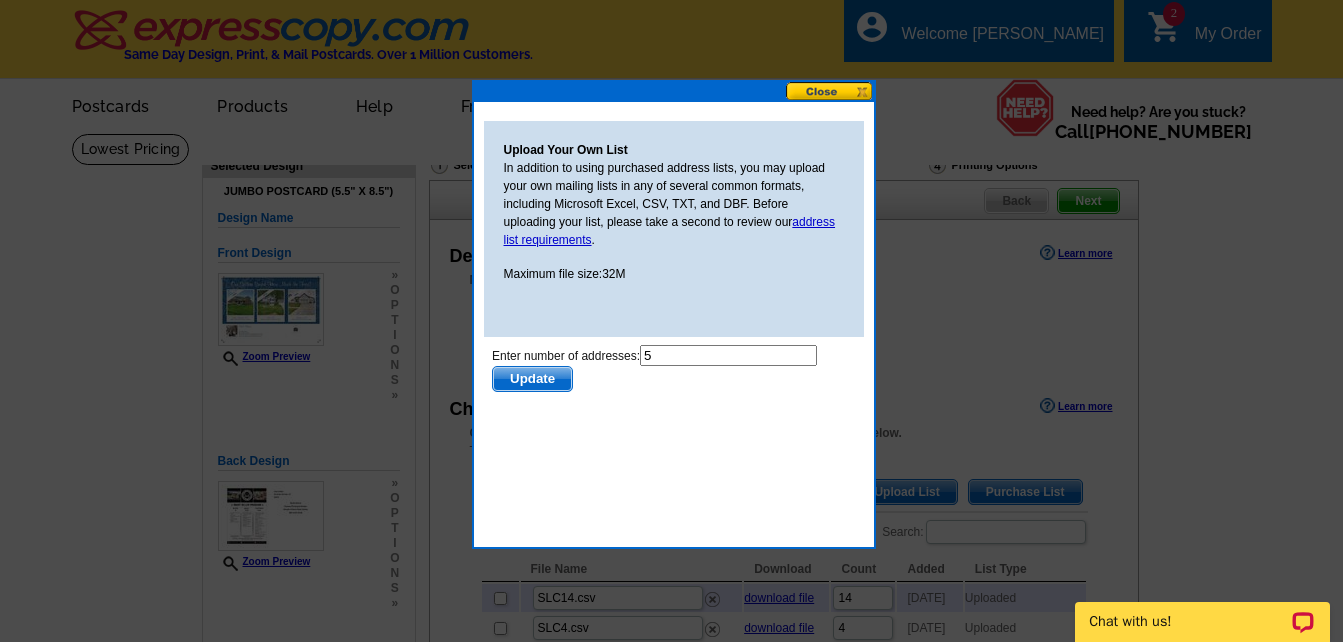 scroll, scrollTop: 0, scrollLeft: 0, axis: both 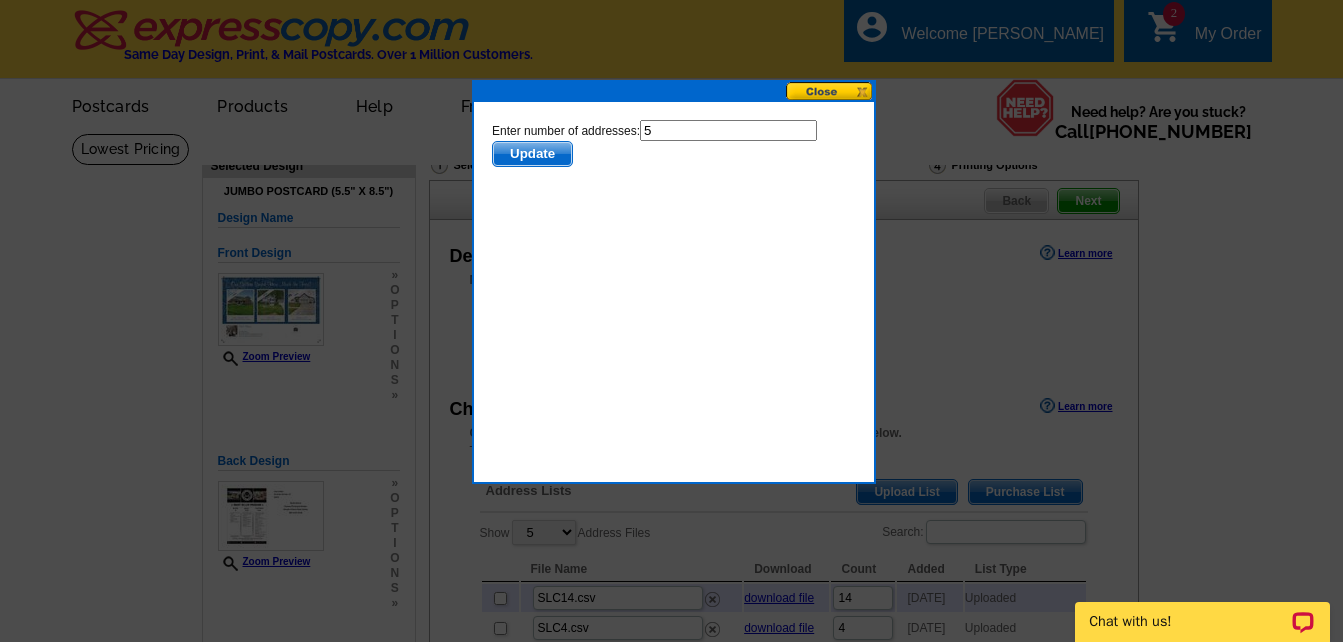 click on "5" at bounding box center (727, 130) 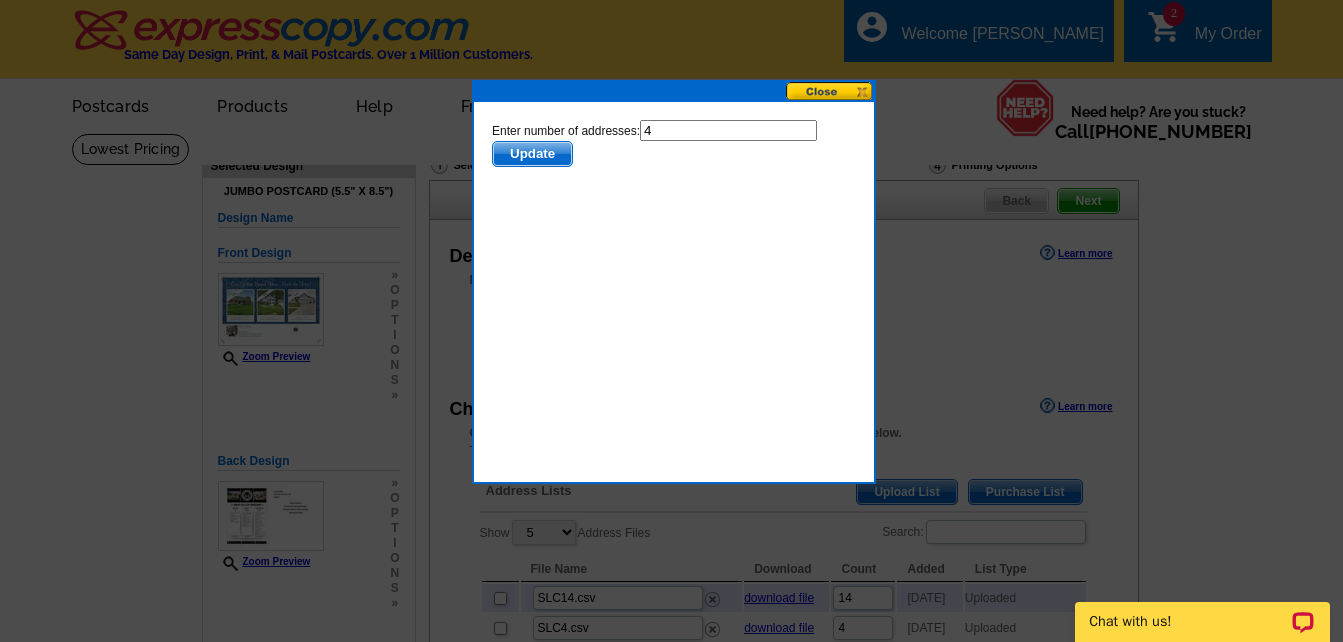 type on "4" 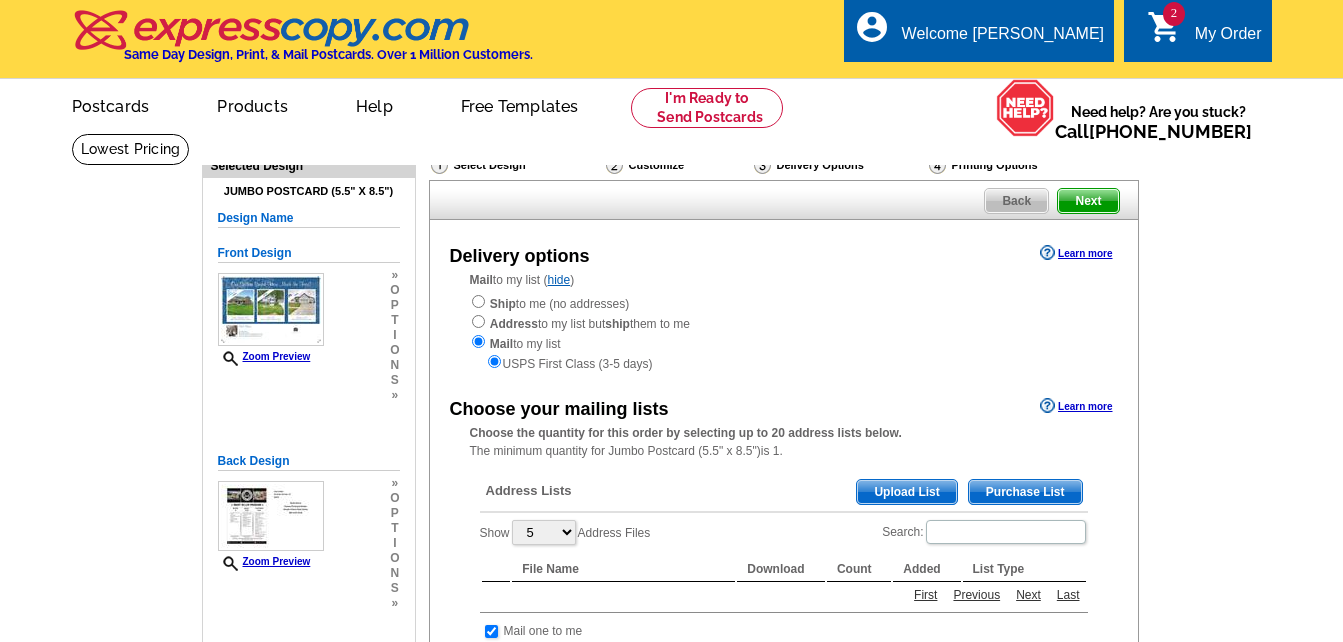 scroll, scrollTop: 0, scrollLeft: 0, axis: both 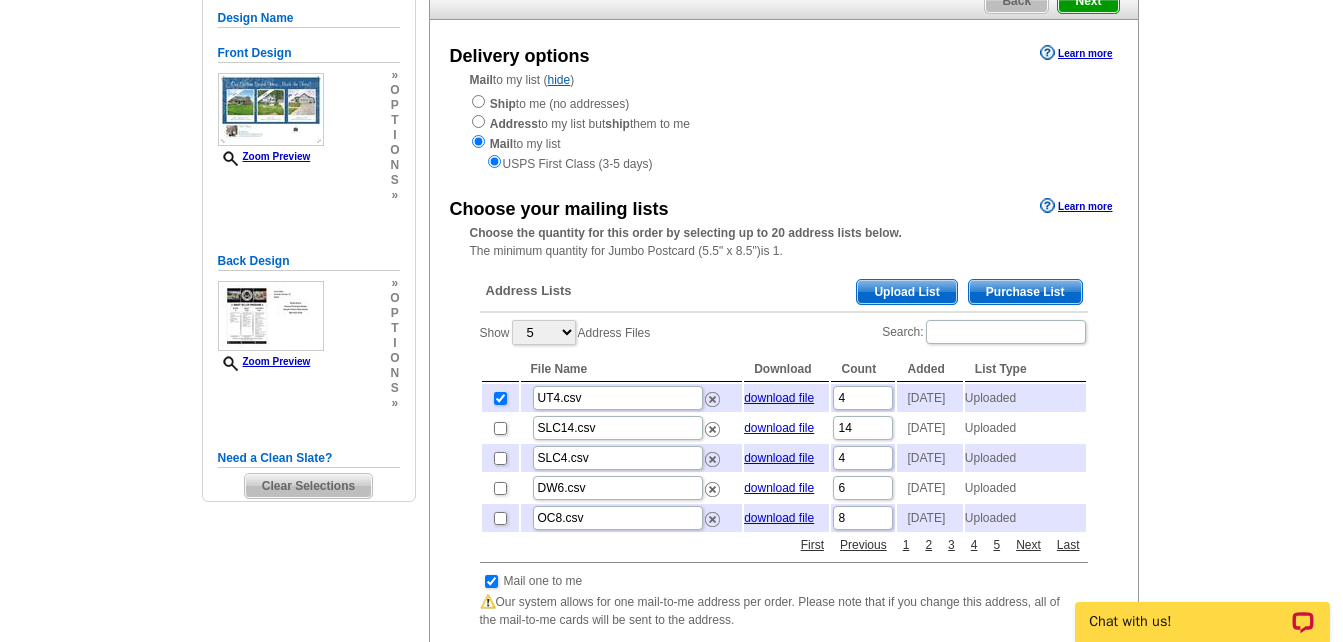 click on "Upload List" at bounding box center (906, 292) 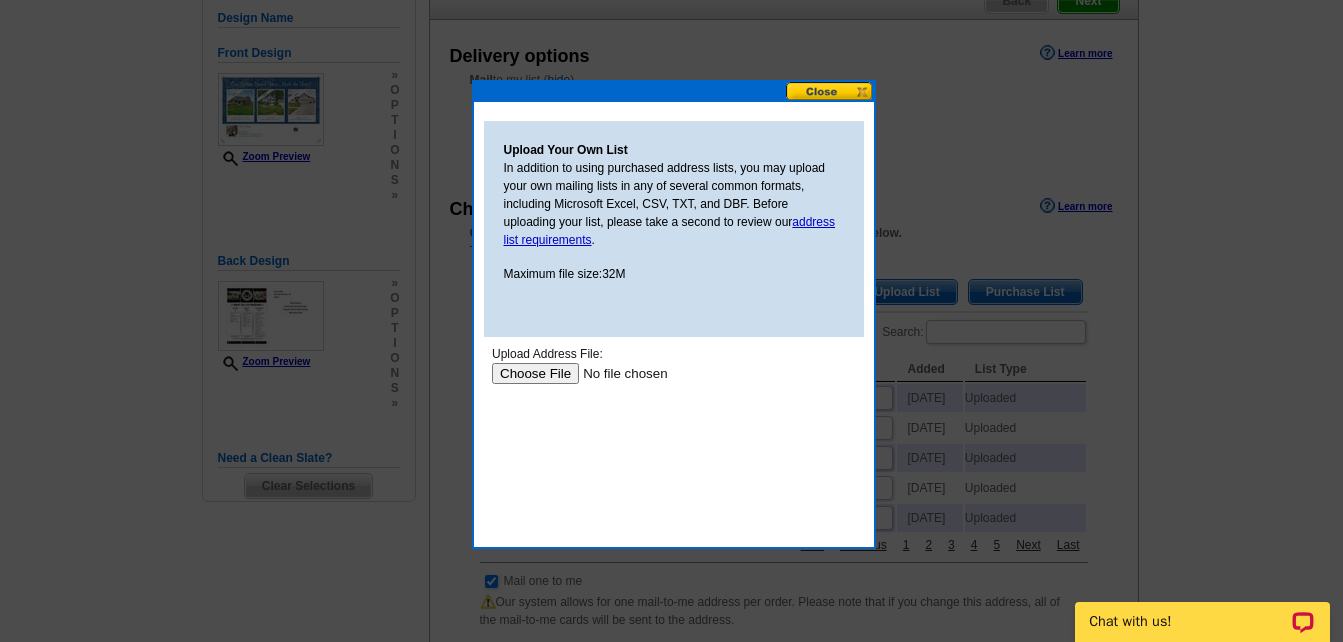 scroll, scrollTop: 0, scrollLeft: 0, axis: both 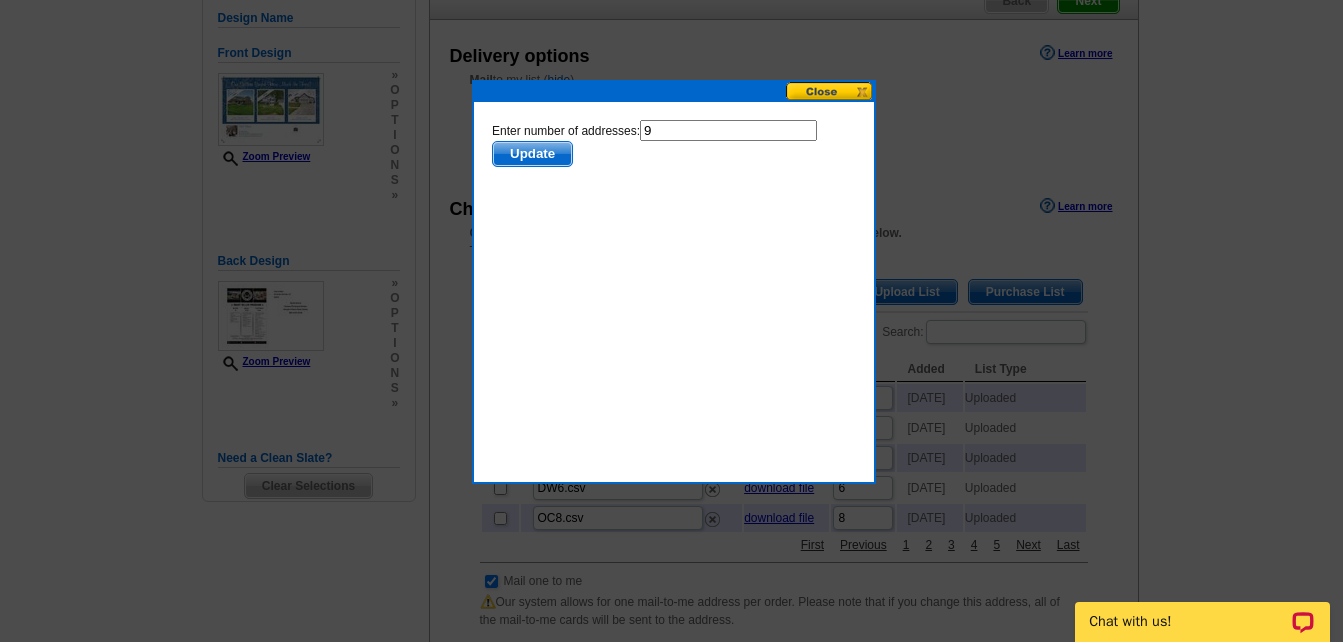 click on "9" at bounding box center [727, 130] 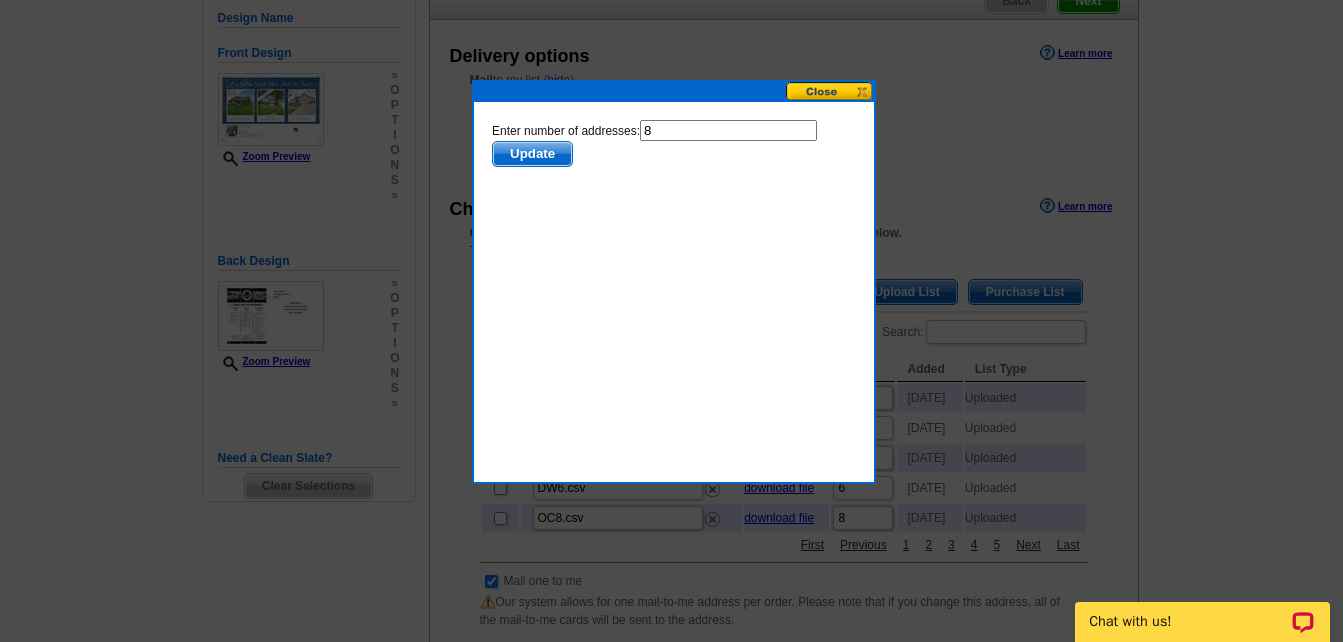 type on "8" 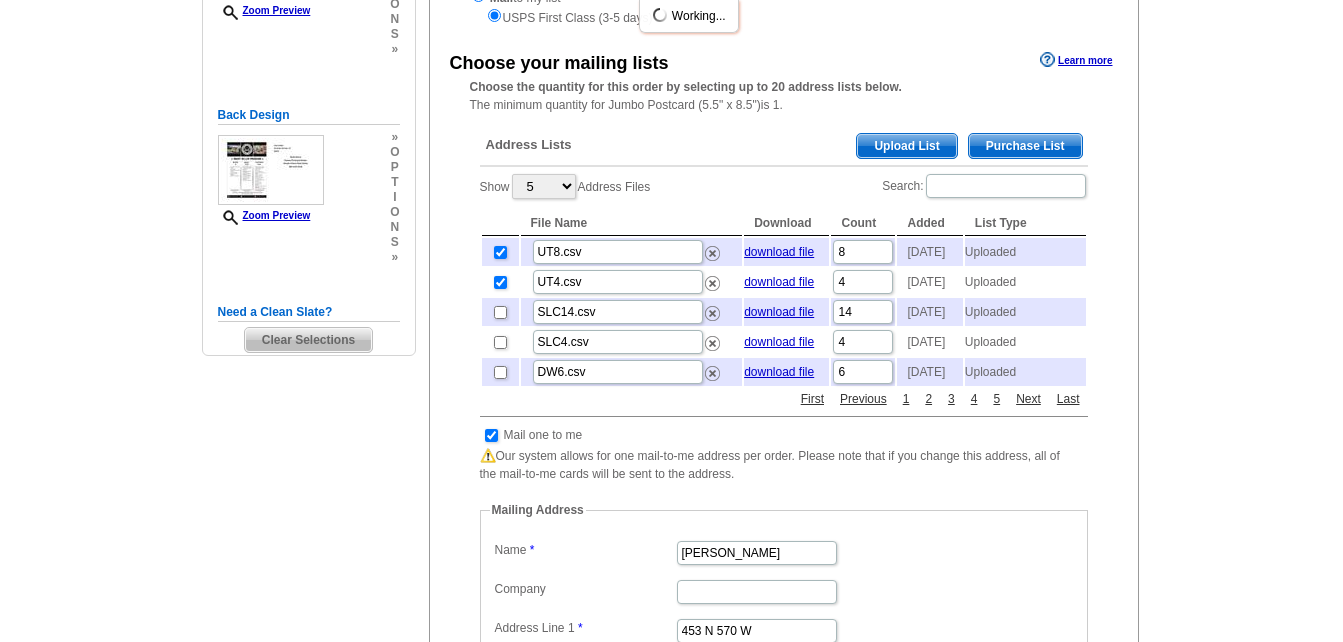scroll, scrollTop: 301, scrollLeft: 0, axis: vertical 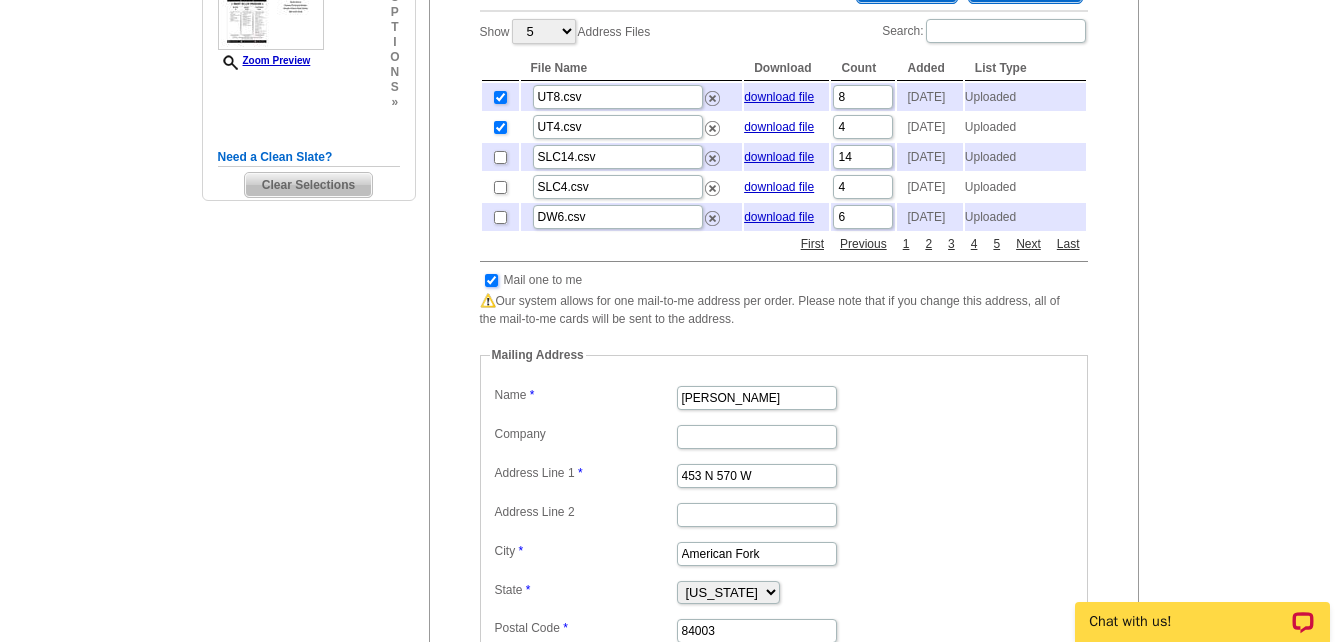 click at bounding box center (491, 280) 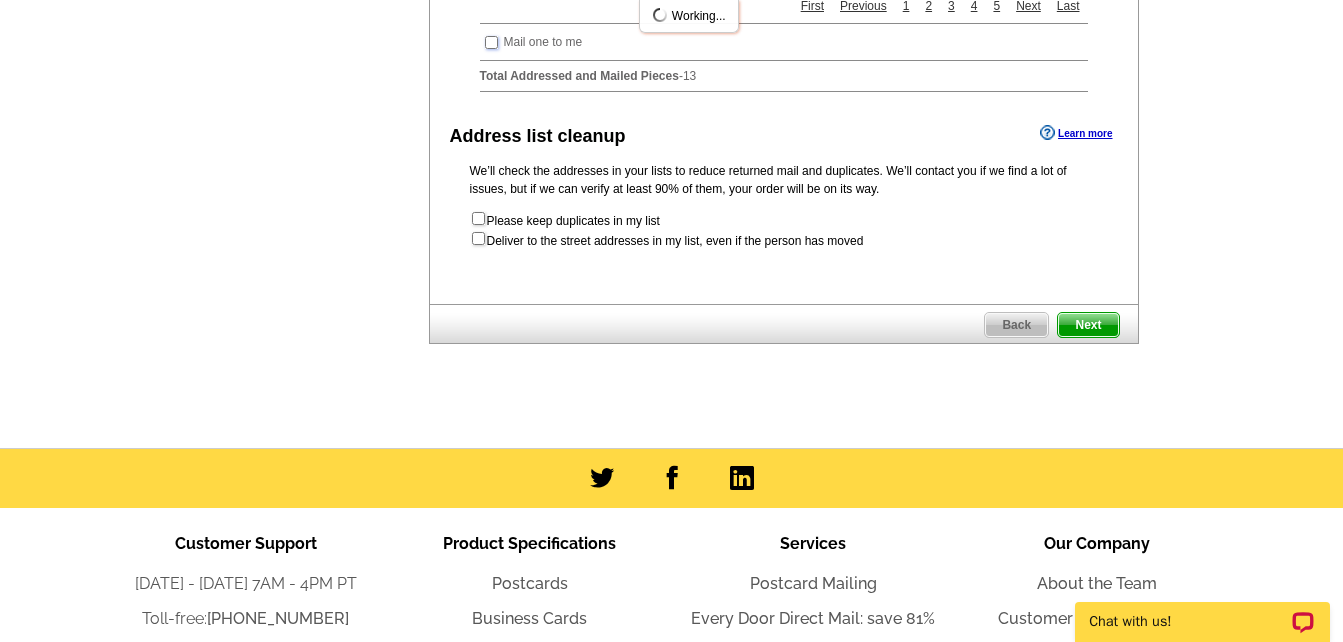 scroll, scrollTop: 801, scrollLeft: 0, axis: vertical 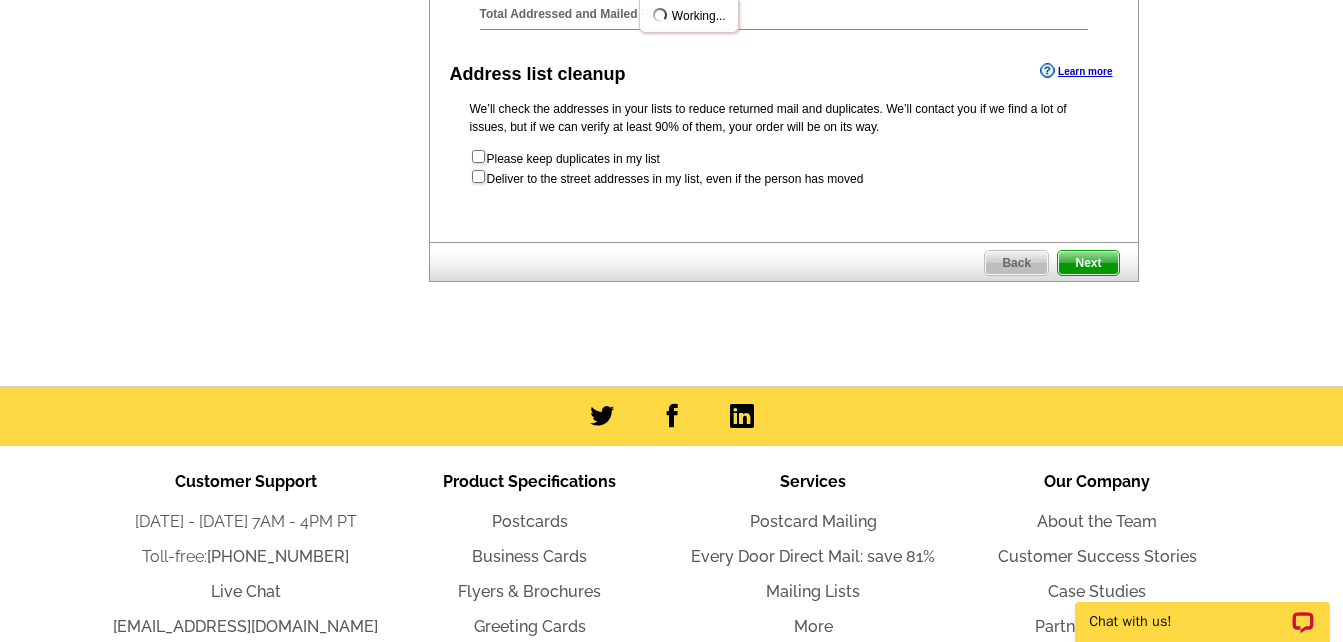 click on "Next" at bounding box center (1088, 263) 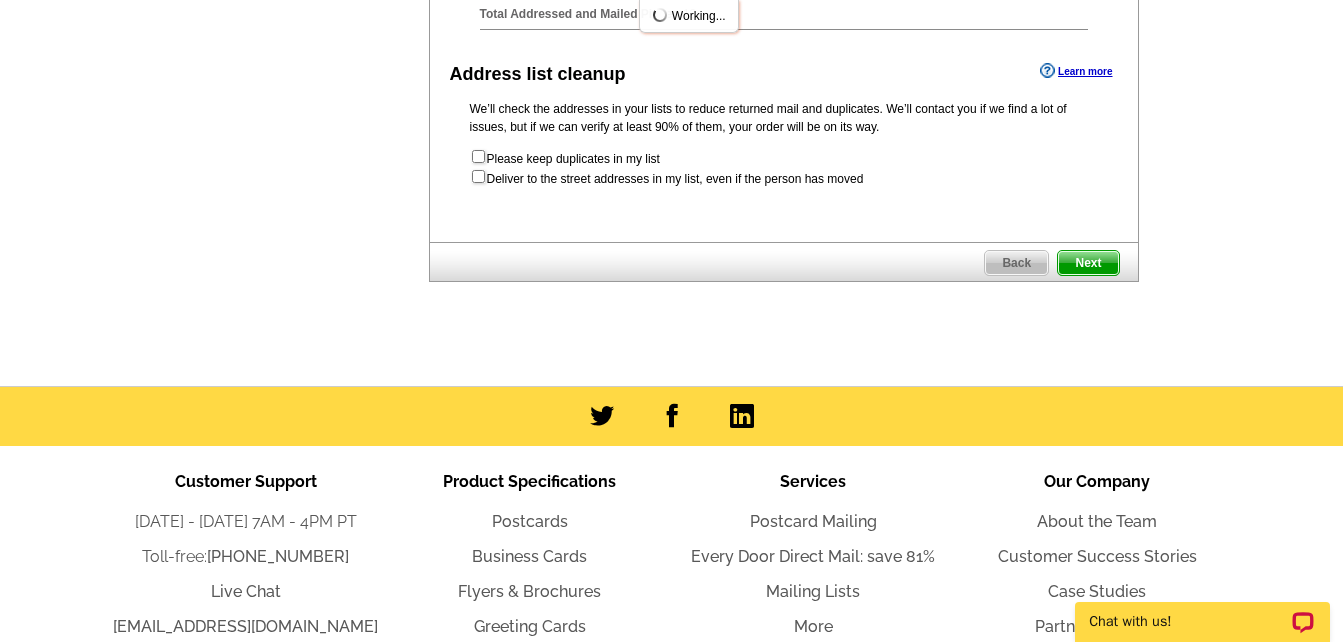 scroll, scrollTop: 0, scrollLeft: 0, axis: both 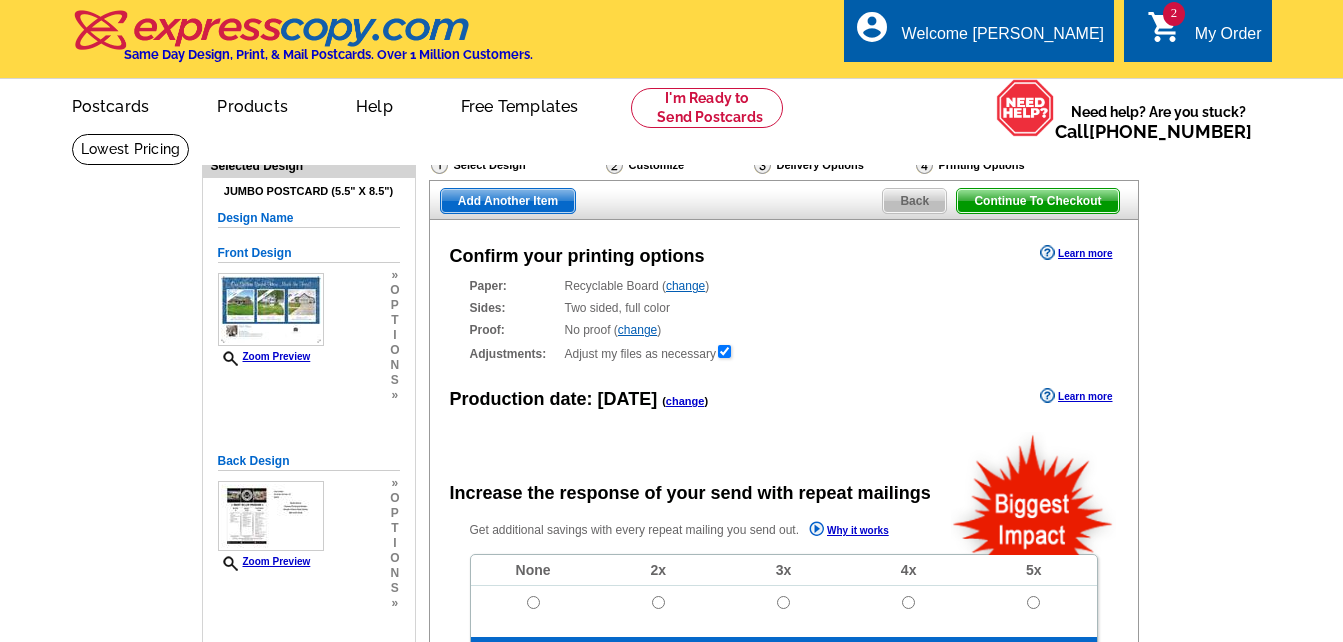 radio on "false" 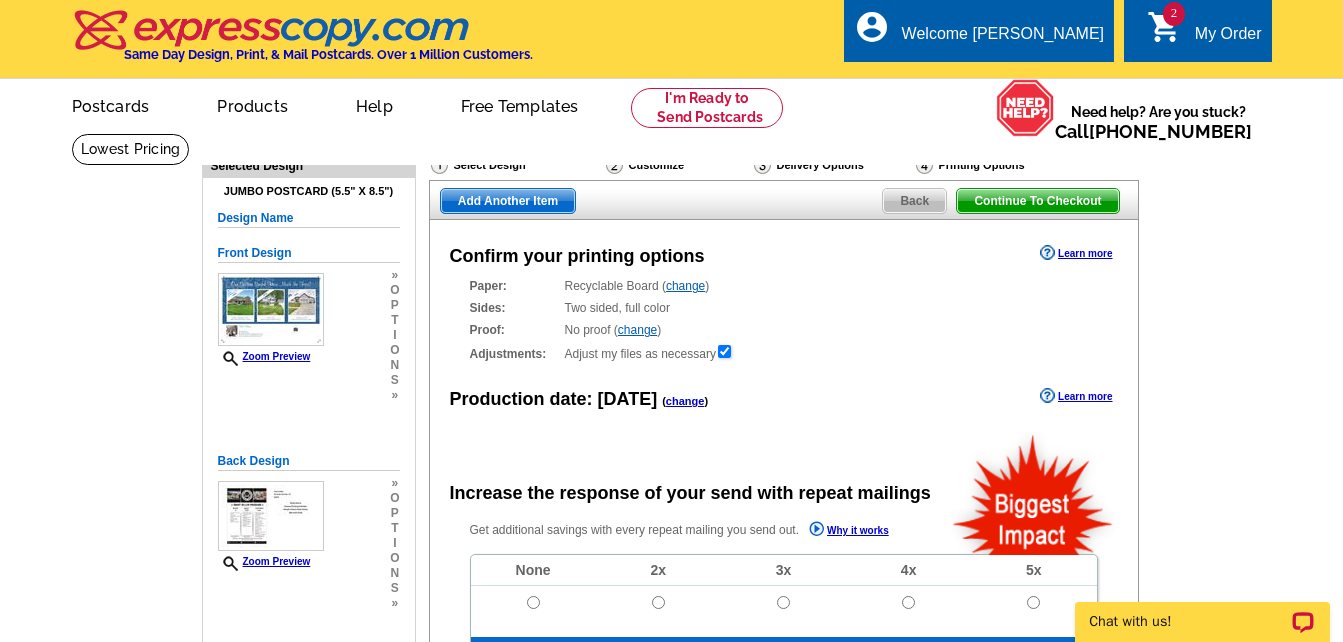 scroll, scrollTop: 0, scrollLeft: 0, axis: both 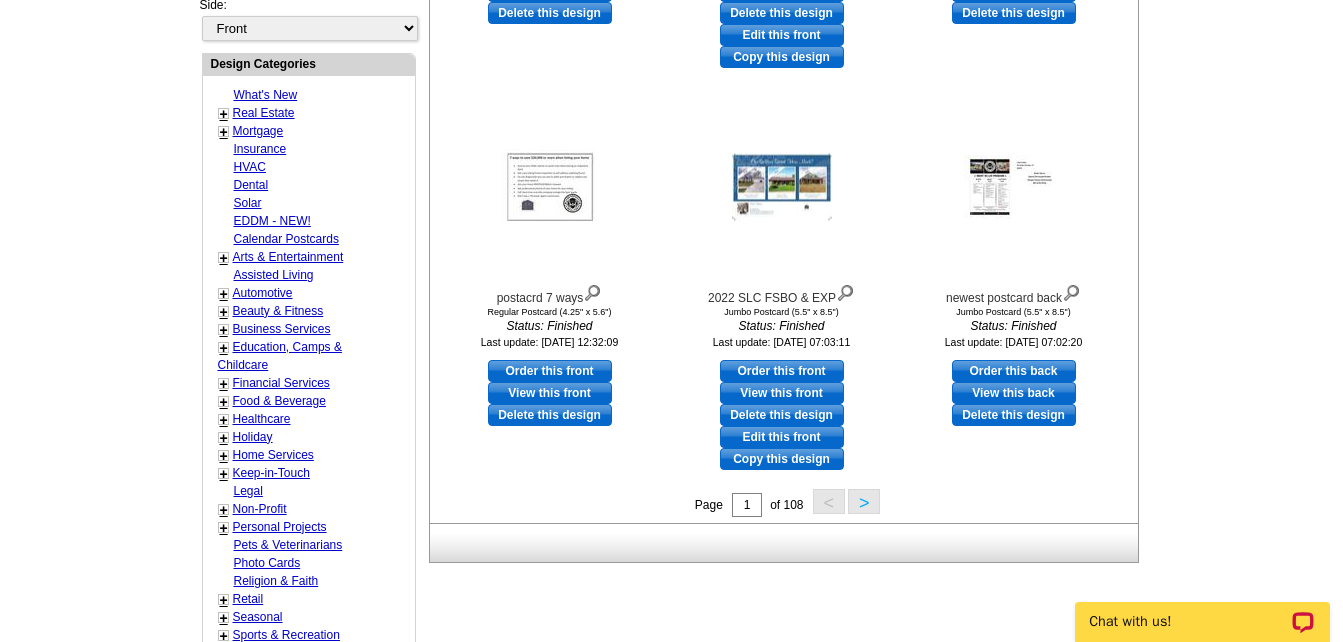 click on ">" at bounding box center (864, 501) 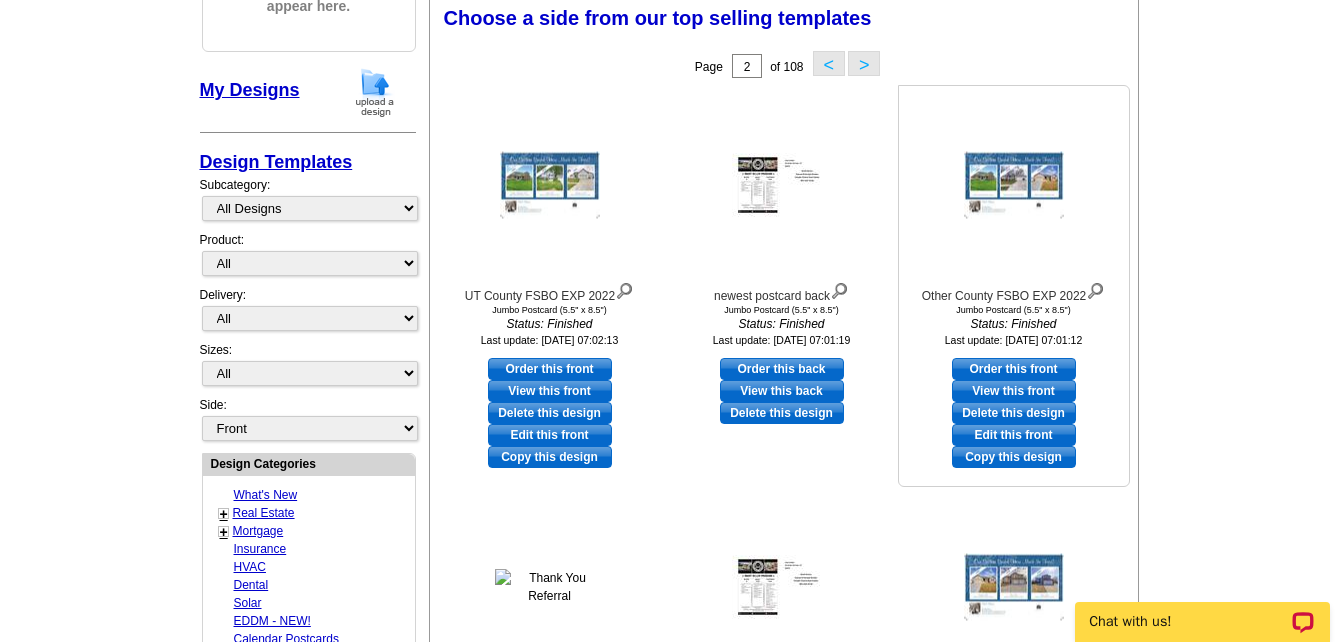 scroll, scrollTop: 296, scrollLeft: 0, axis: vertical 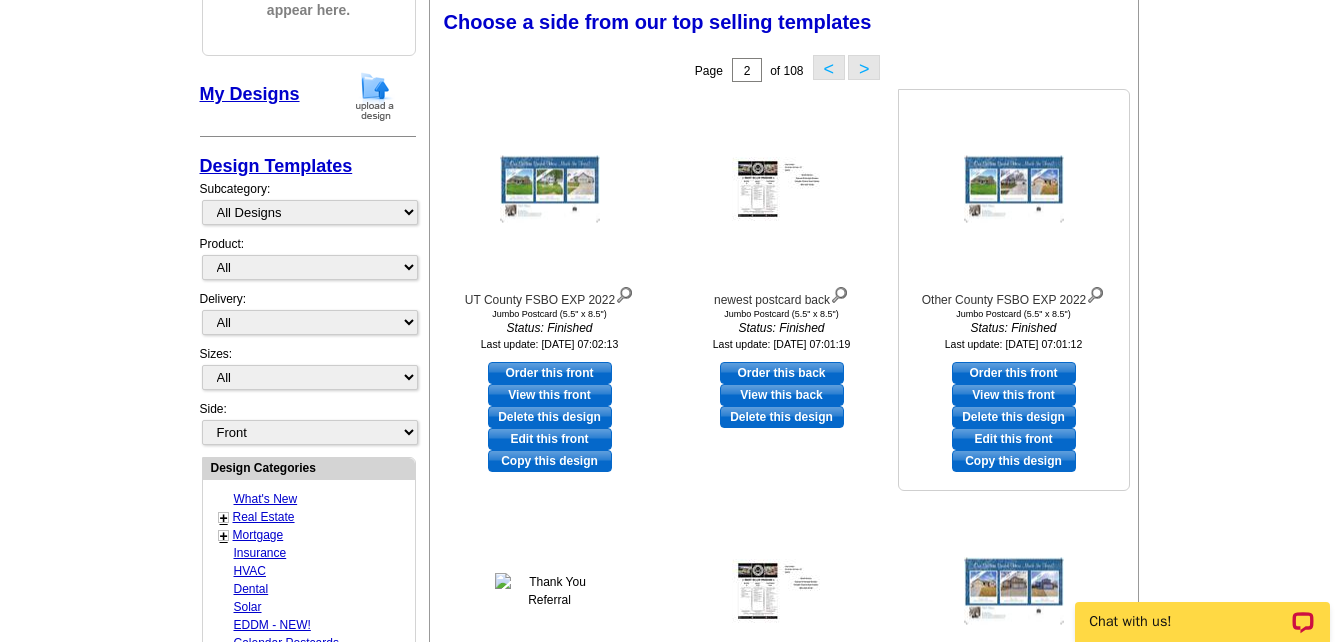 click on "Order this front" at bounding box center [1014, 373] 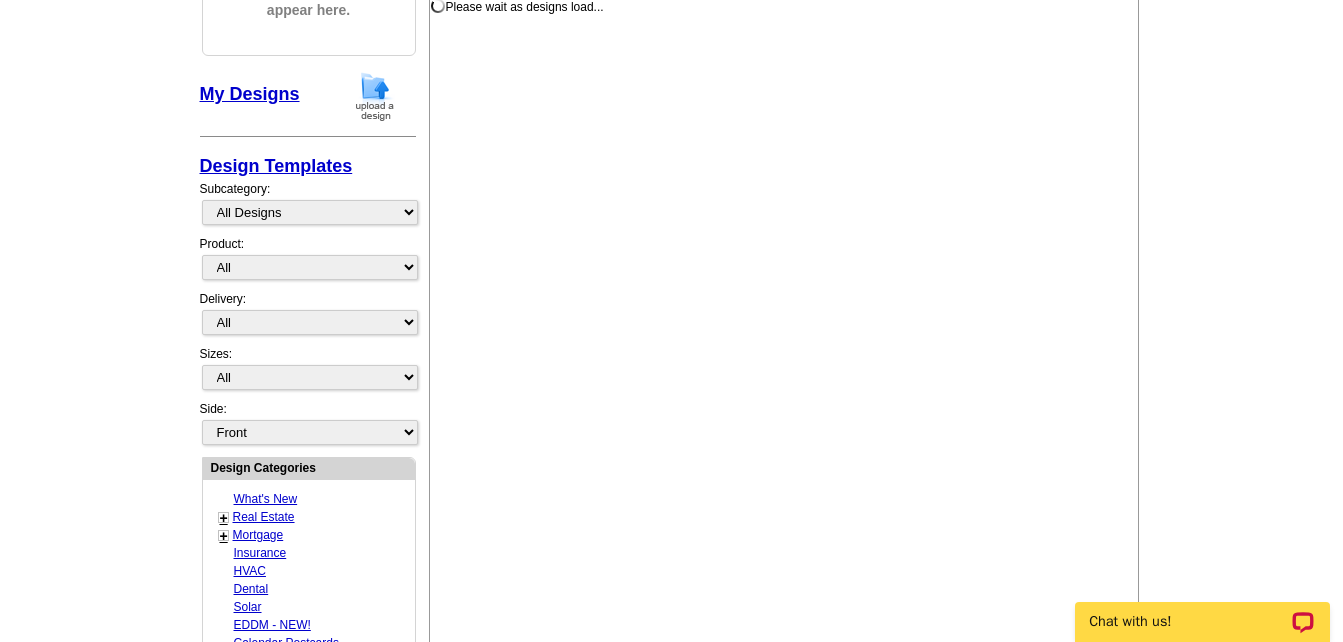select on "2" 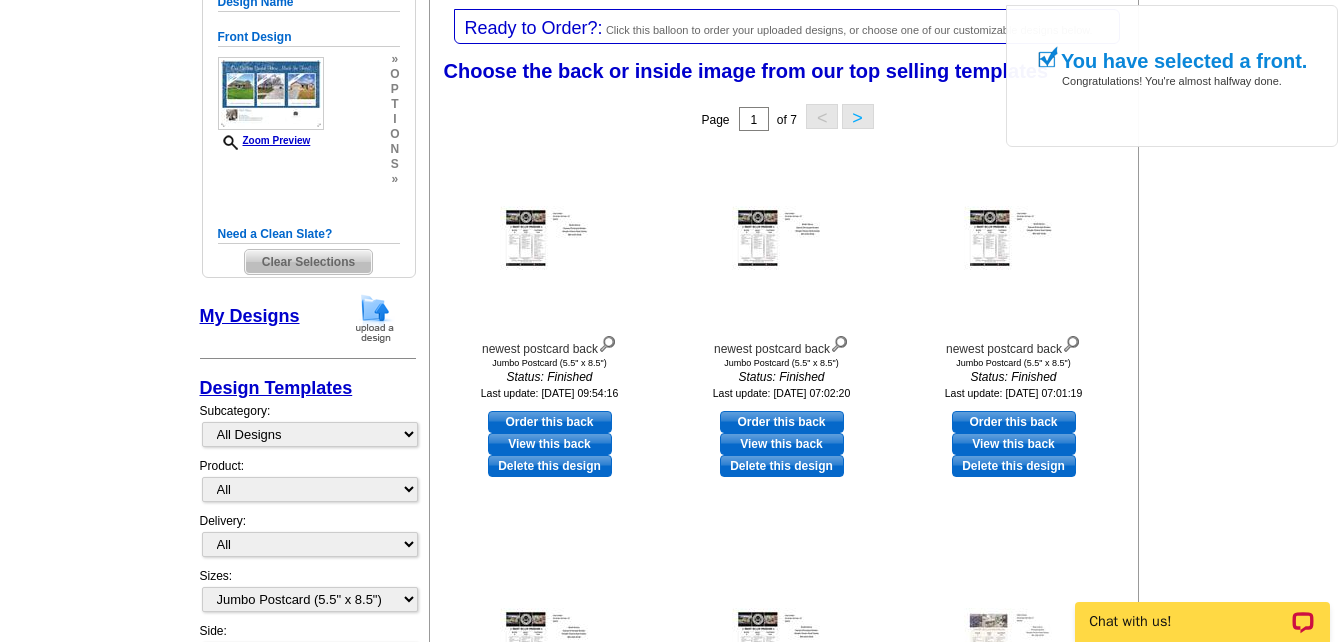 scroll, scrollTop: 300, scrollLeft: 0, axis: vertical 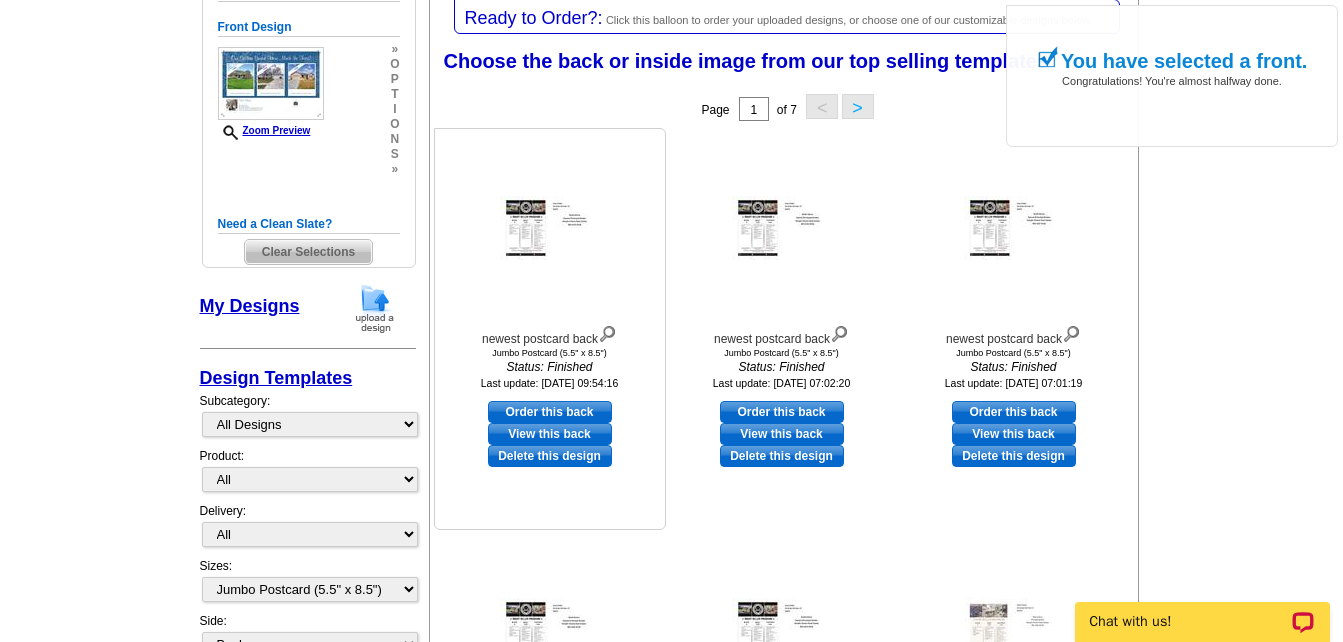 click on "Order this back" at bounding box center [550, 412] 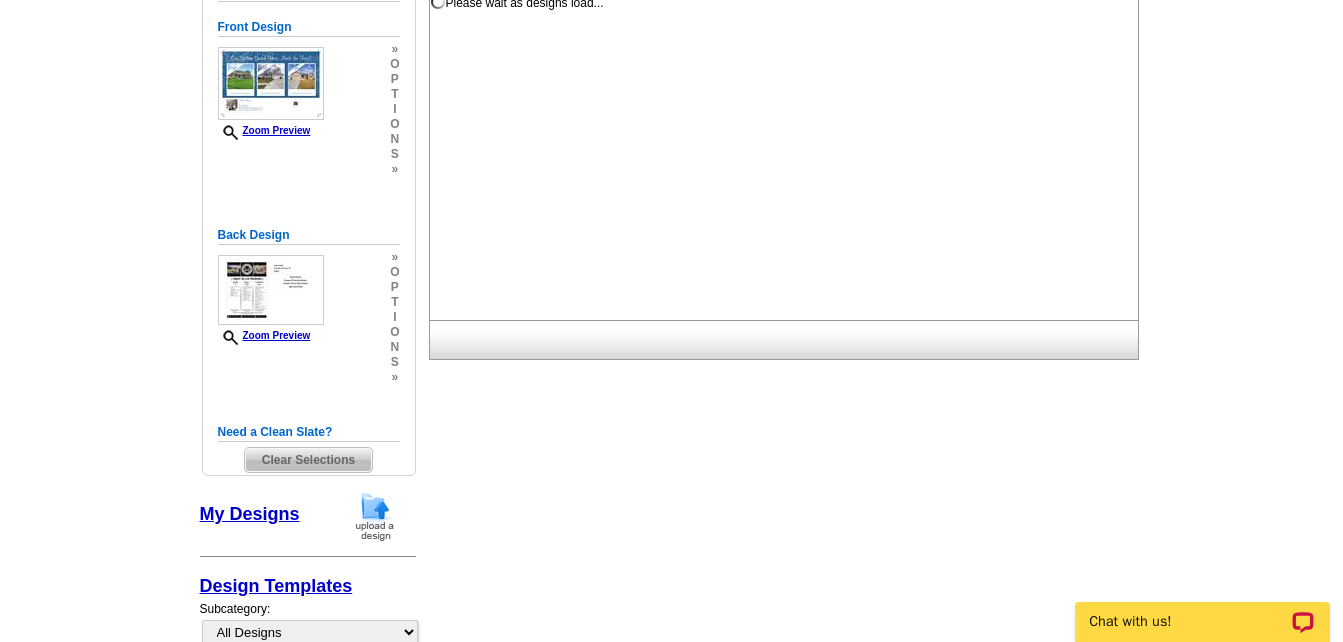 scroll, scrollTop: 0, scrollLeft: 0, axis: both 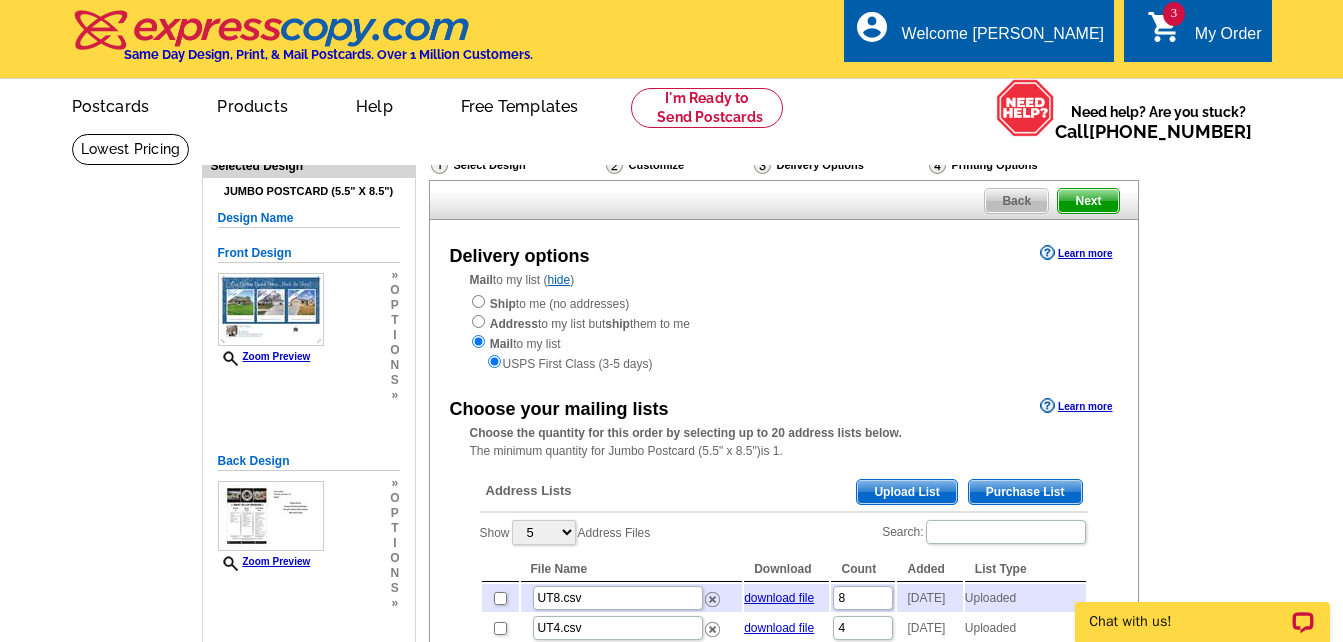 click on "Upload List" at bounding box center (906, 492) 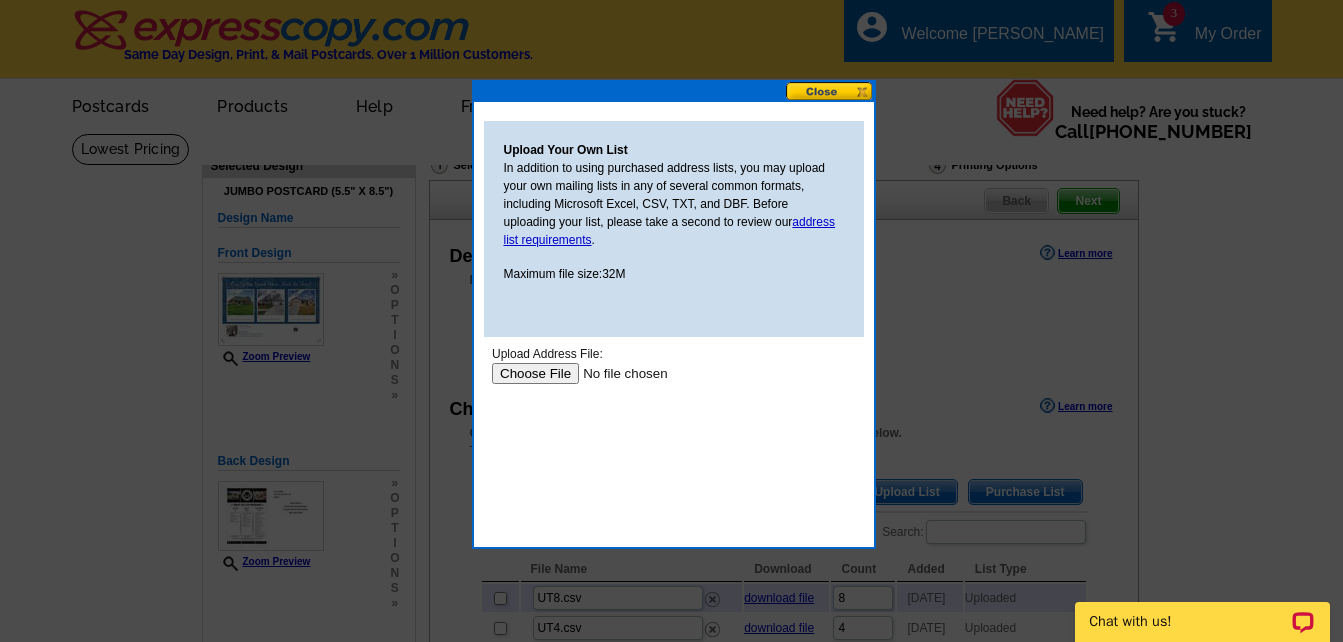 scroll, scrollTop: 0, scrollLeft: 0, axis: both 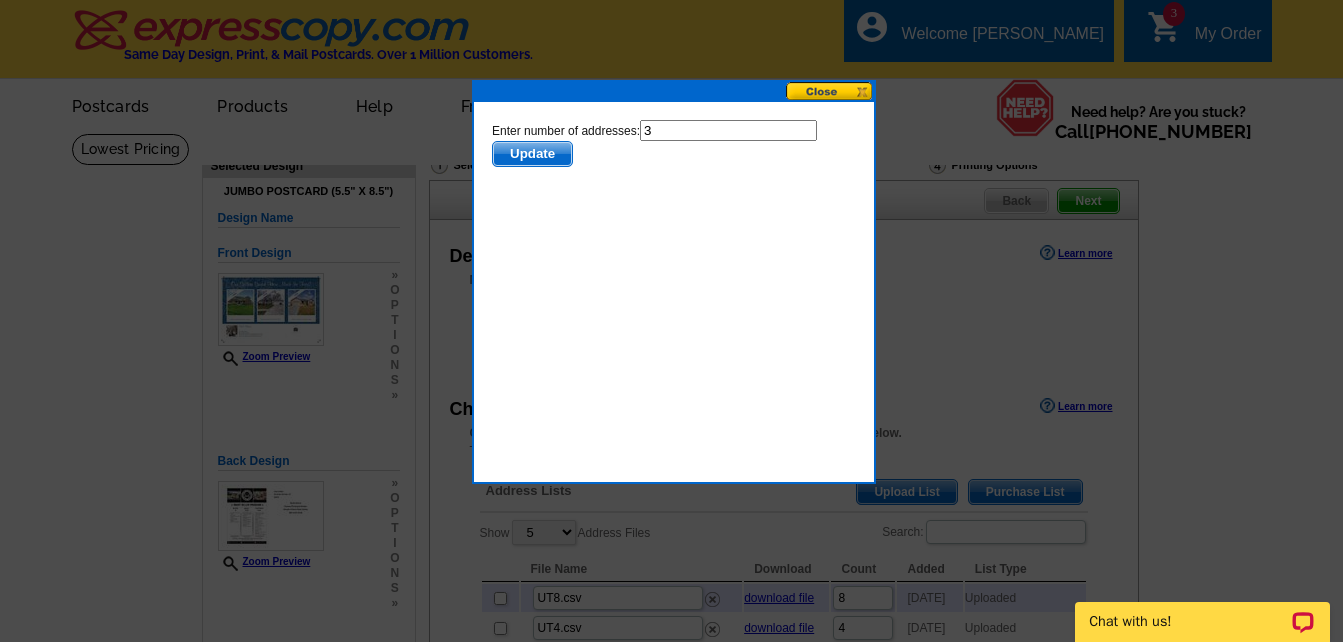drag, startPoint x: 1137, startPoint y: 243, endPoint x: 653, endPoint y: 131, distance: 496.7897 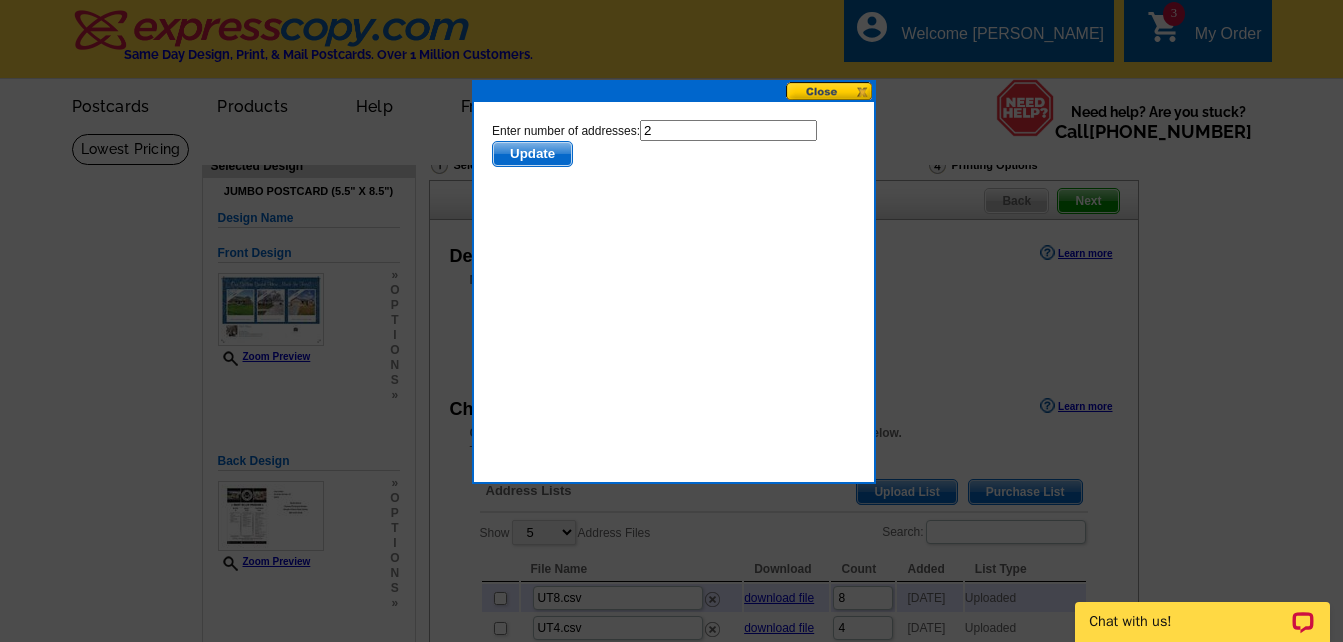 type on "2" 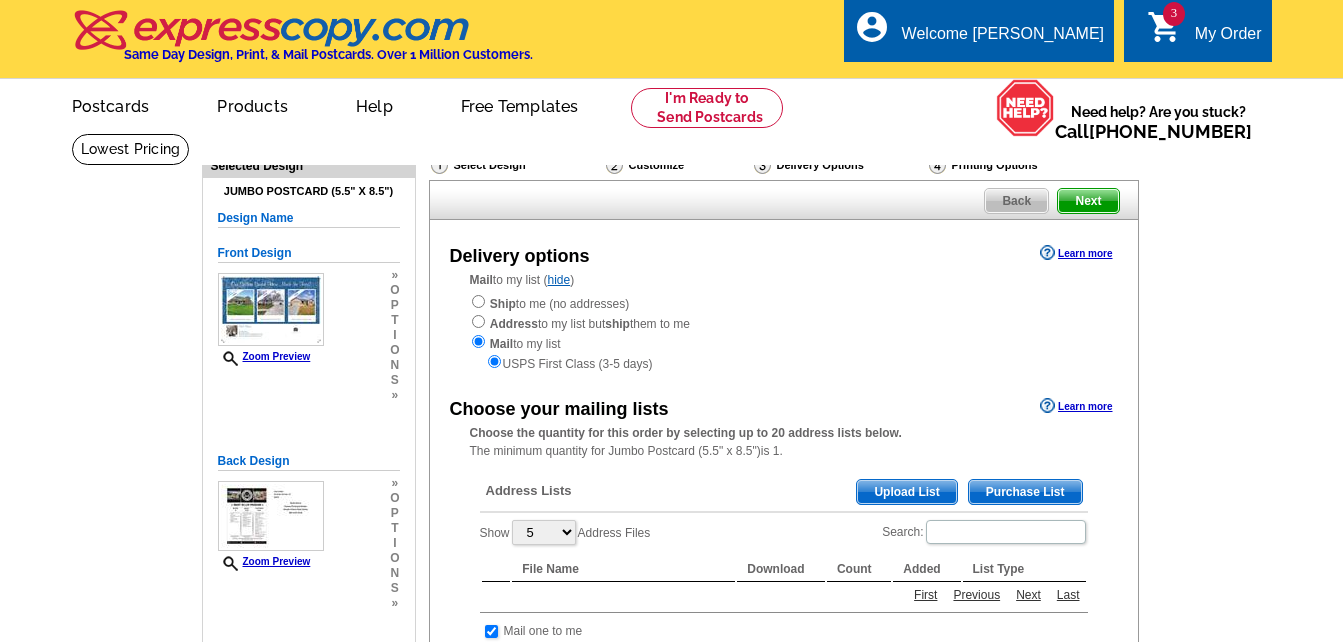 scroll, scrollTop: 0, scrollLeft: 0, axis: both 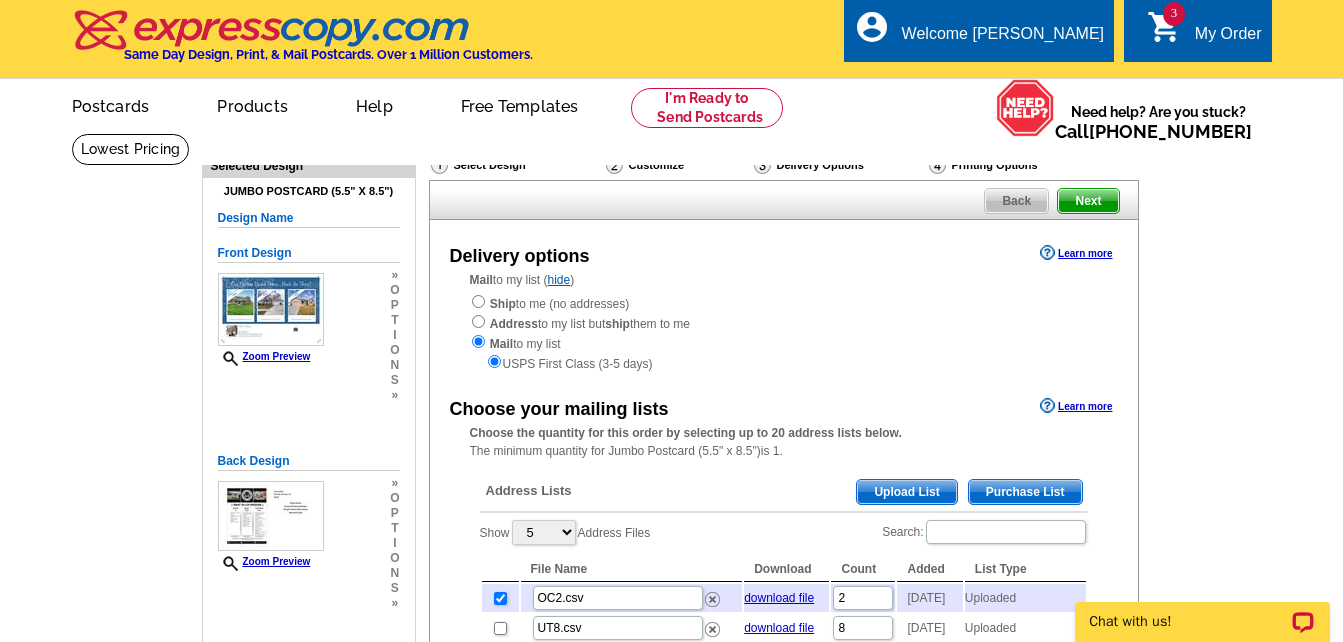 click on "Upload List" at bounding box center (906, 492) 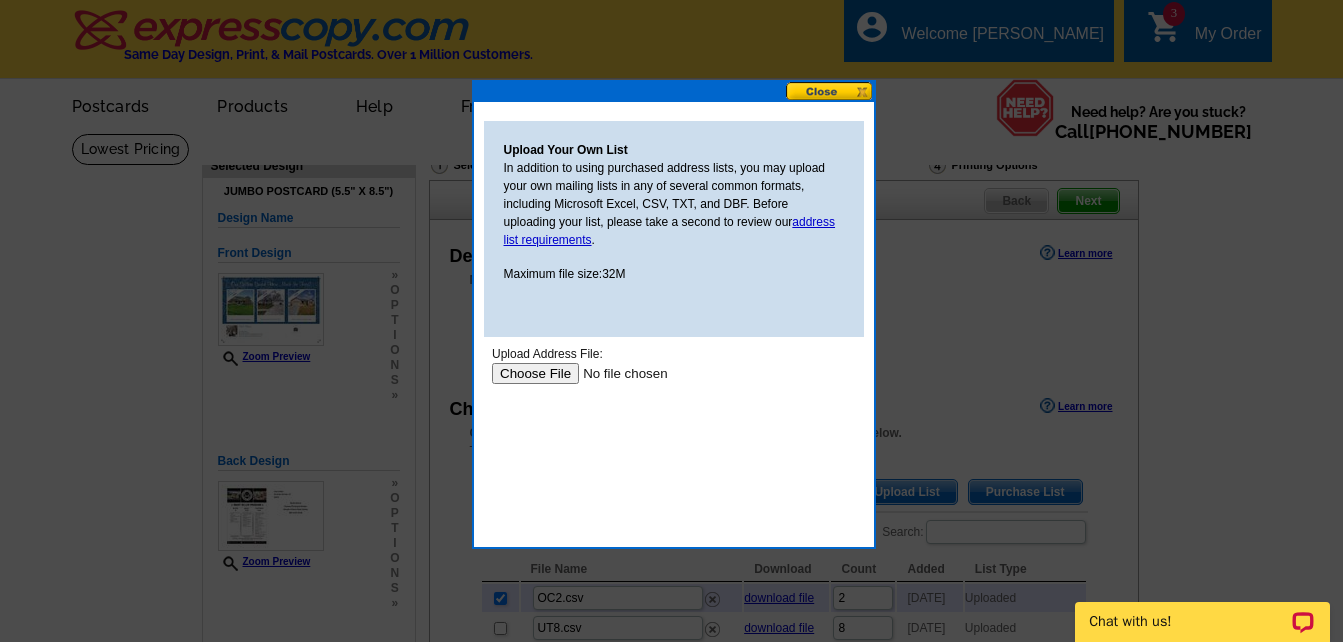 scroll, scrollTop: 0, scrollLeft: 0, axis: both 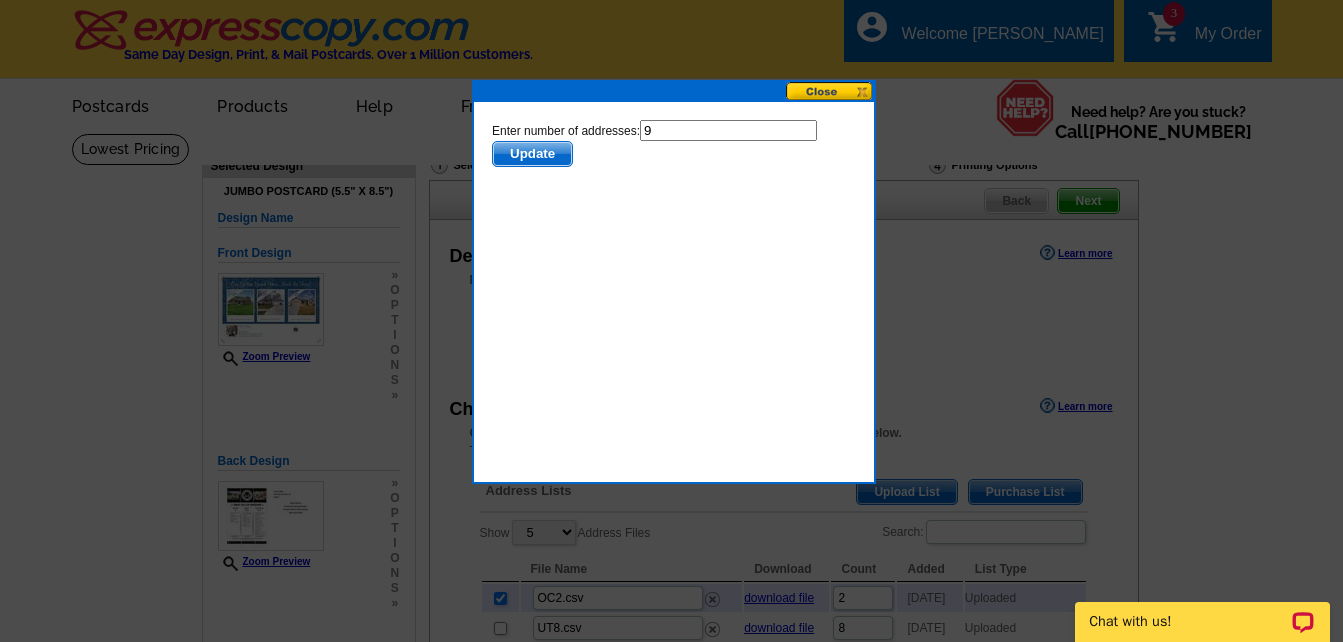 click on "9" at bounding box center (727, 130) 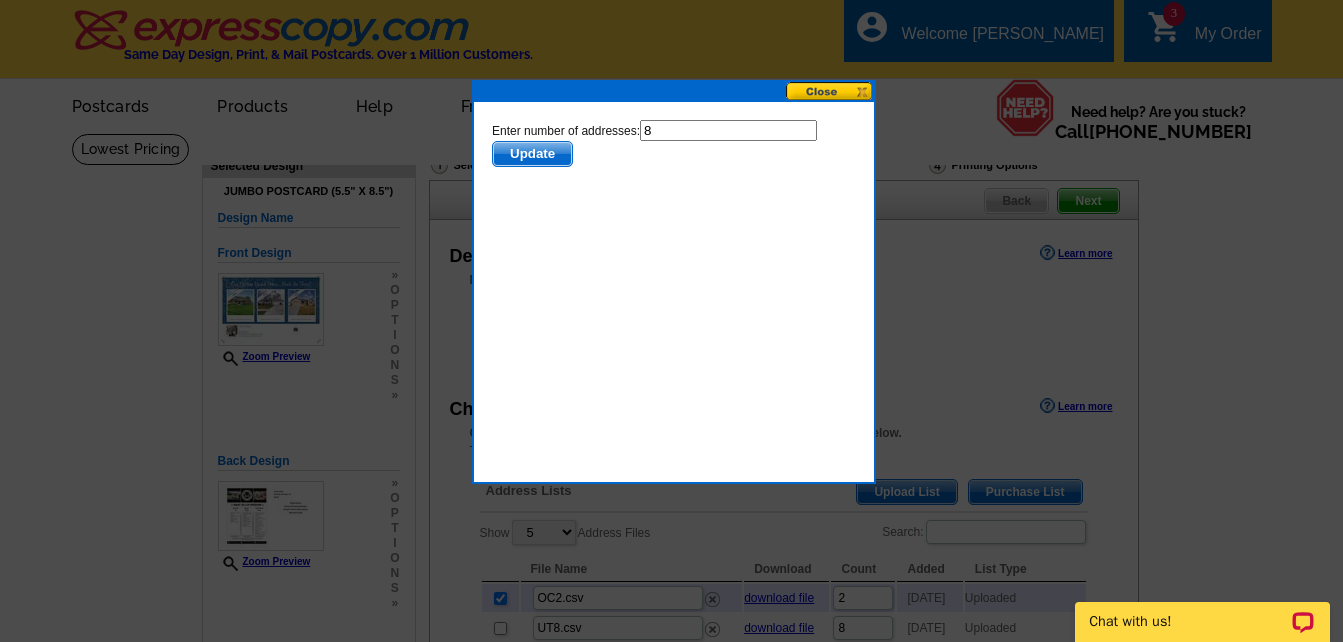 type on "8" 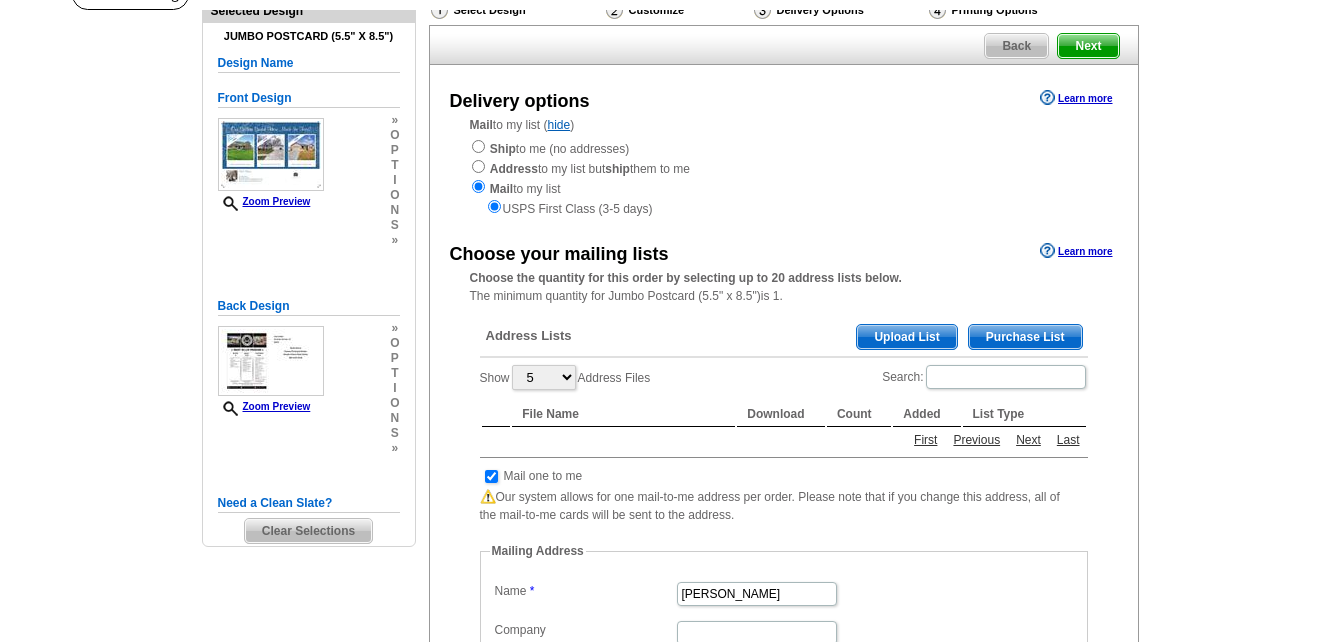 scroll, scrollTop: 300, scrollLeft: 0, axis: vertical 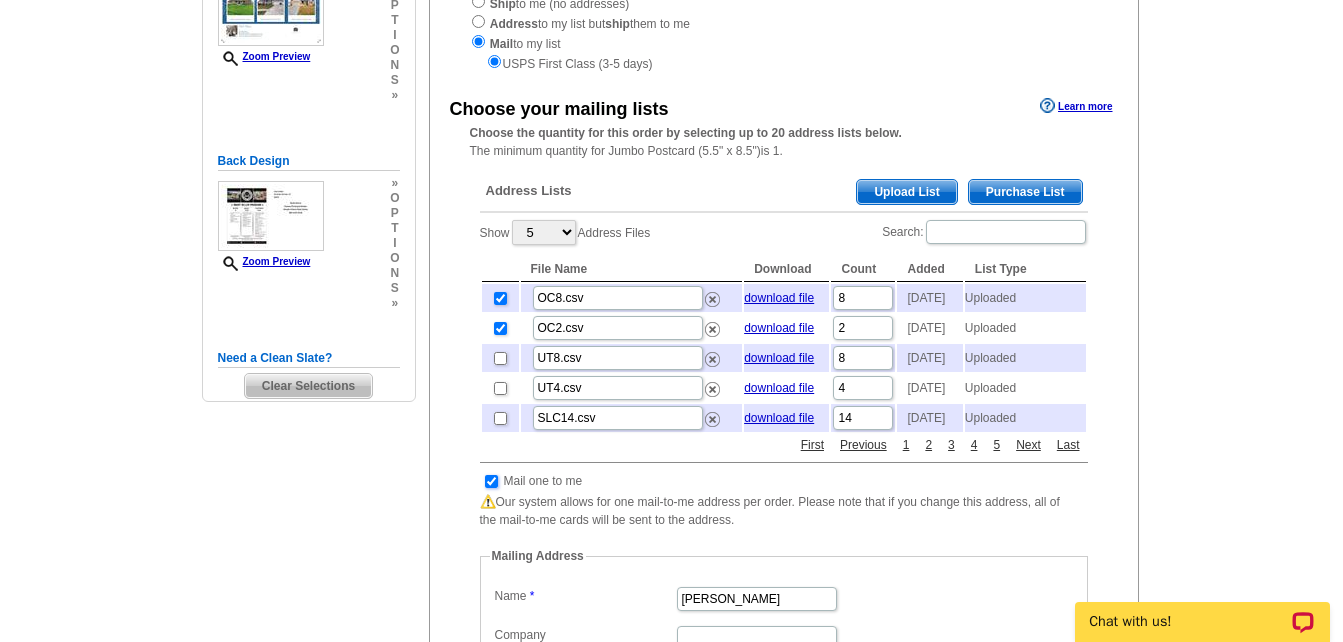 click at bounding box center (491, 481) 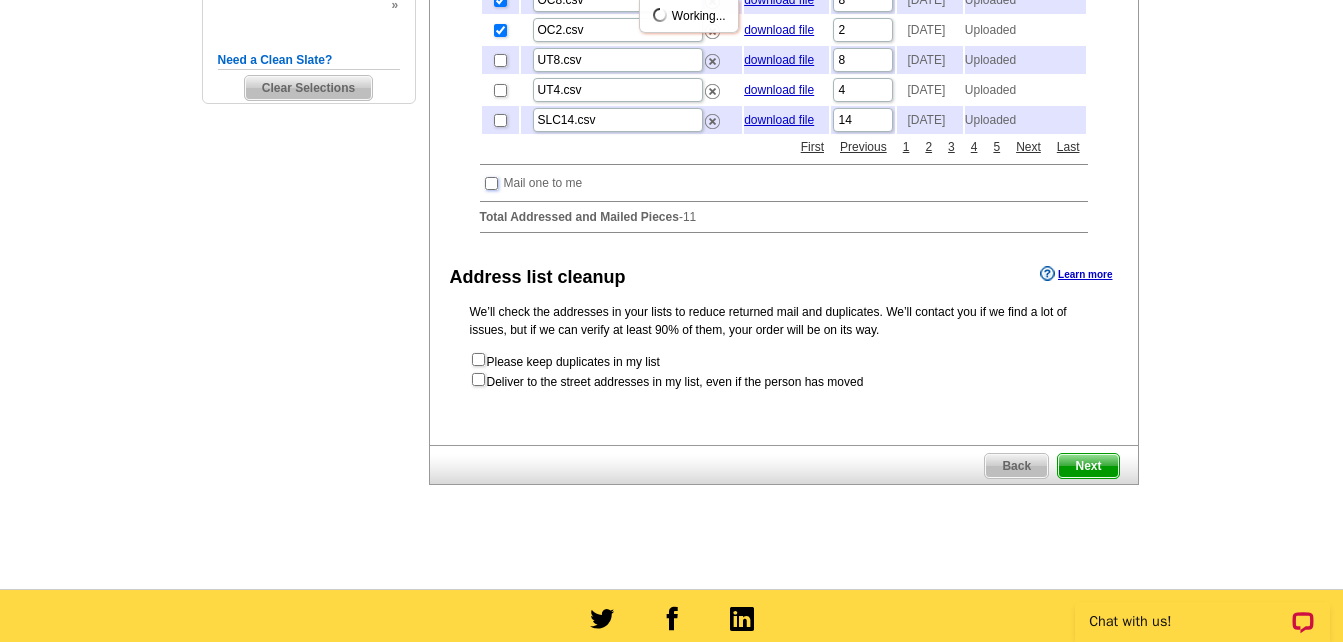 scroll, scrollTop: 600, scrollLeft: 0, axis: vertical 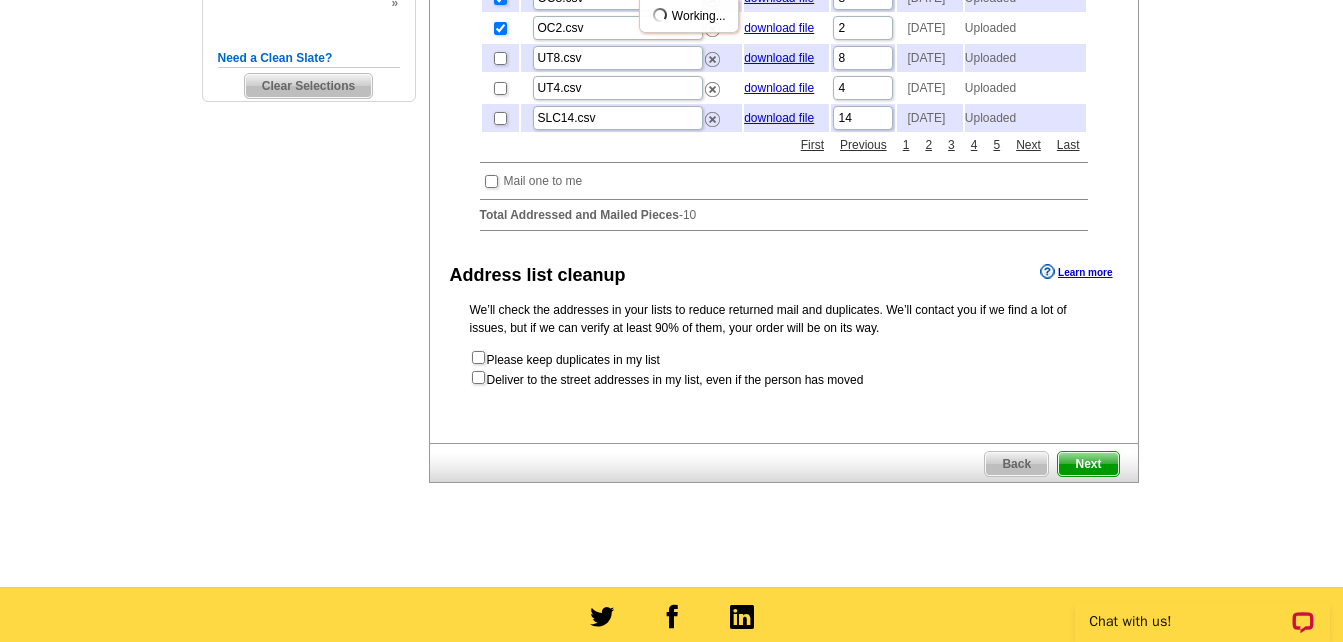 click on "Next" at bounding box center (1088, 464) 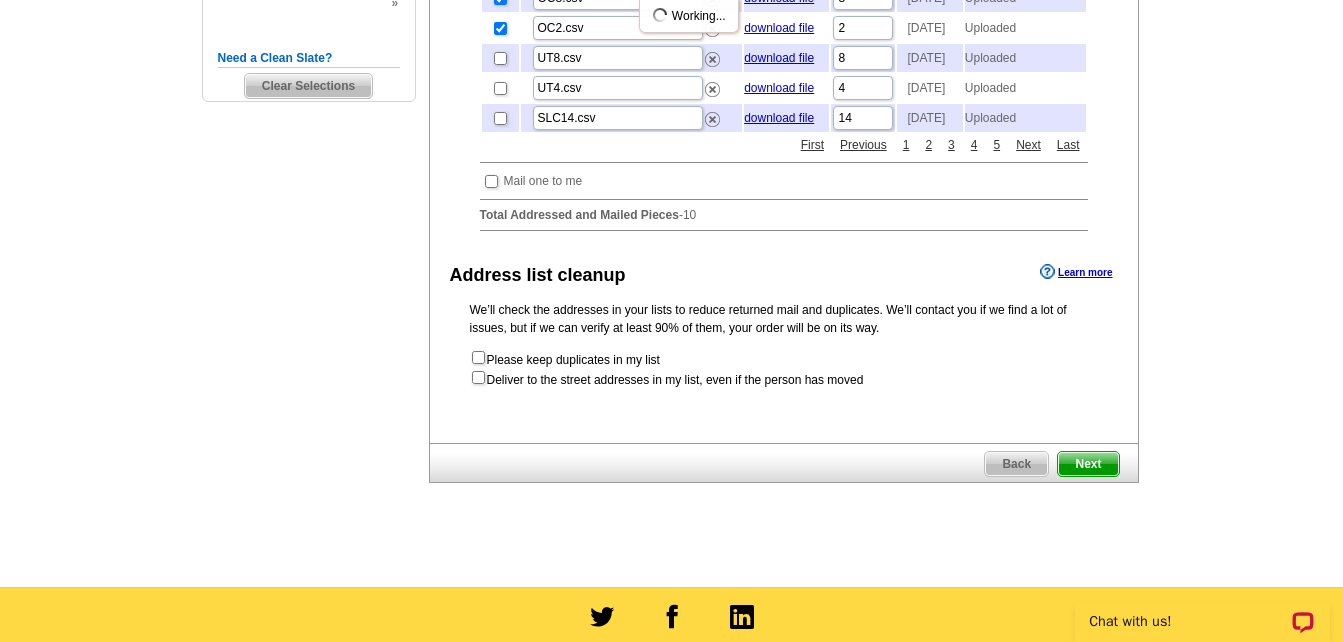 scroll, scrollTop: 0, scrollLeft: 0, axis: both 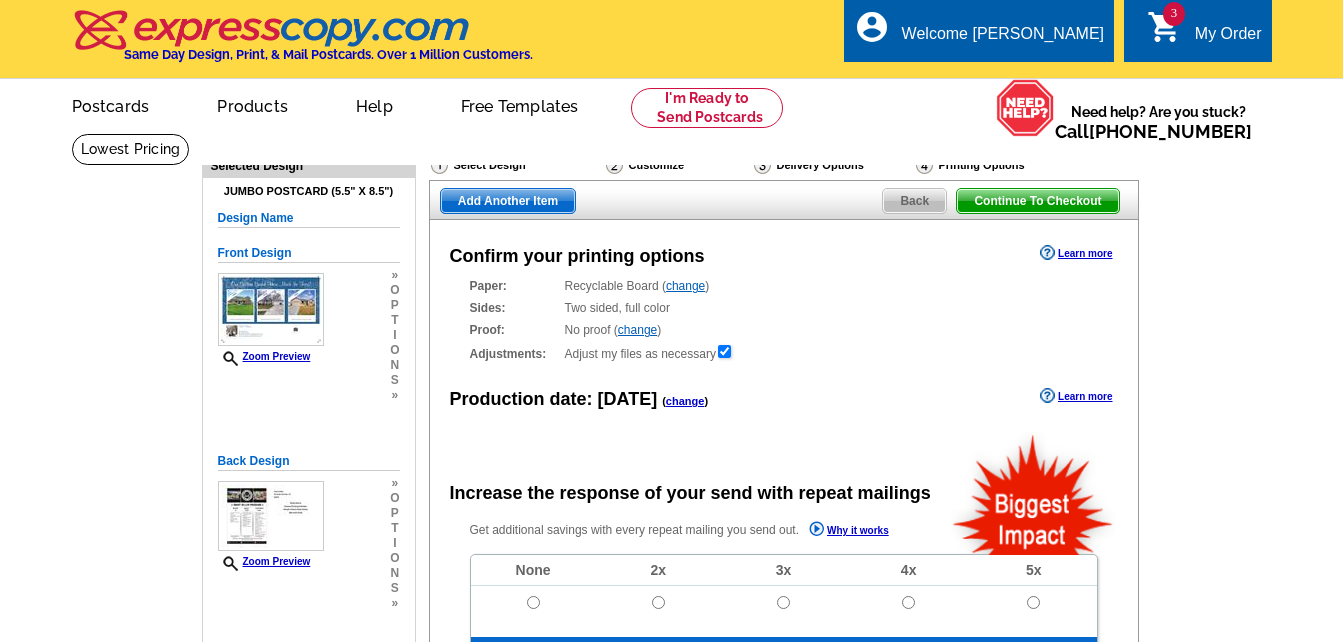radio on "false" 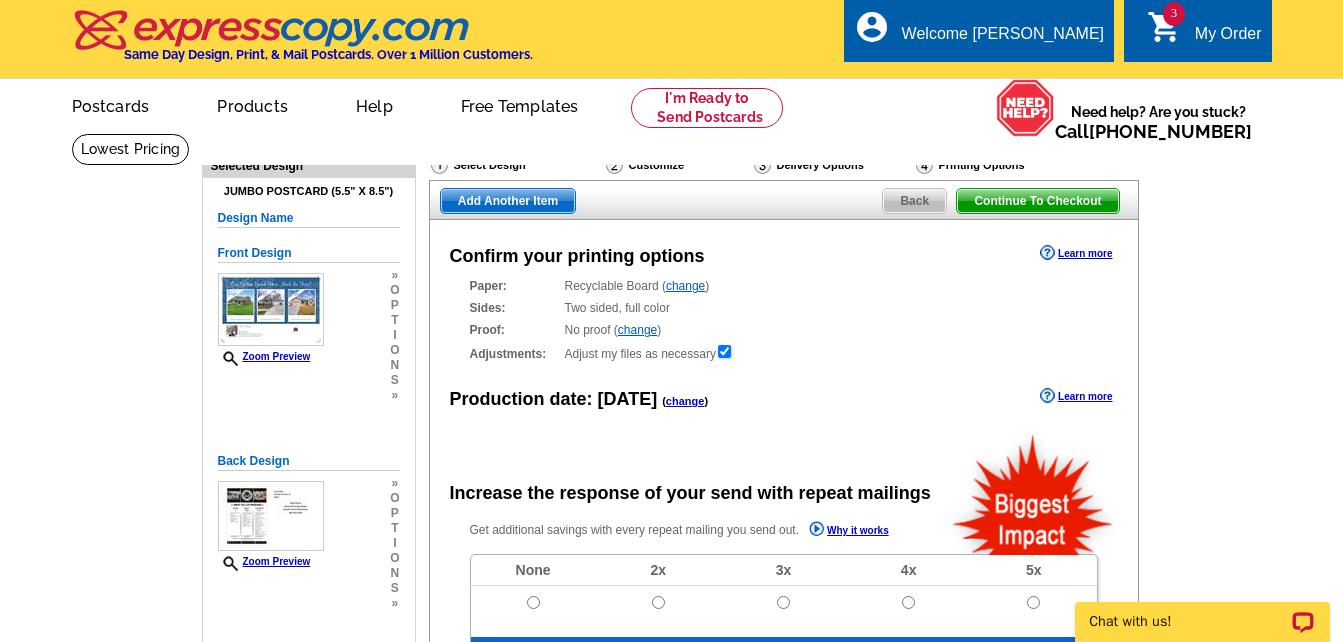click on "Add Another Item" at bounding box center (508, 201) 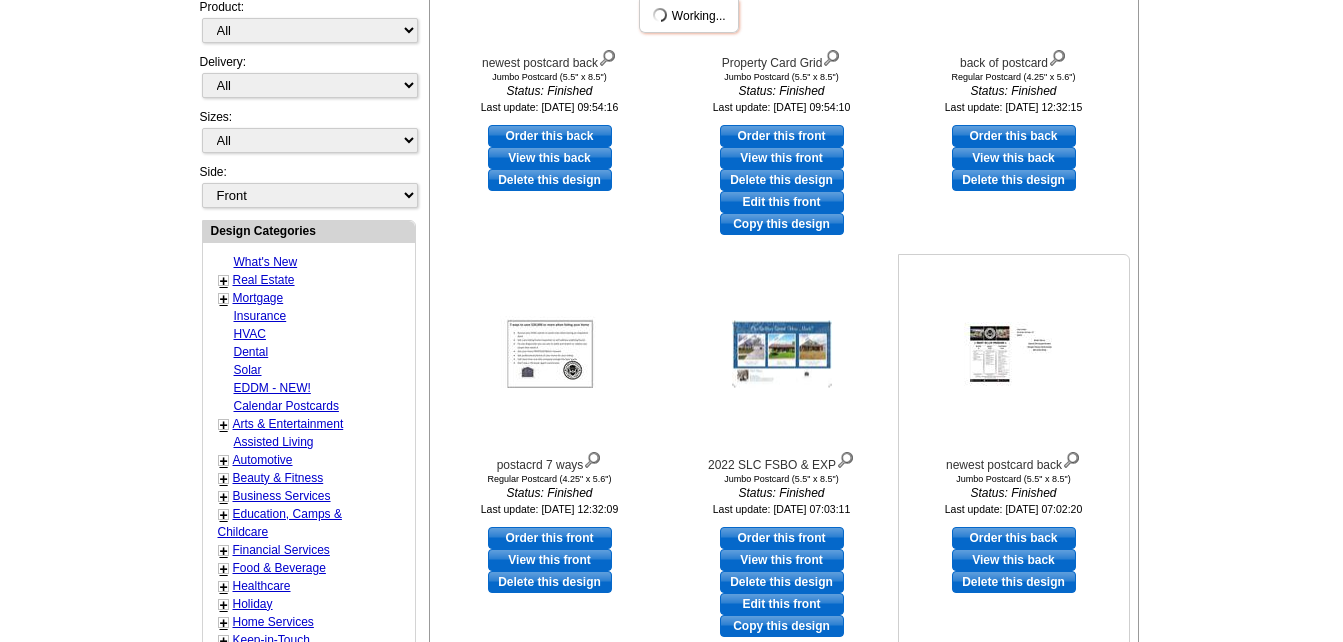 scroll, scrollTop: 600, scrollLeft: 0, axis: vertical 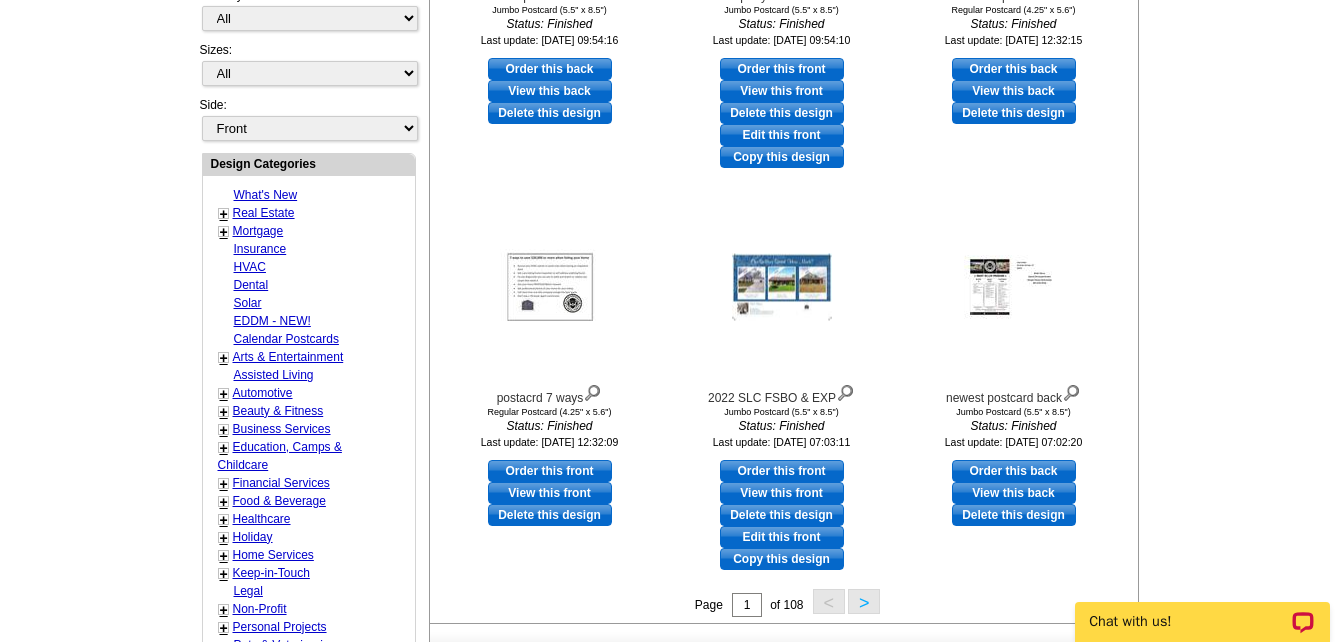 click on ">" at bounding box center (864, 601) 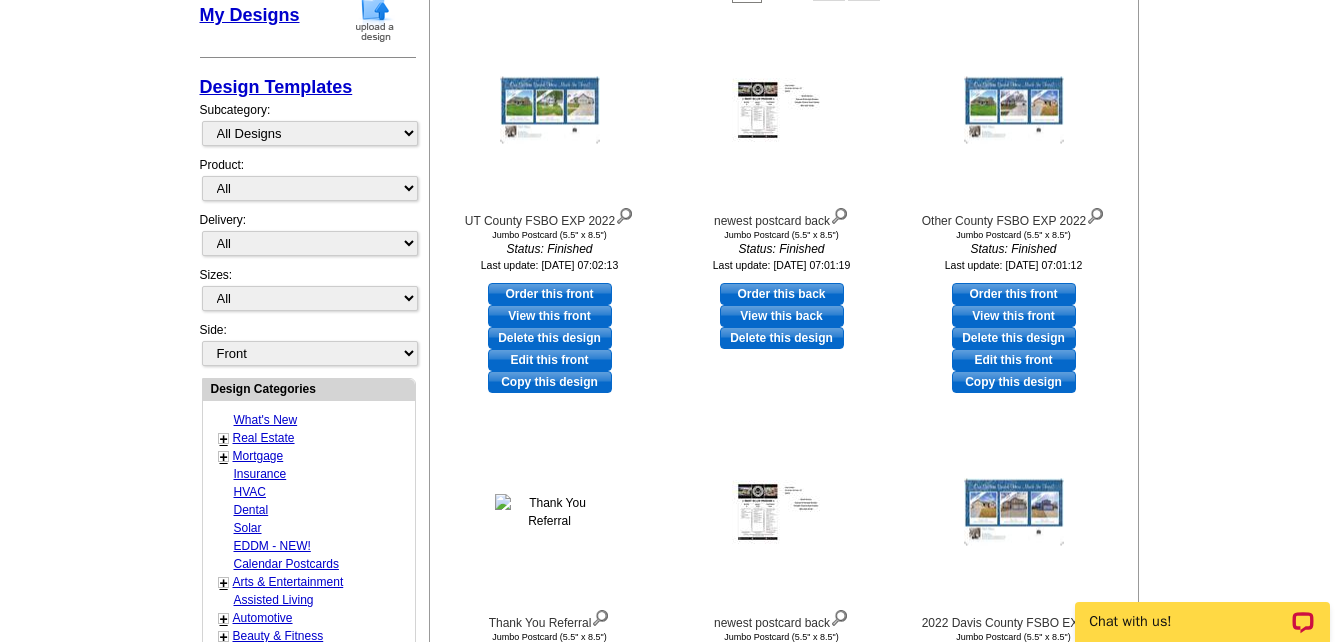 scroll, scrollTop: 596, scrollLeft: 0, axis: vertical 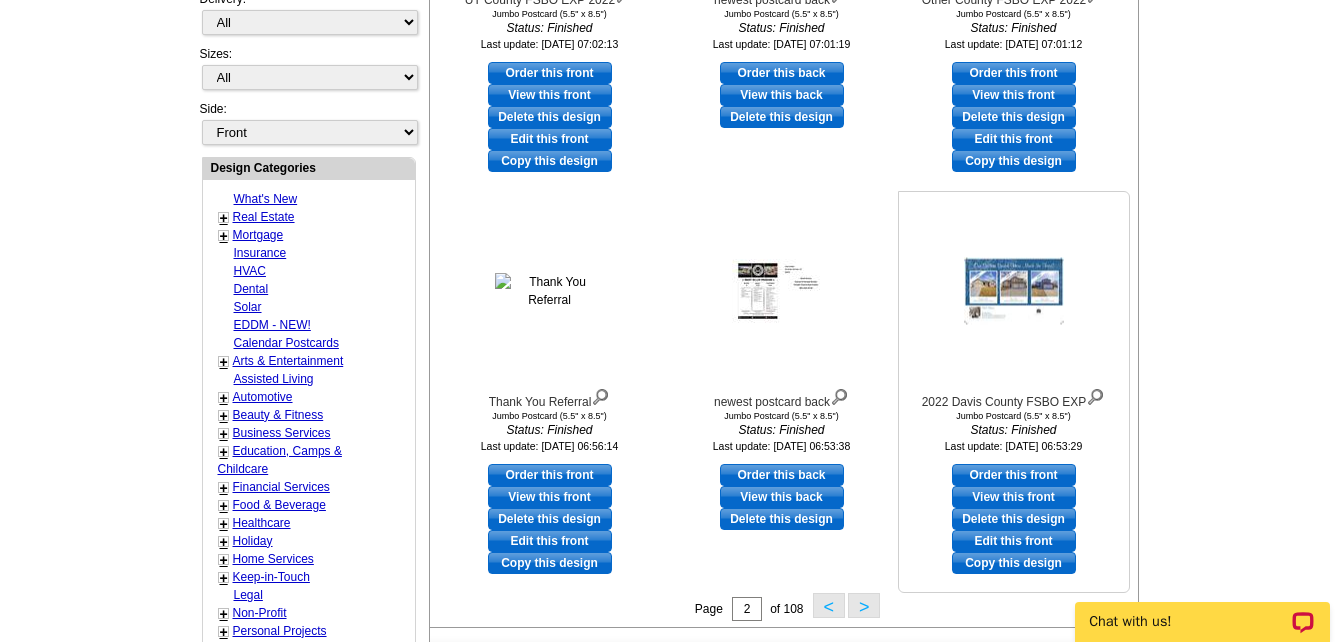click on "Order this front" at bounding box center [1014, 475] 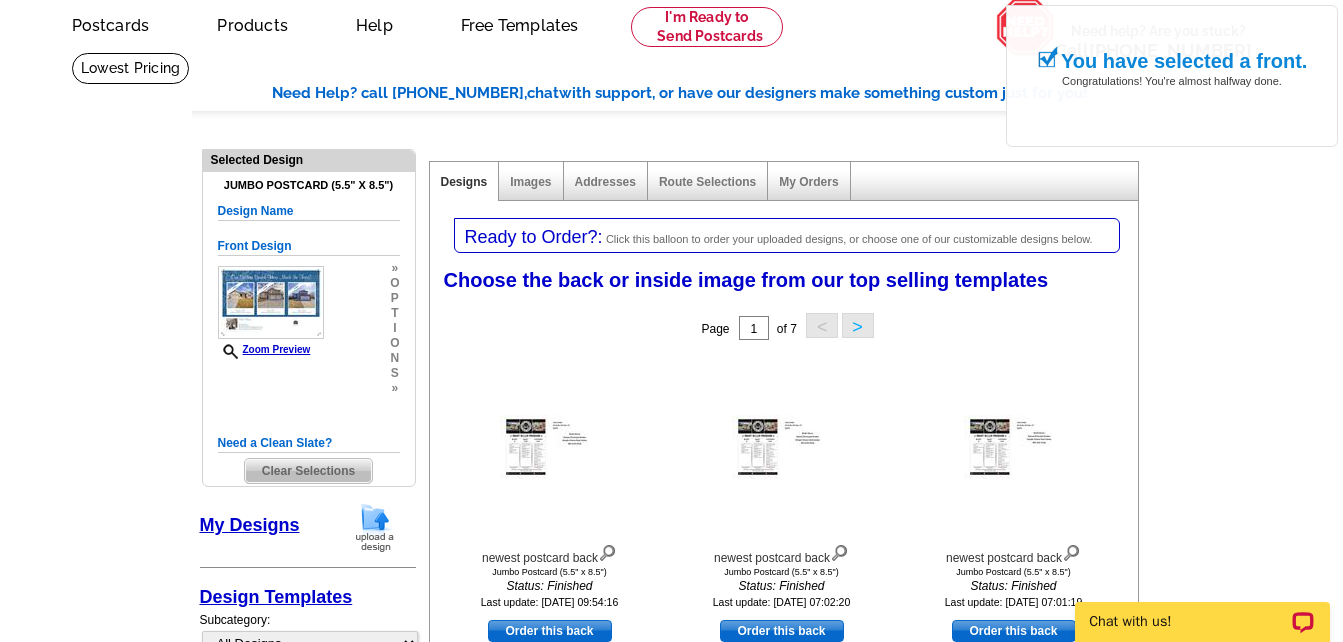 scroll, scrollTop: 200, scrollLeft: 0, axis: vertical 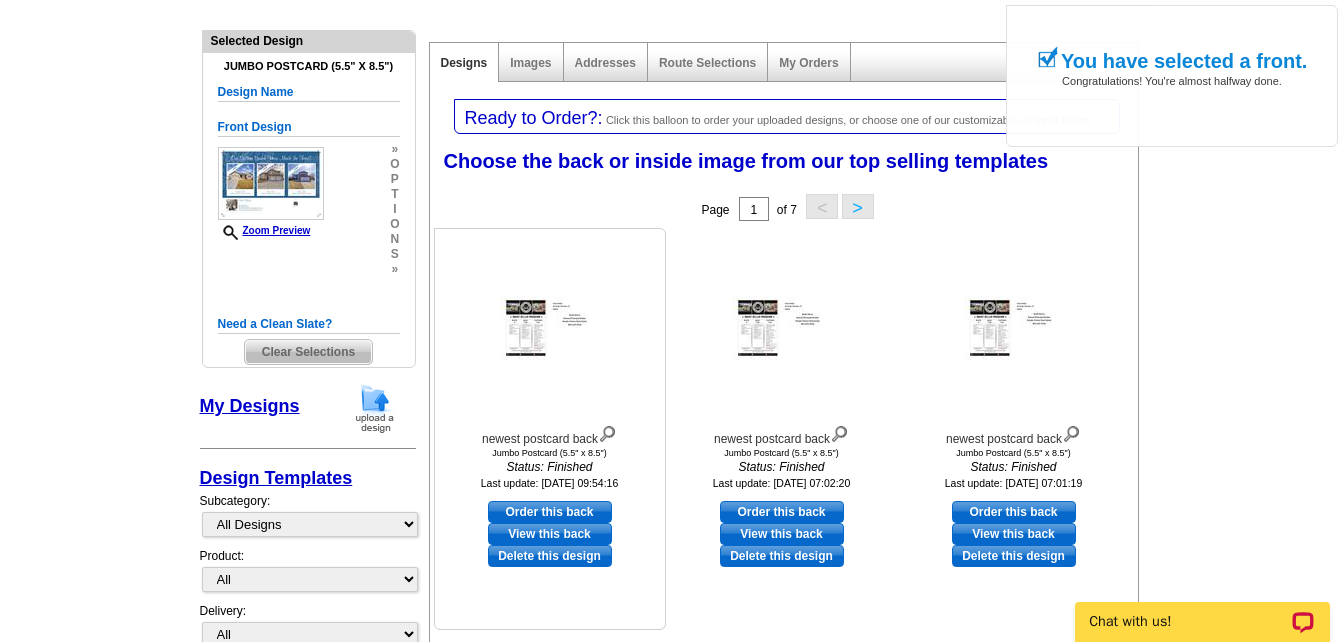 click on "Order this back" at bounding box center [550, 512] 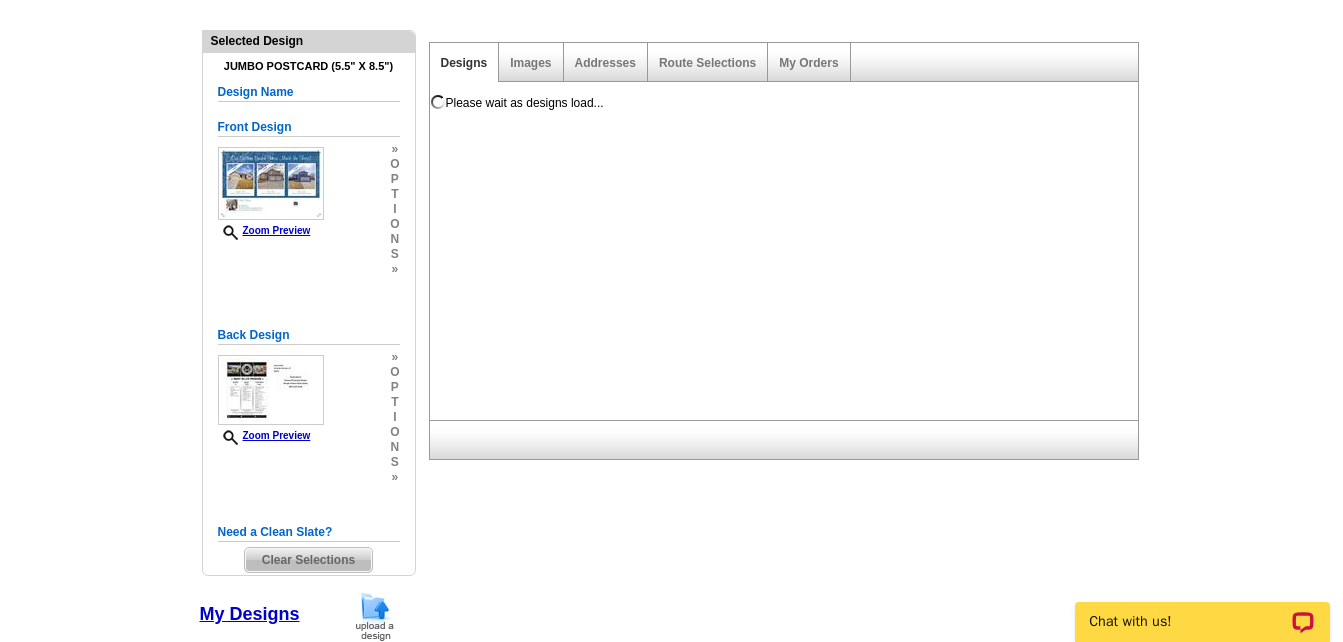 scroll, scrollTop: 0, scrollLeft: 0, axis: both 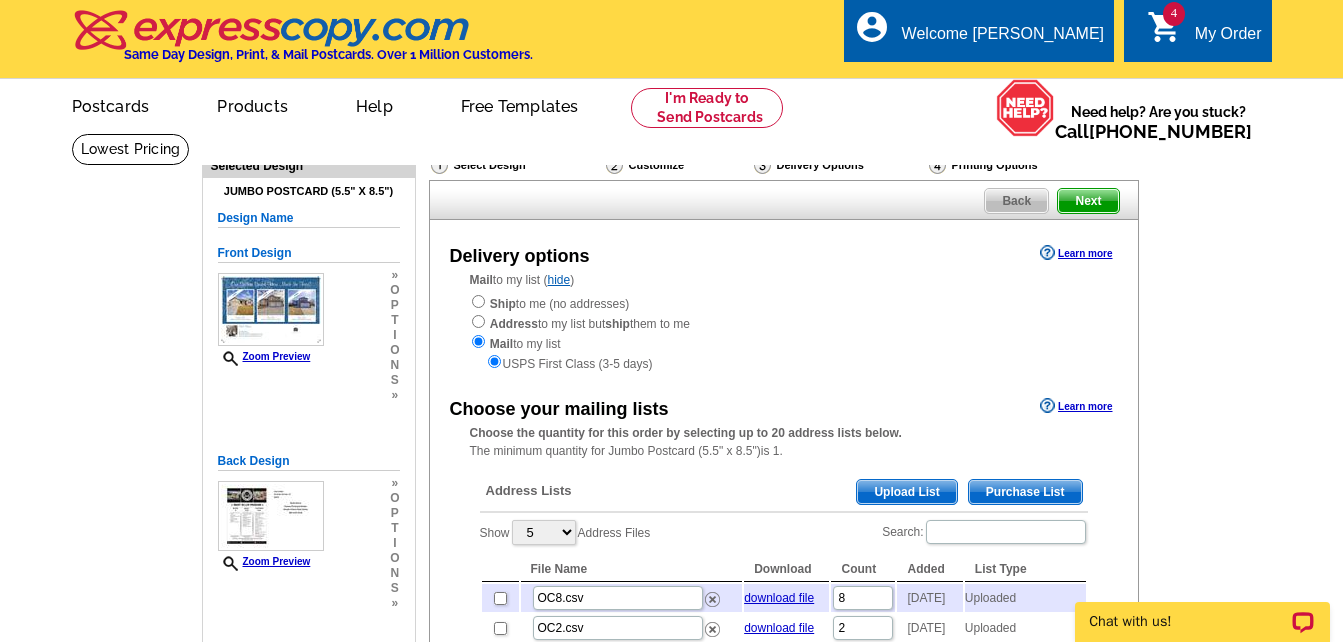 click on "Upload List" at bounding box center (906, 492) 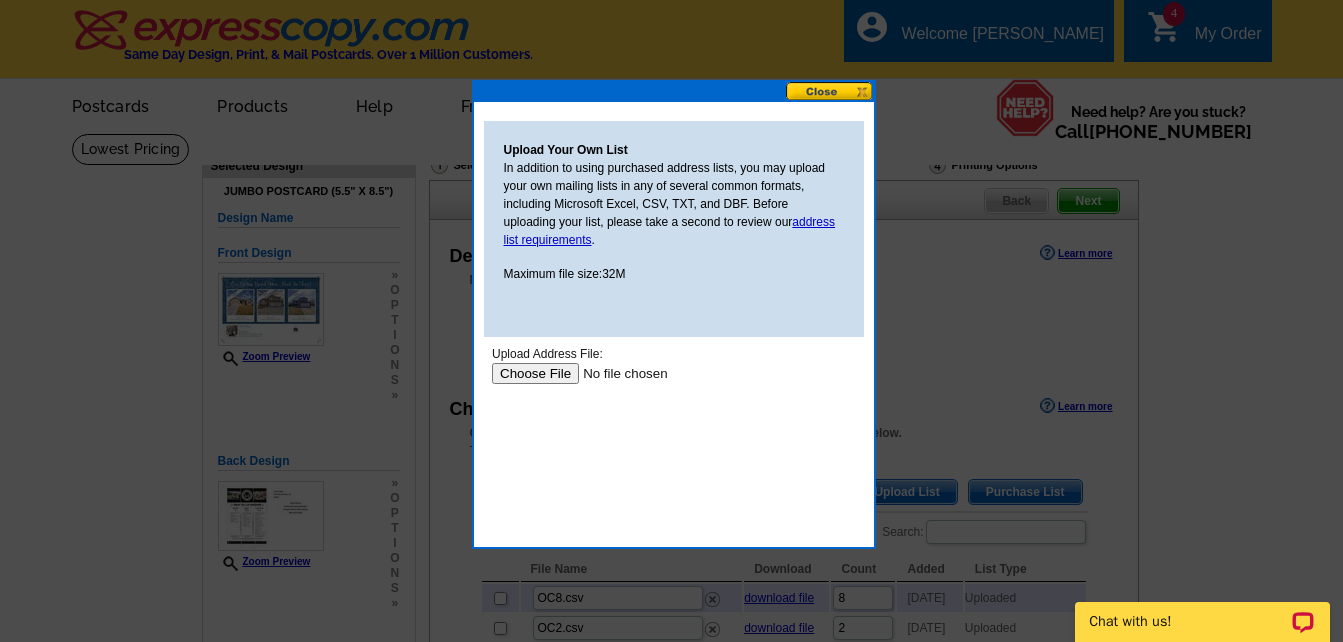 scroll, scrollTop: 0, scrollLeft: 0, axis: both 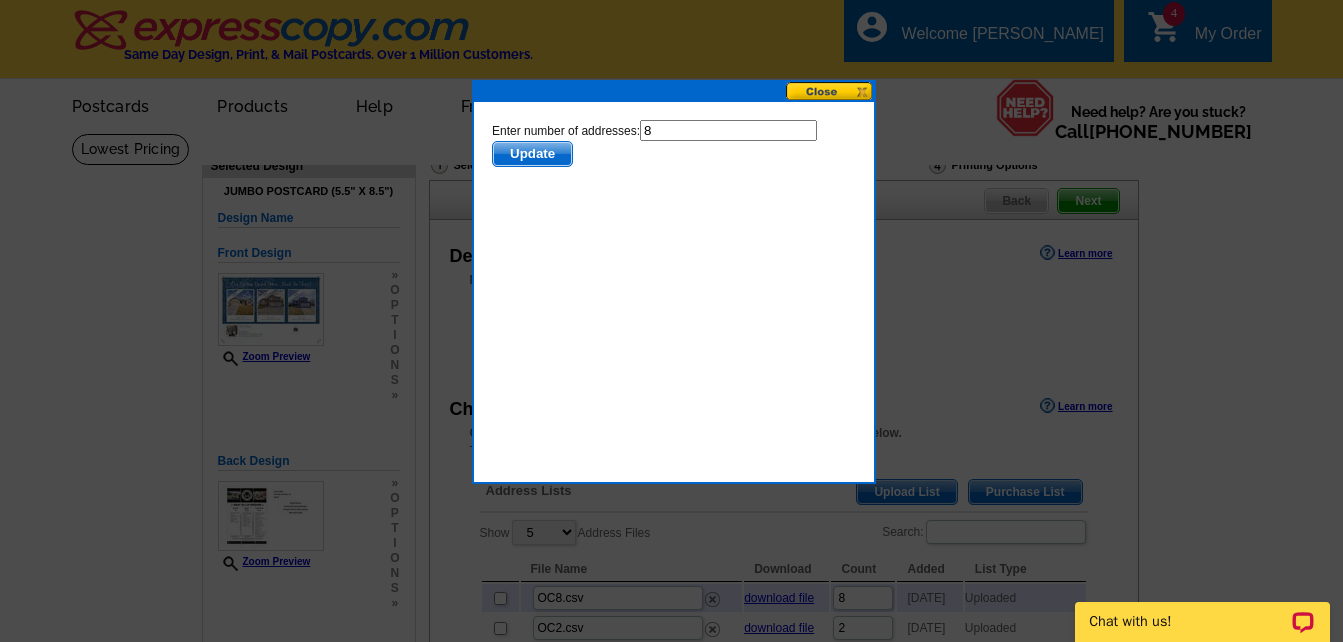 click on "8" at bounding box center (727, 130) 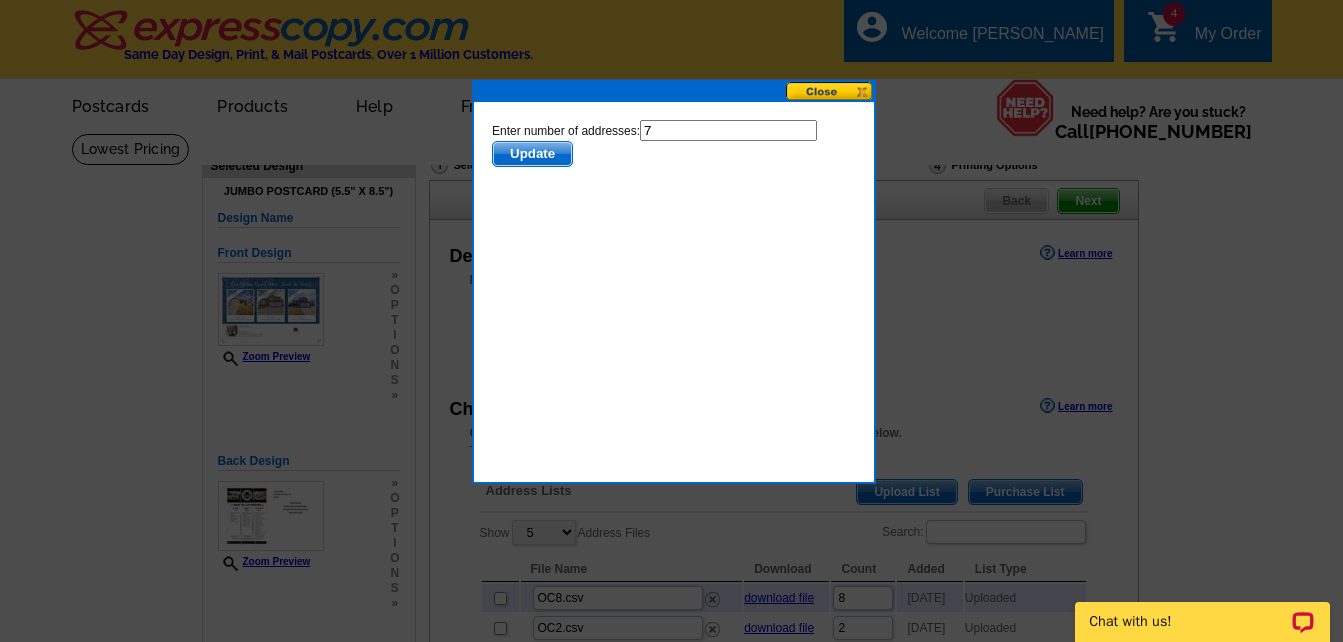 type on "7" 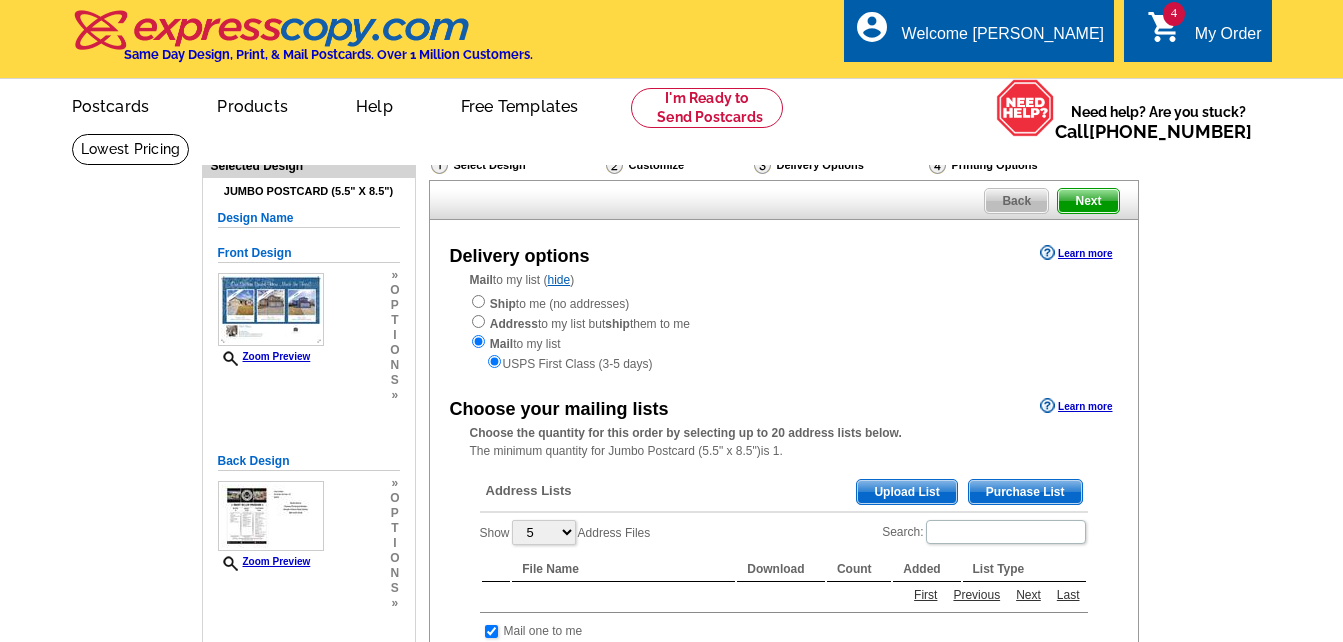 scroll, scrollTop: 0, scrollLeft: 0, axis: both 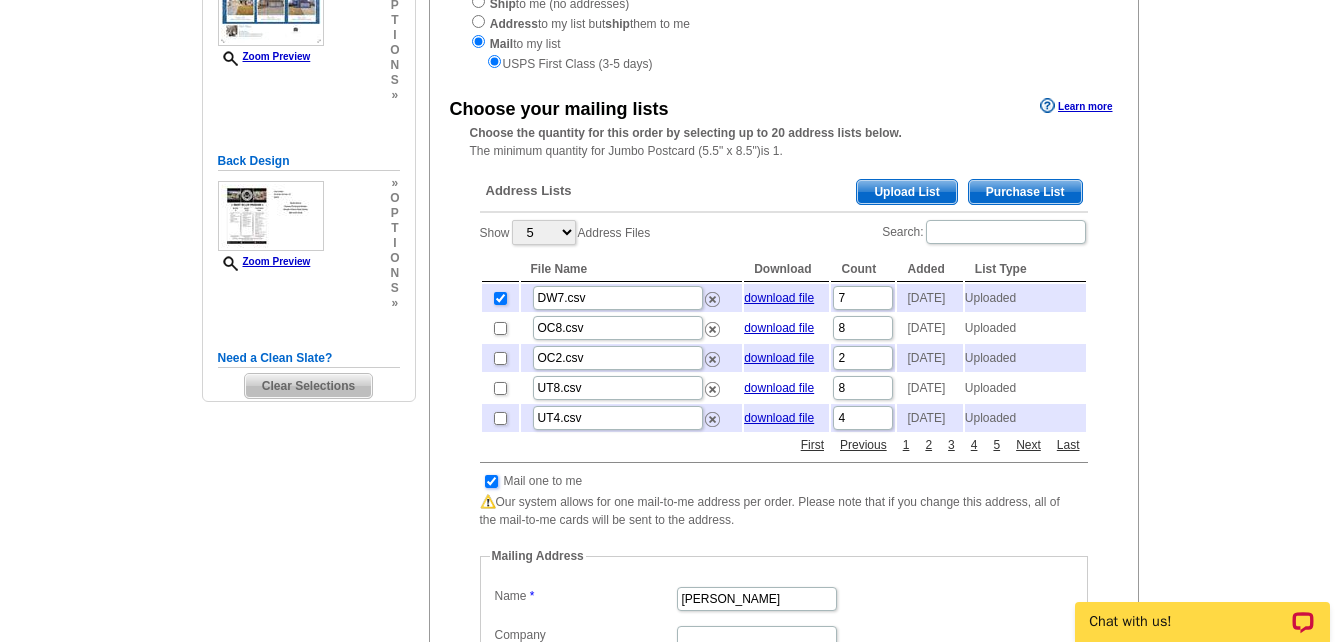 click at bounding box center [491, 481] 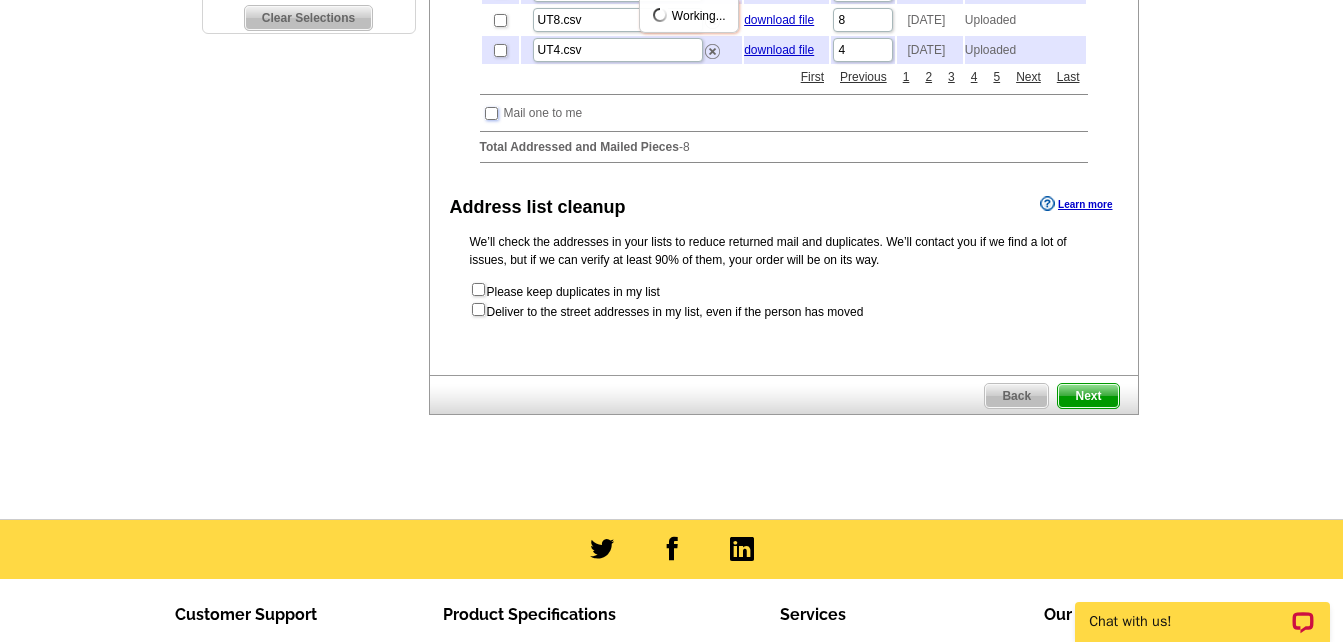 scroll, scrollTop: 700, scrollLeft: 0, axis: vertical 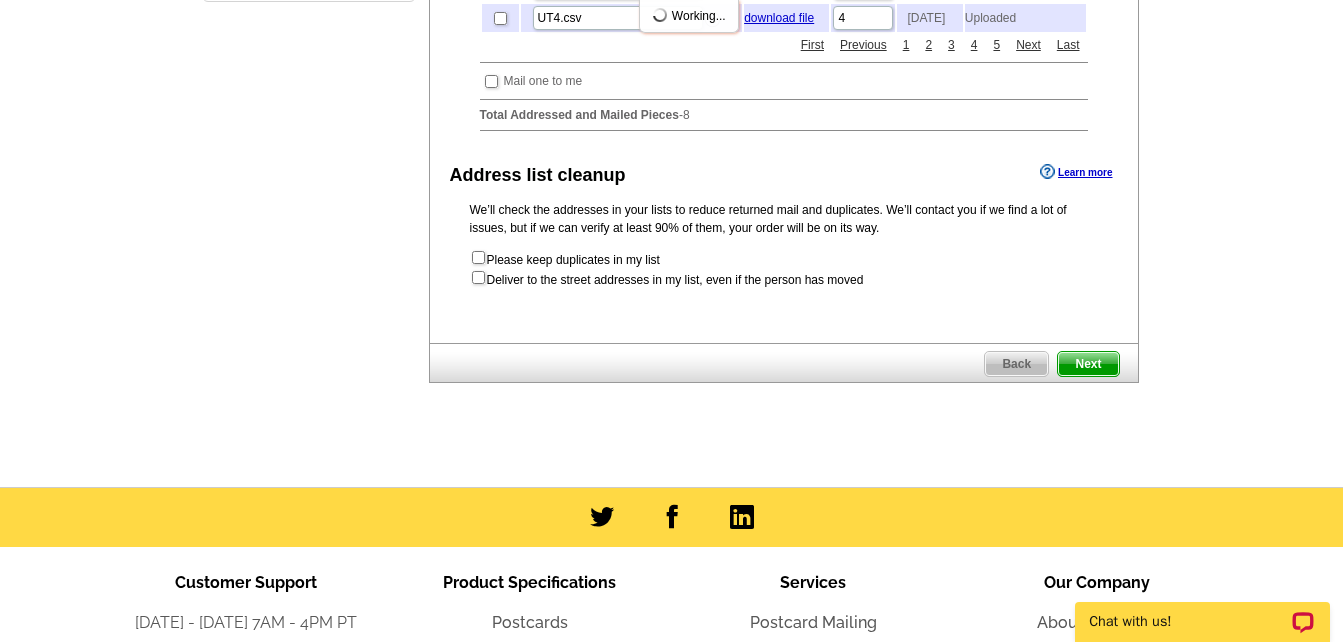 click on "Next" at bounding box center [1088, 364] 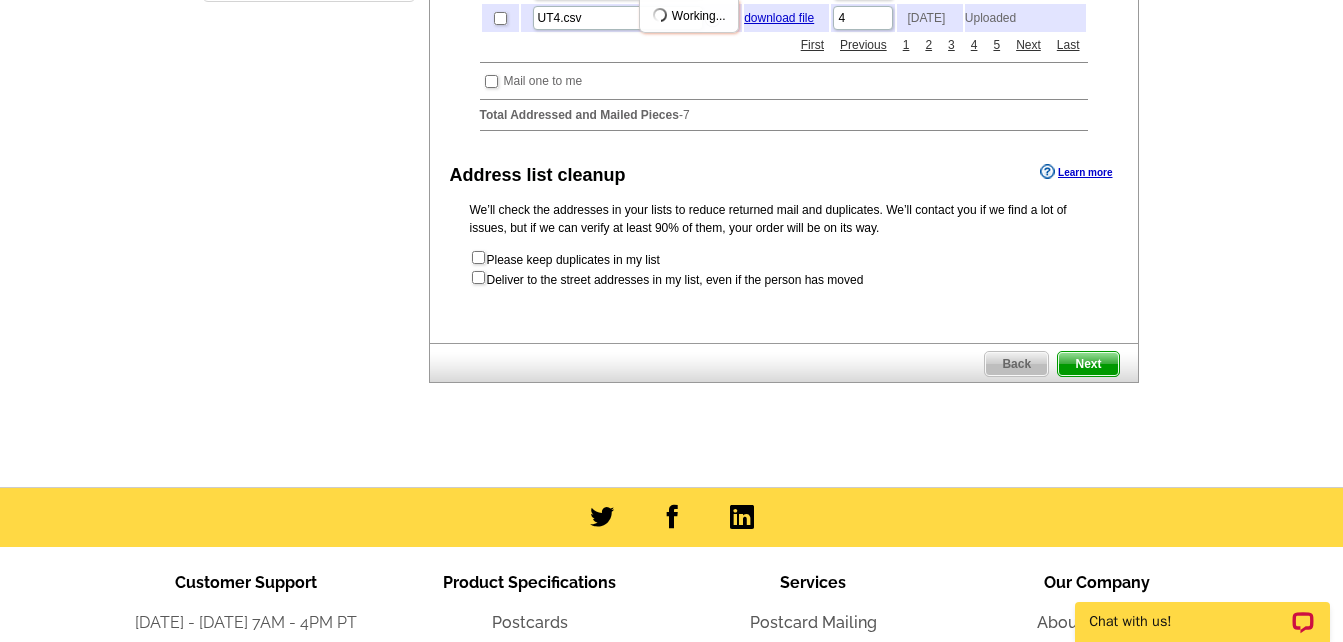 scroll, scrollTop: 0, scrollLeft: 0, axis: both 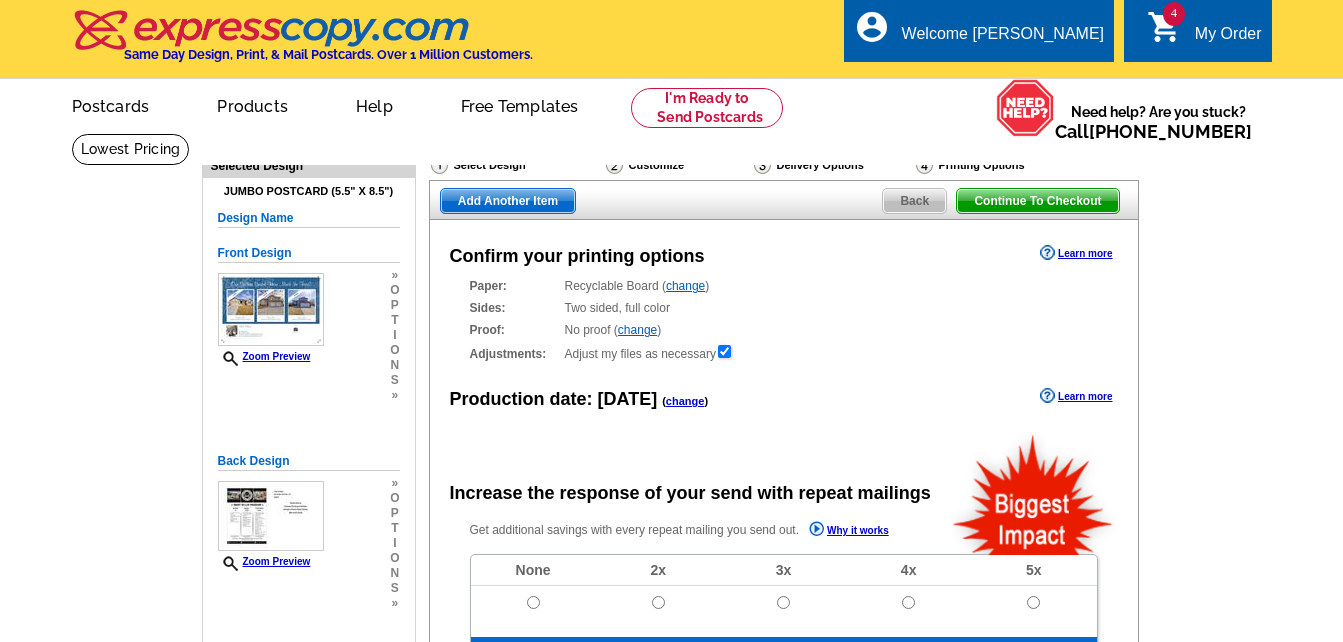radio on "false" 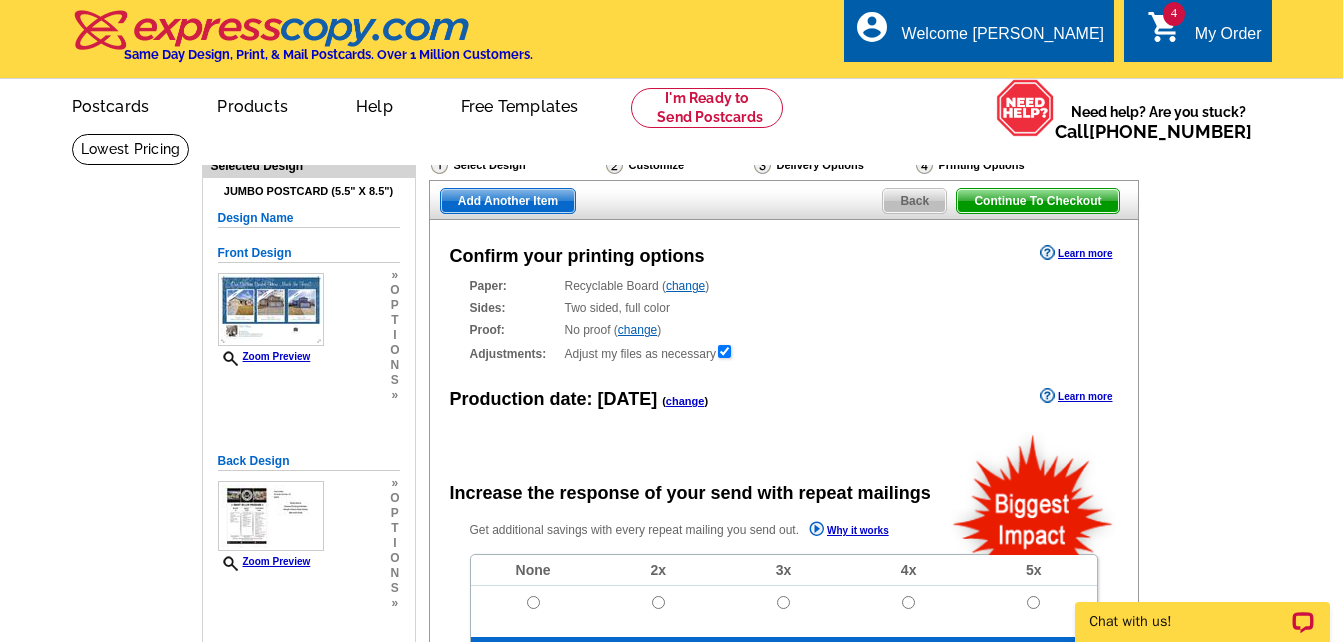 scroll, scrollTop: 0, scrollLeft: 0, axis: both 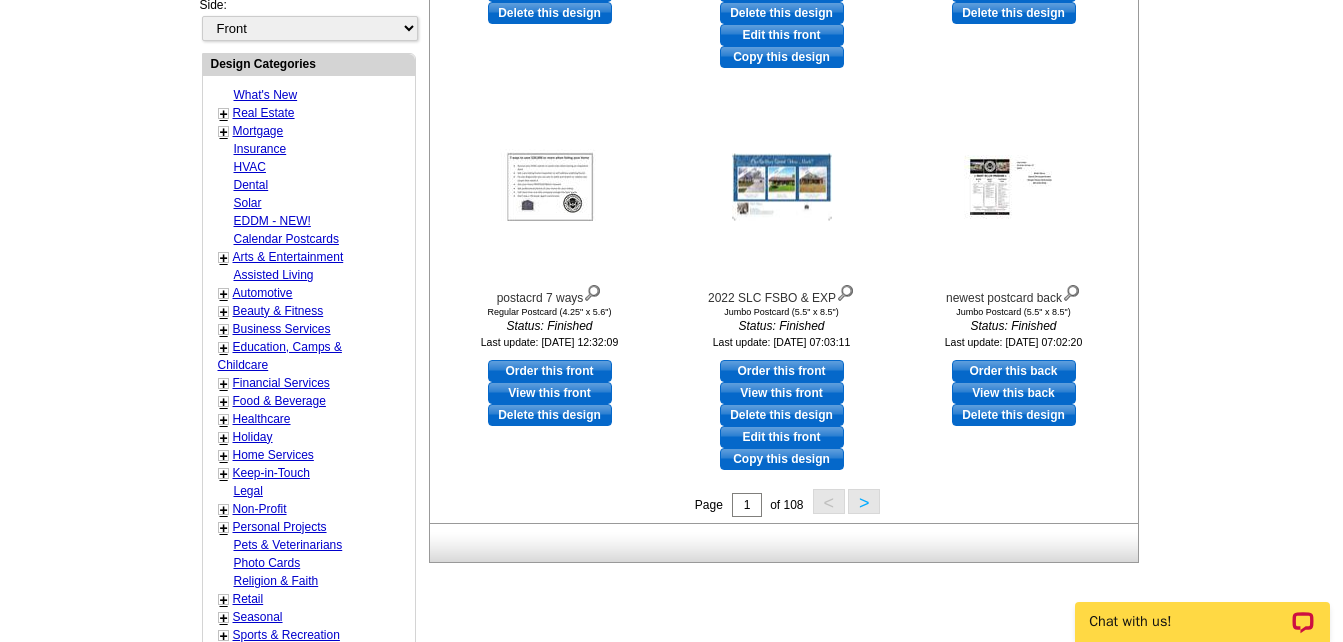 click on ">" at bounding box center (864, 501) 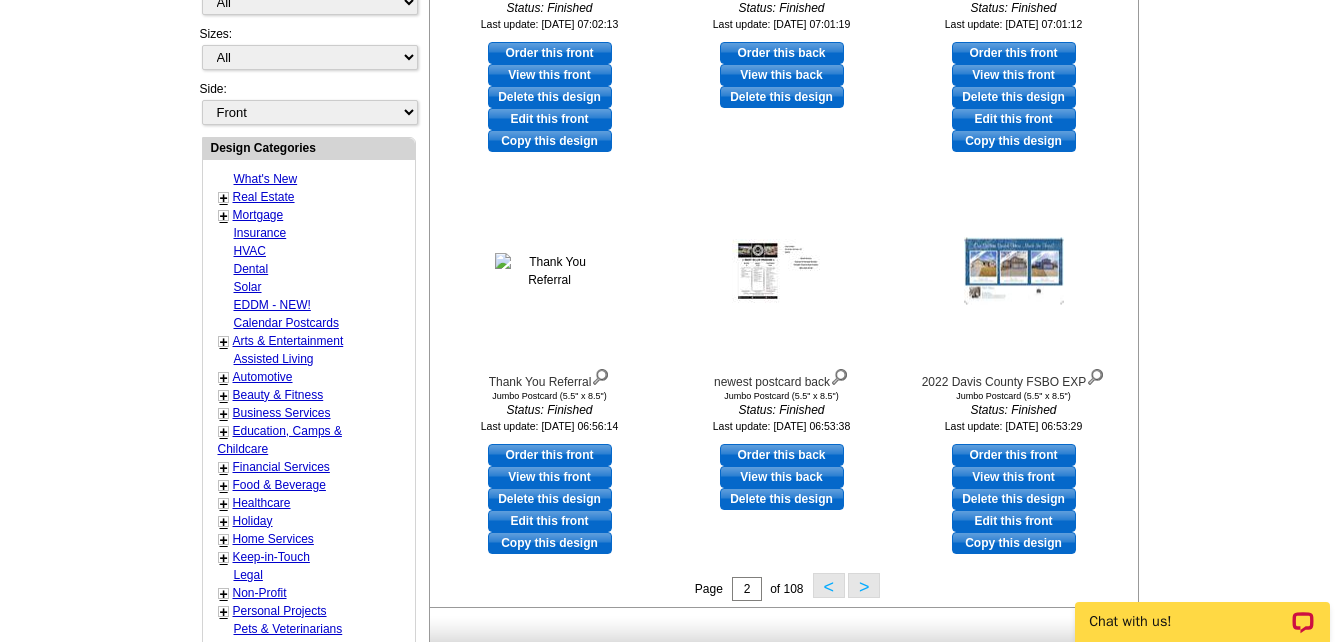 scroll, scrollTop: 696, scrollLeft: 0, axis: vertical 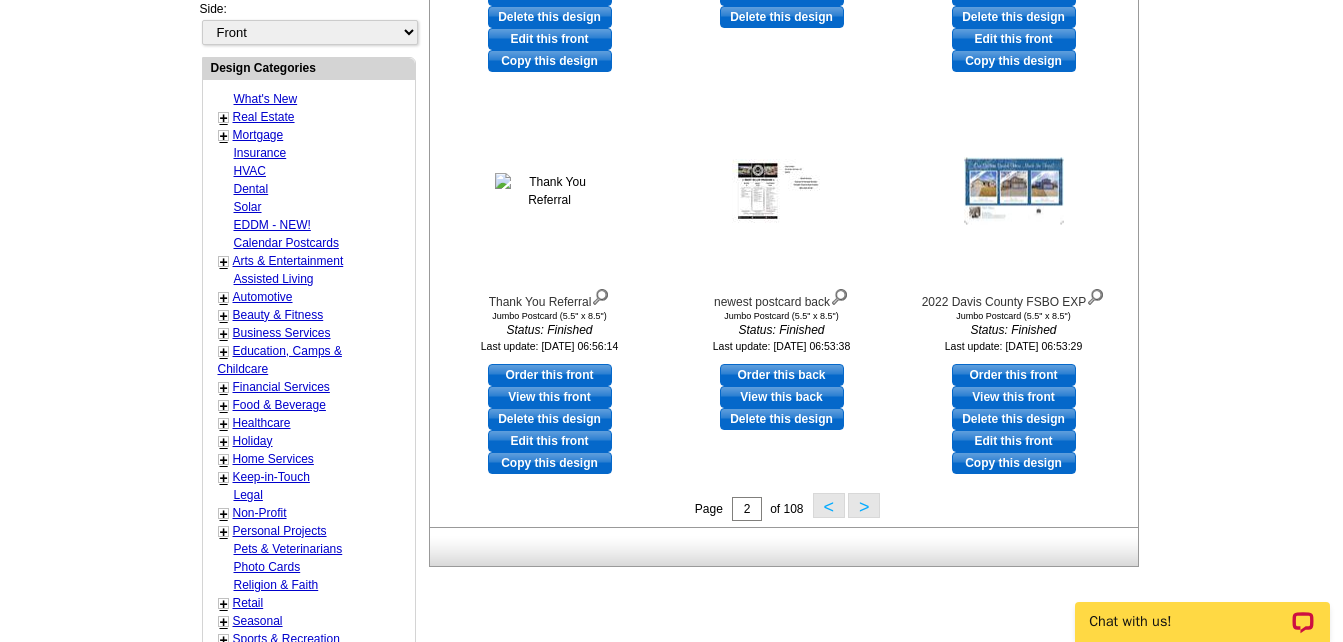 click on ">" at bounding box center (864, 505) 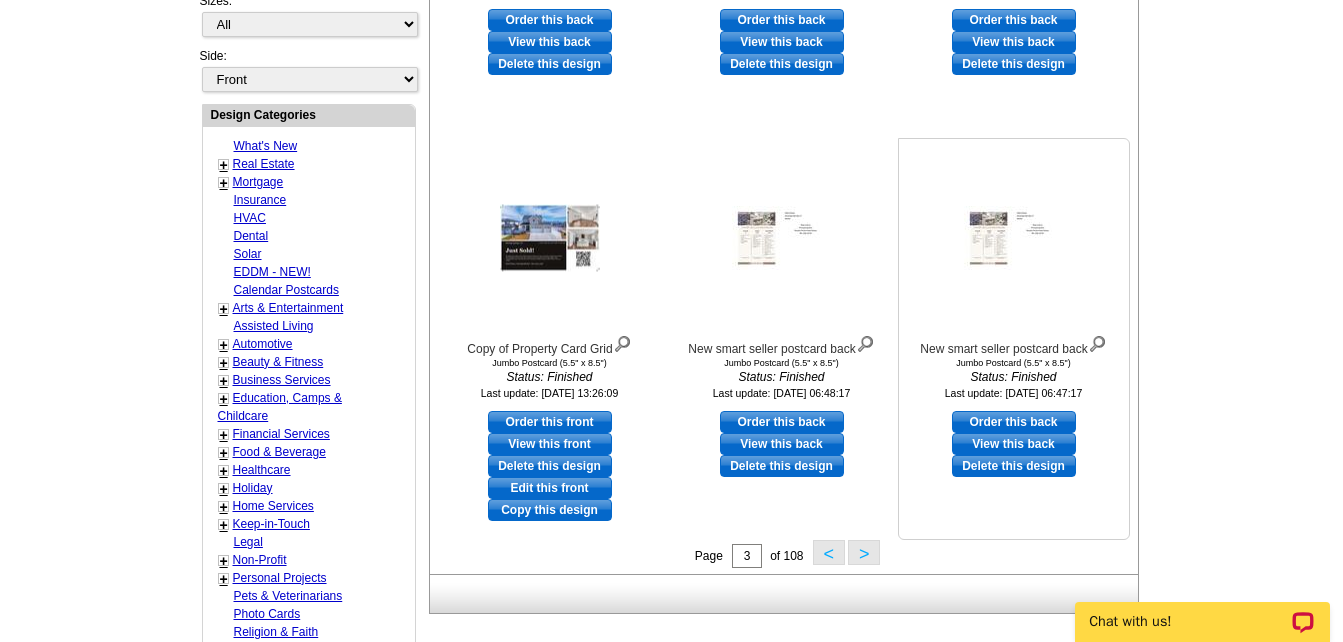 scroll, scrollTop: 696, scrollLeft: 0, axis: vertical 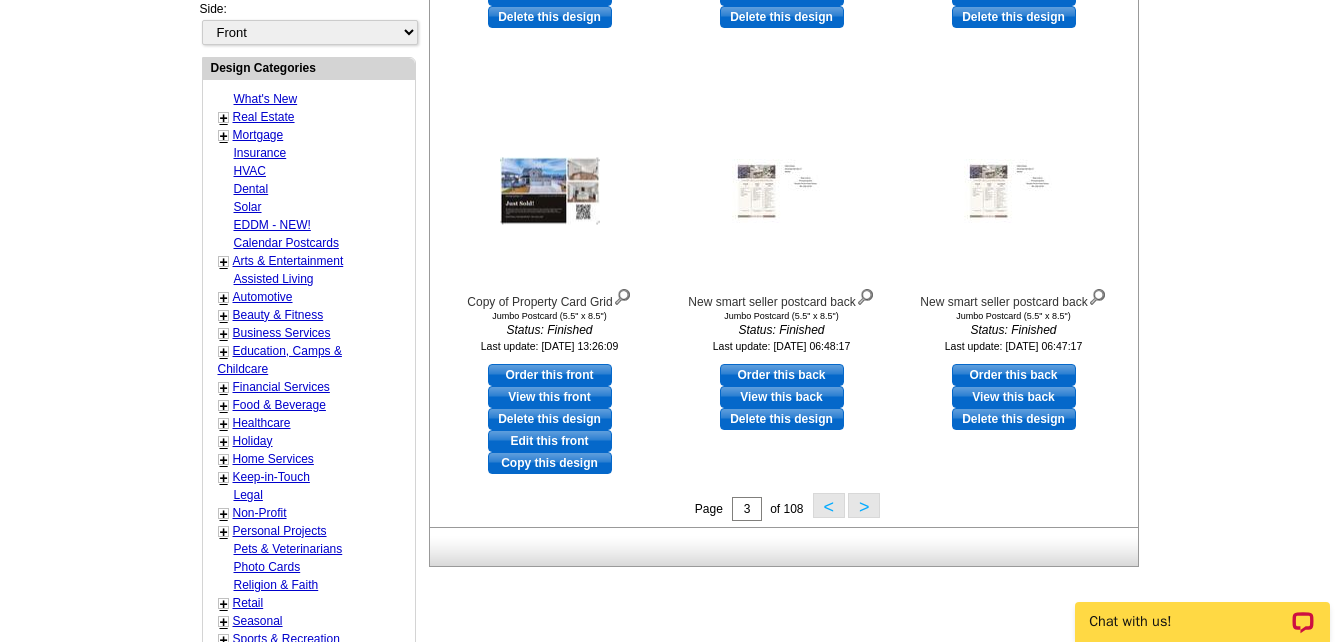 click on ">" at bounding box center (864, 505) 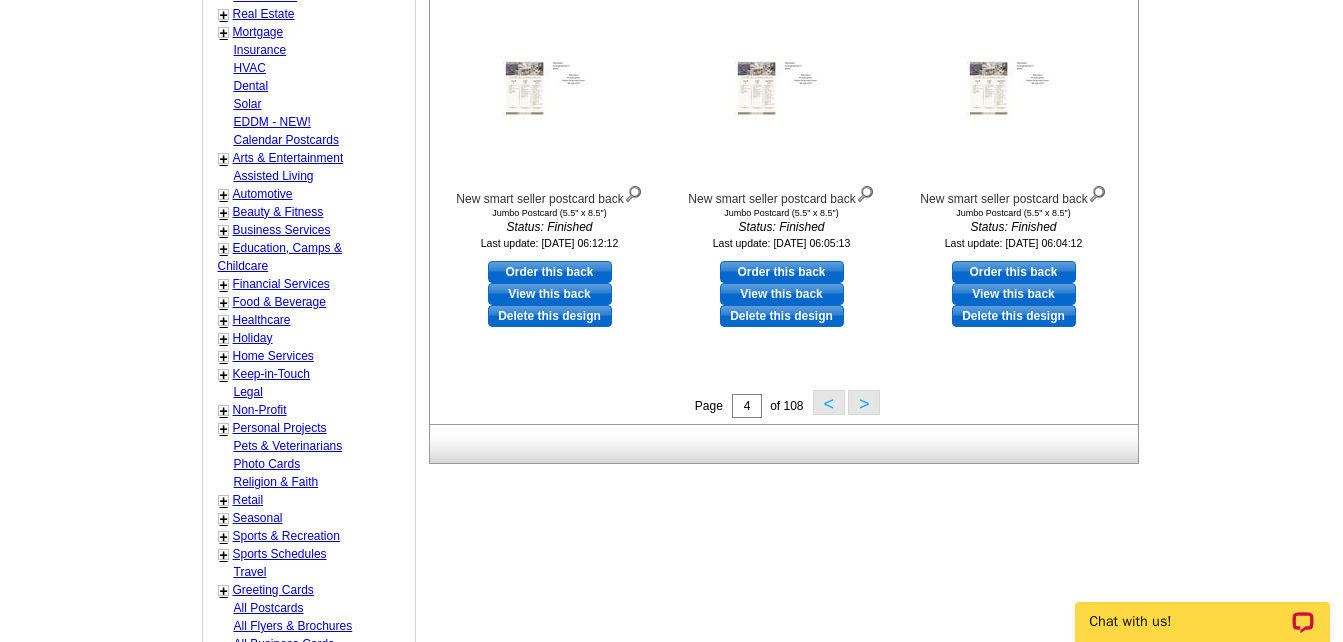scroll, scrollTop: 896, scrollLeft: 0, axis: vertical 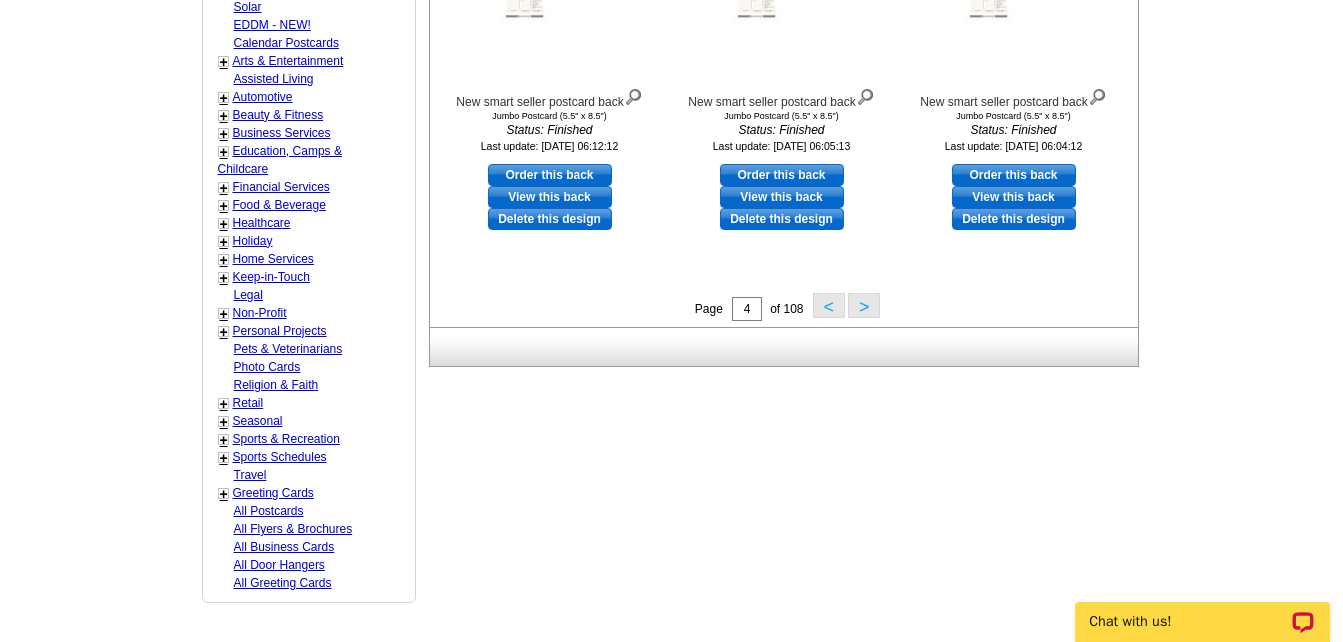 click on ">" at bounding box center [864, 305] 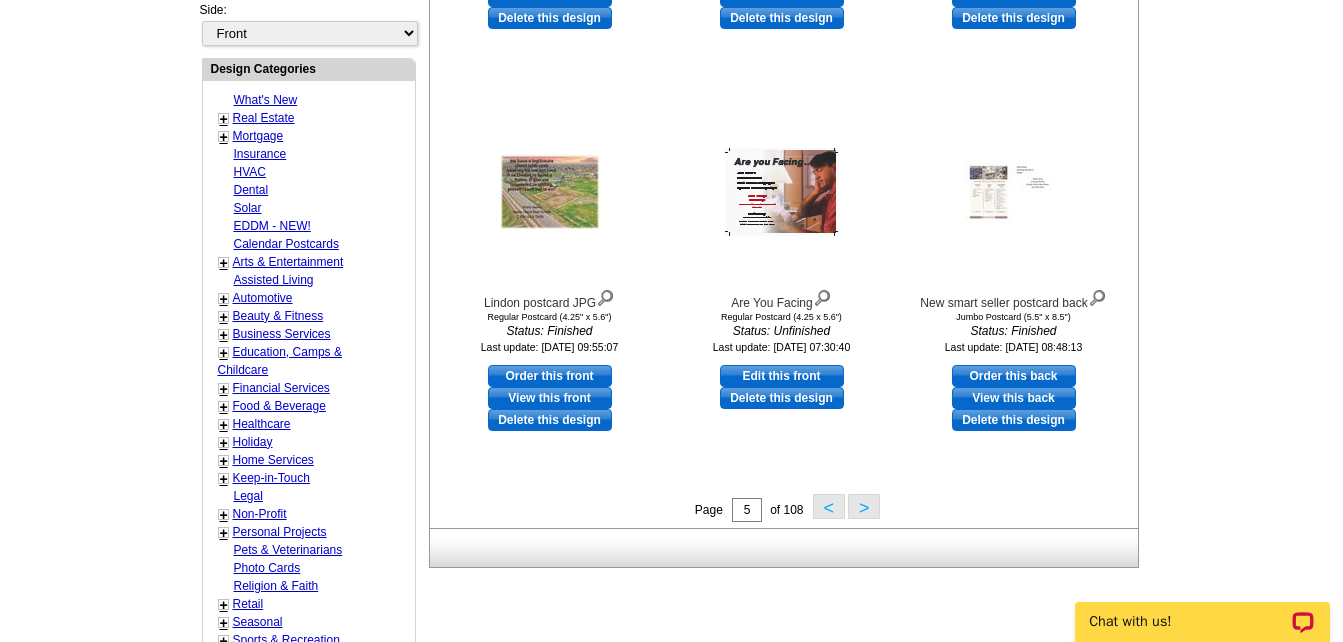 scroll, scrollTop: 696, scrollLeft: 0, axis: vertical 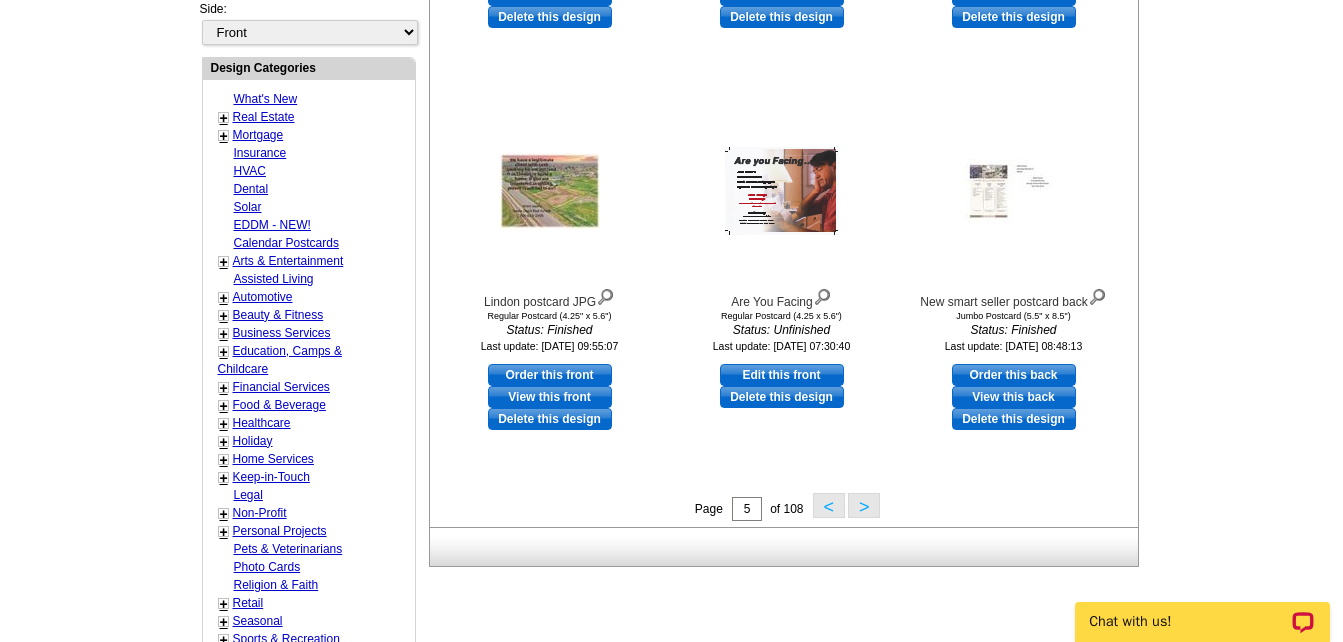 click on ">" at bounding box center (864, 505) 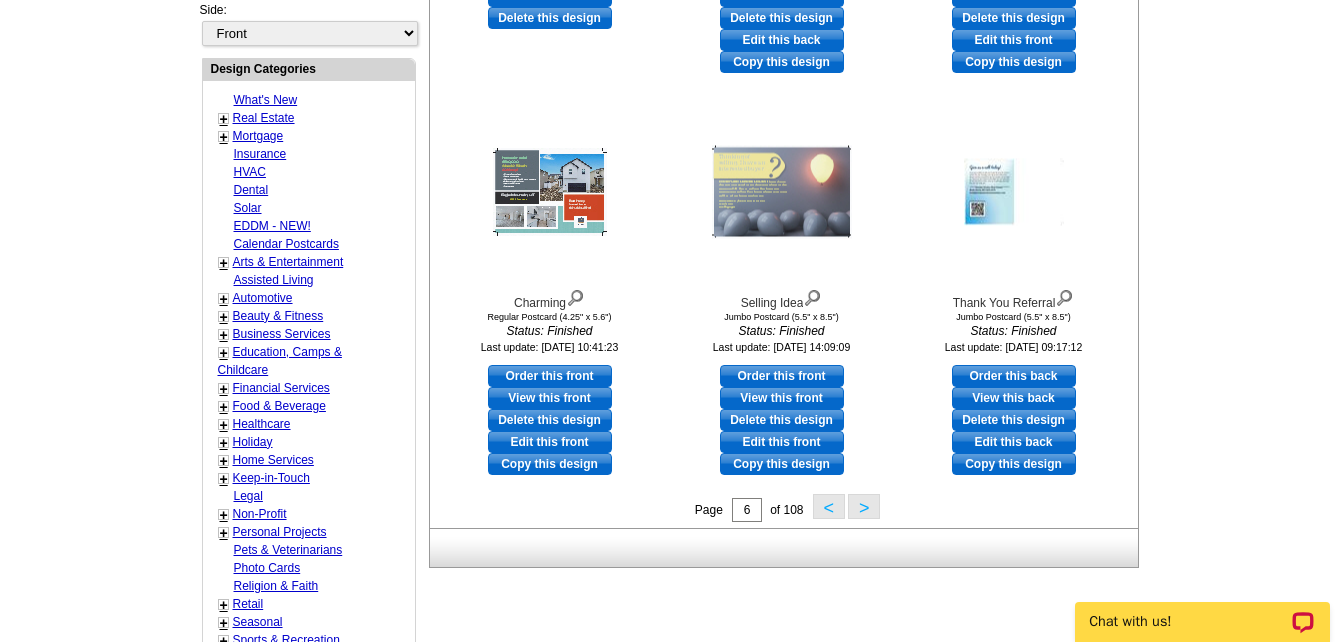 scroll, scrollTop: 696, scrollLeft: 0, axis: vertical 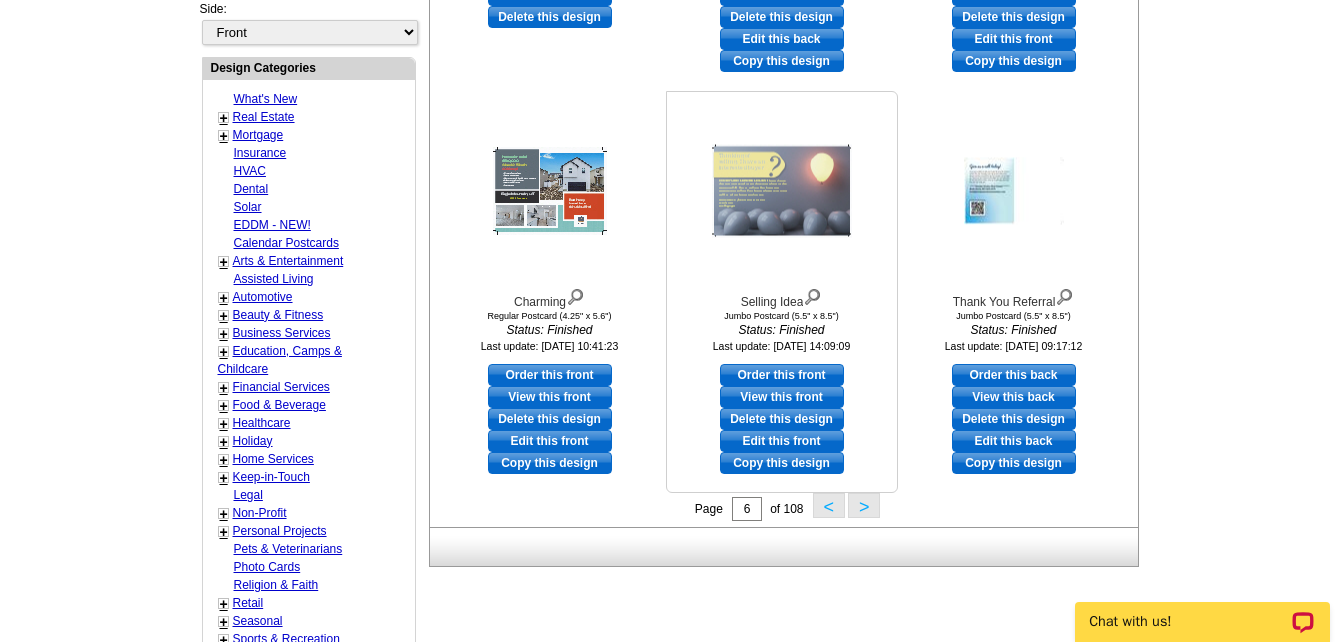 click on "View this front" at bounding box center [782, 397] 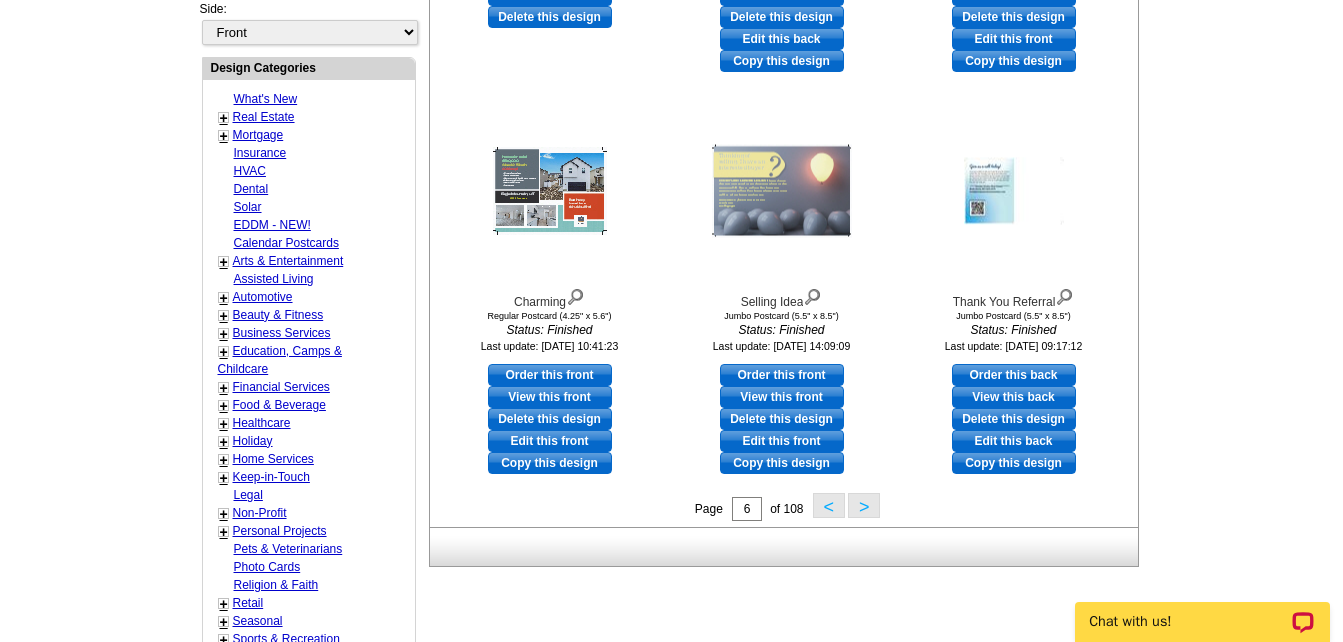 click on ">" at bounding box center (864, 505) 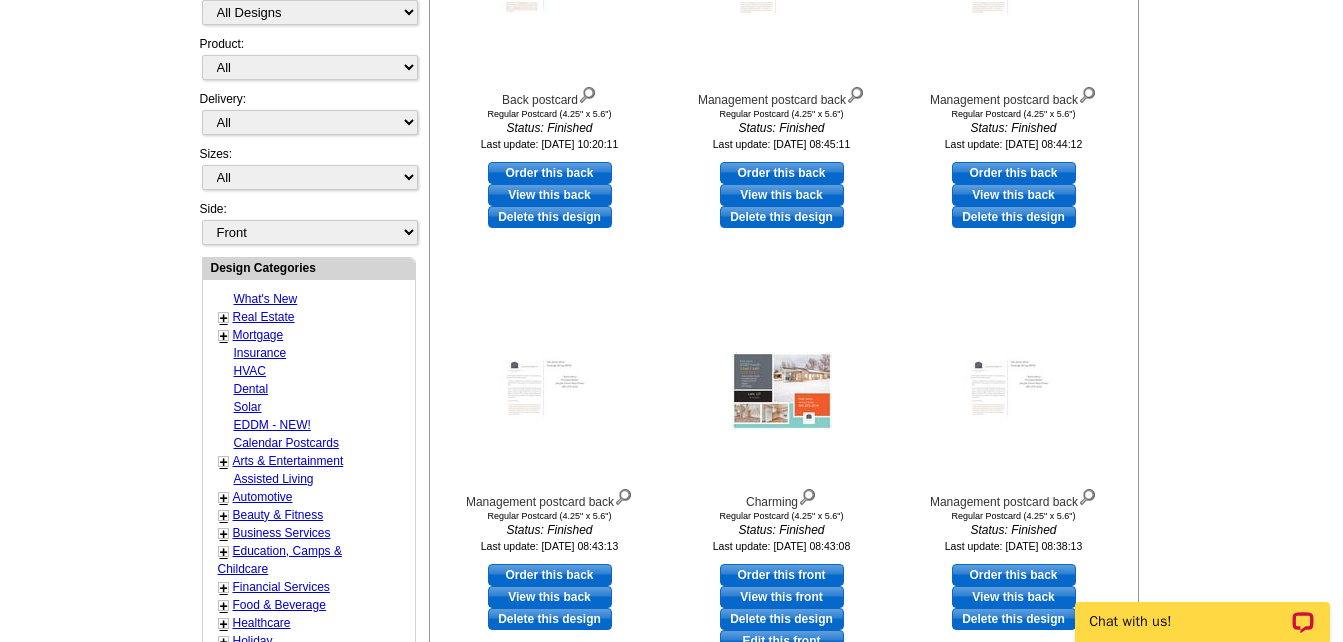 scroll, scrollTop: 696, scrollLeft: 0, axis: vertical 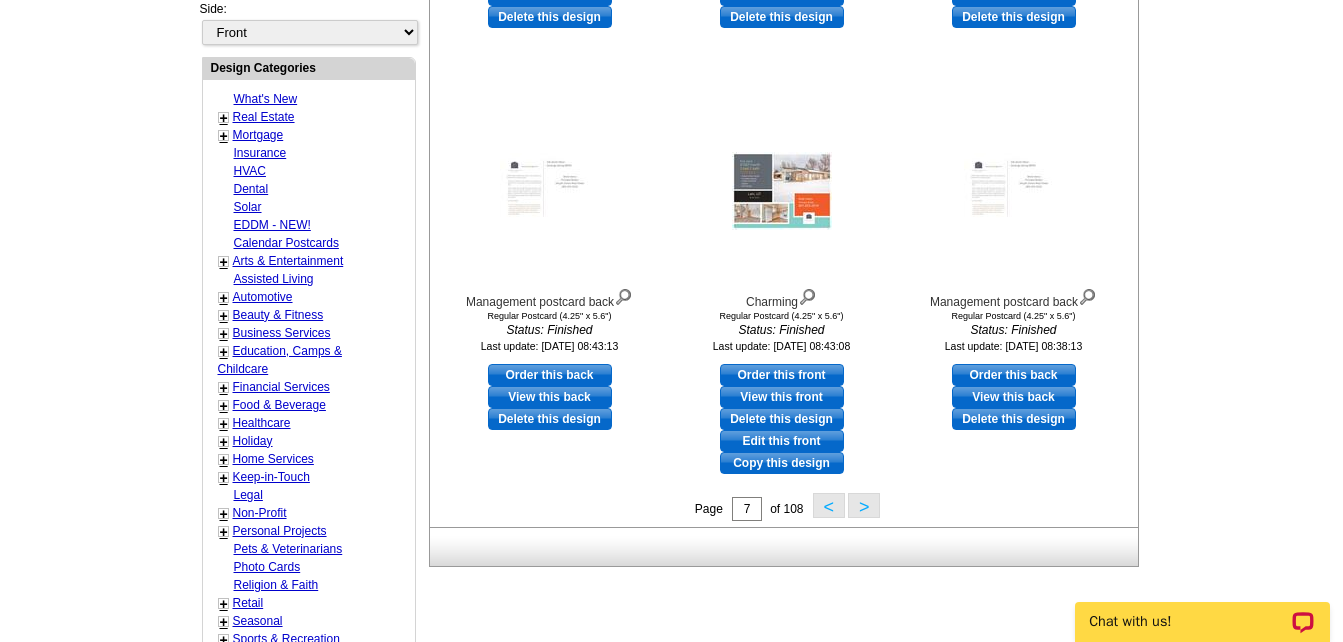 click on ">" at bounding box center [864, 505] 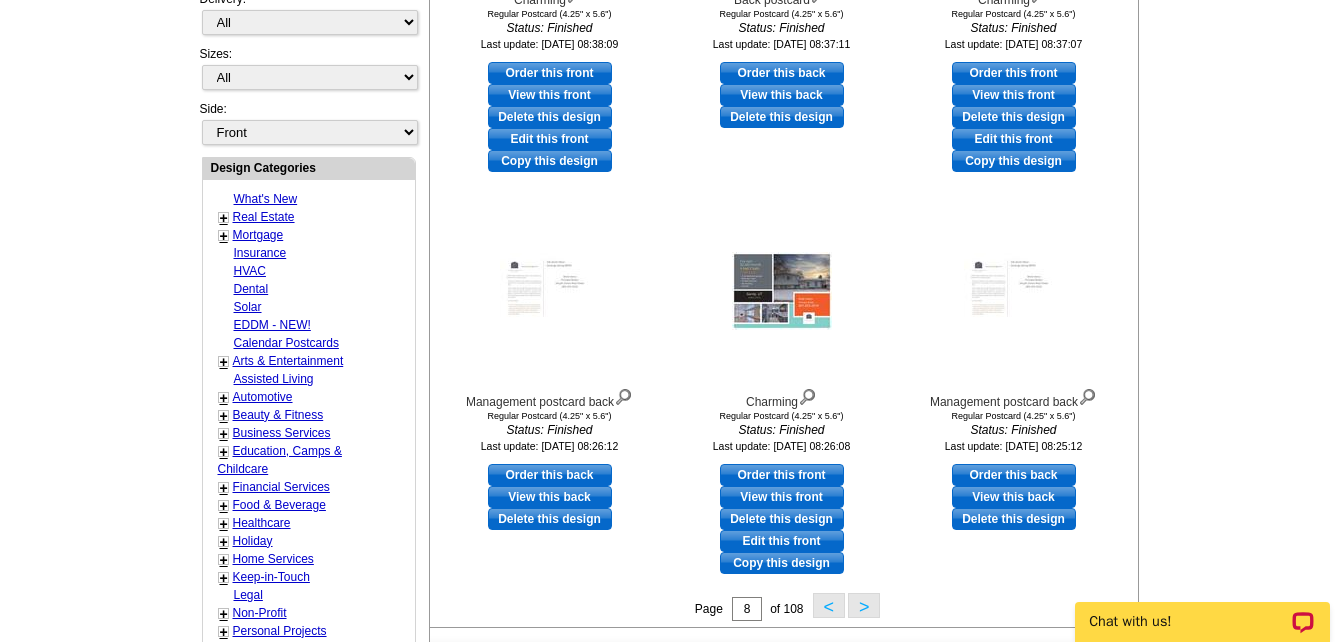 scroll, scrollTop: 796, scrollLeft: 0, axis: vertical 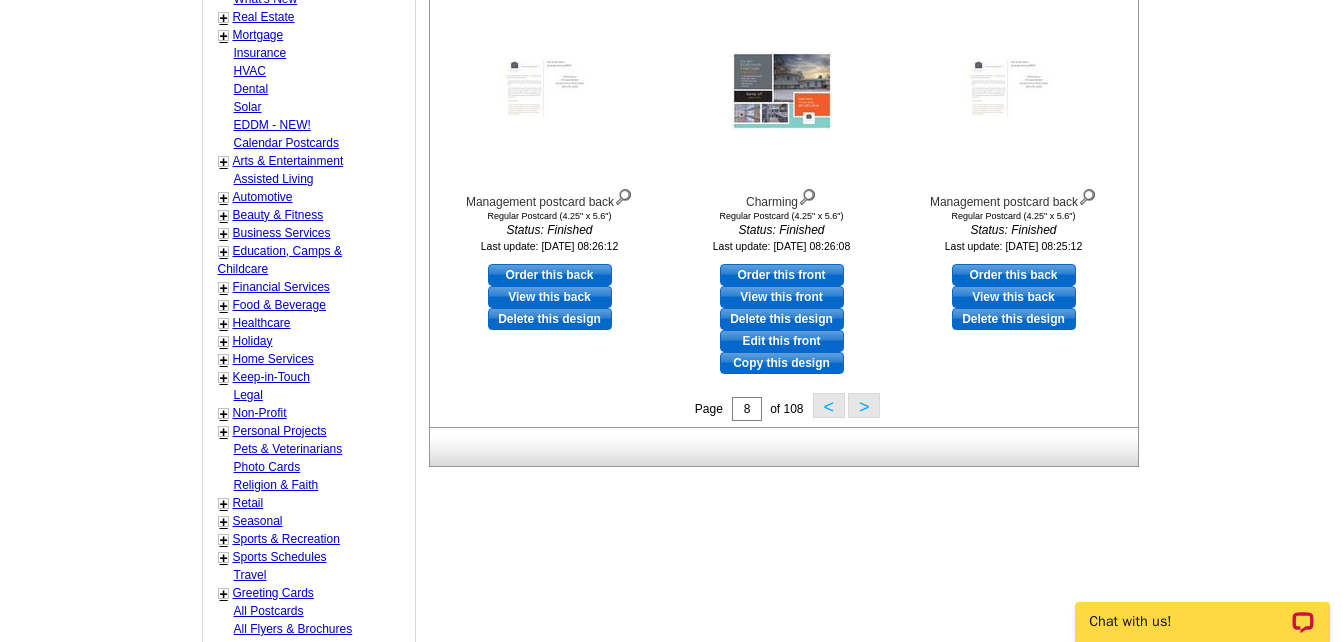 click on ">" at bounding box center (864, 405) 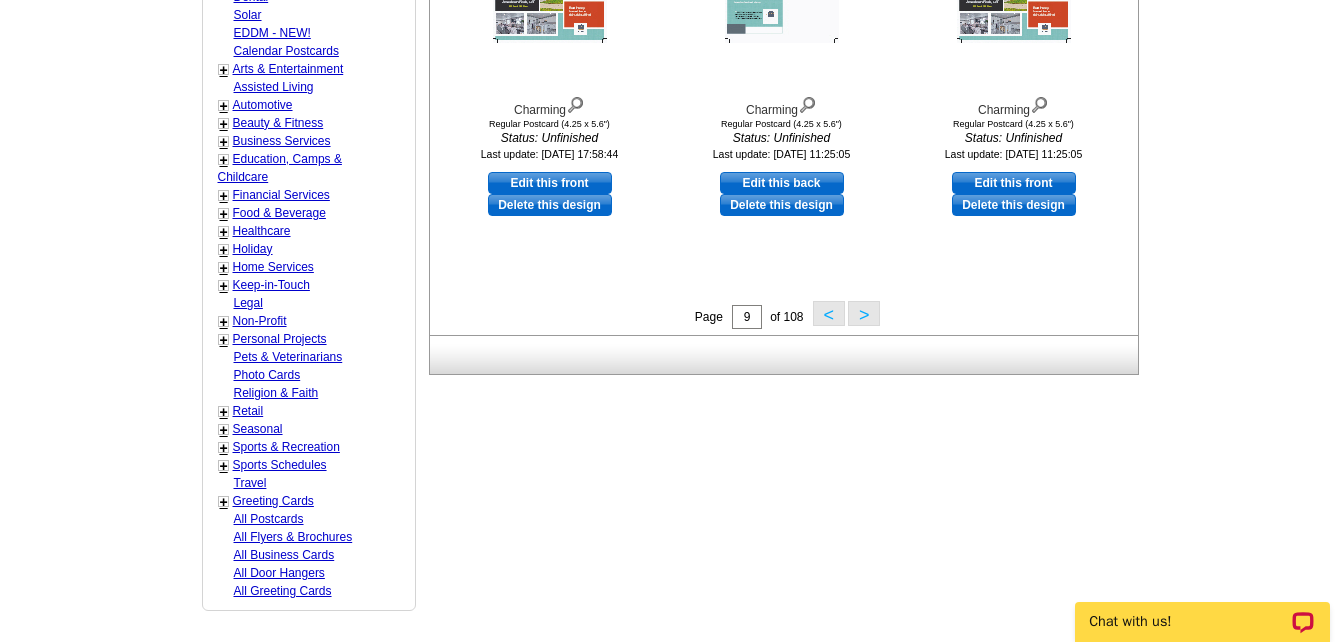 scroll, scrollTop: 896, scrollLeft: 0, axis: vertical 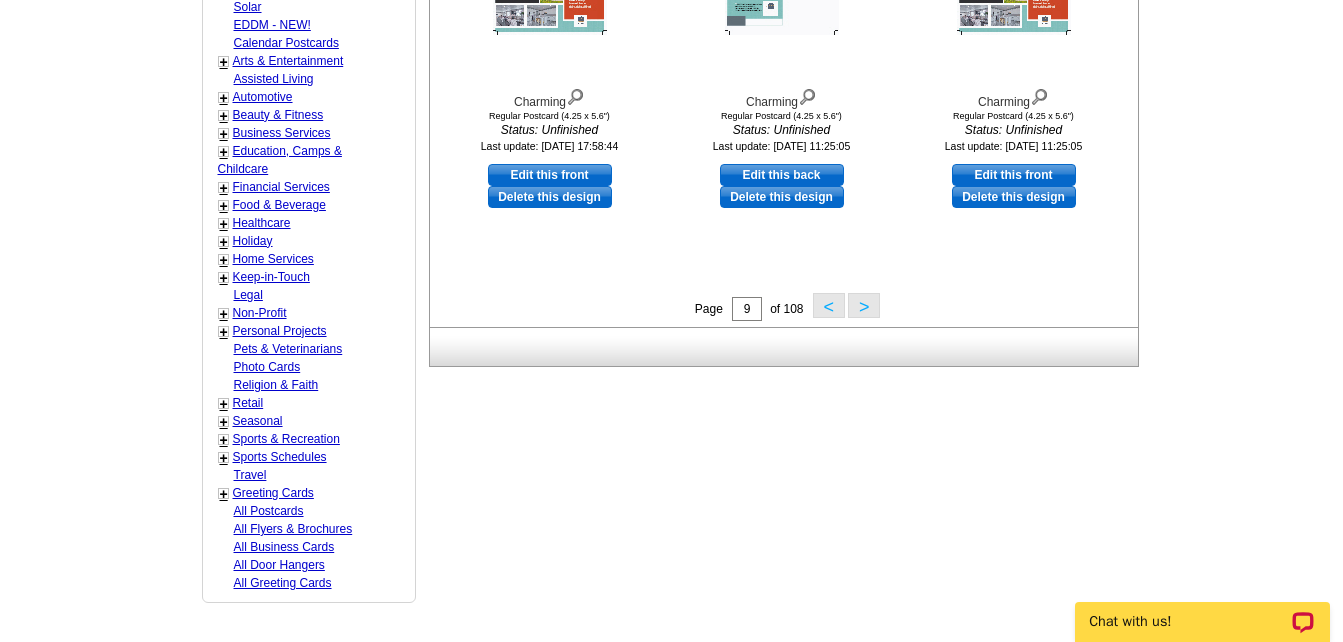click on ">" at bounding box center [864, 305] 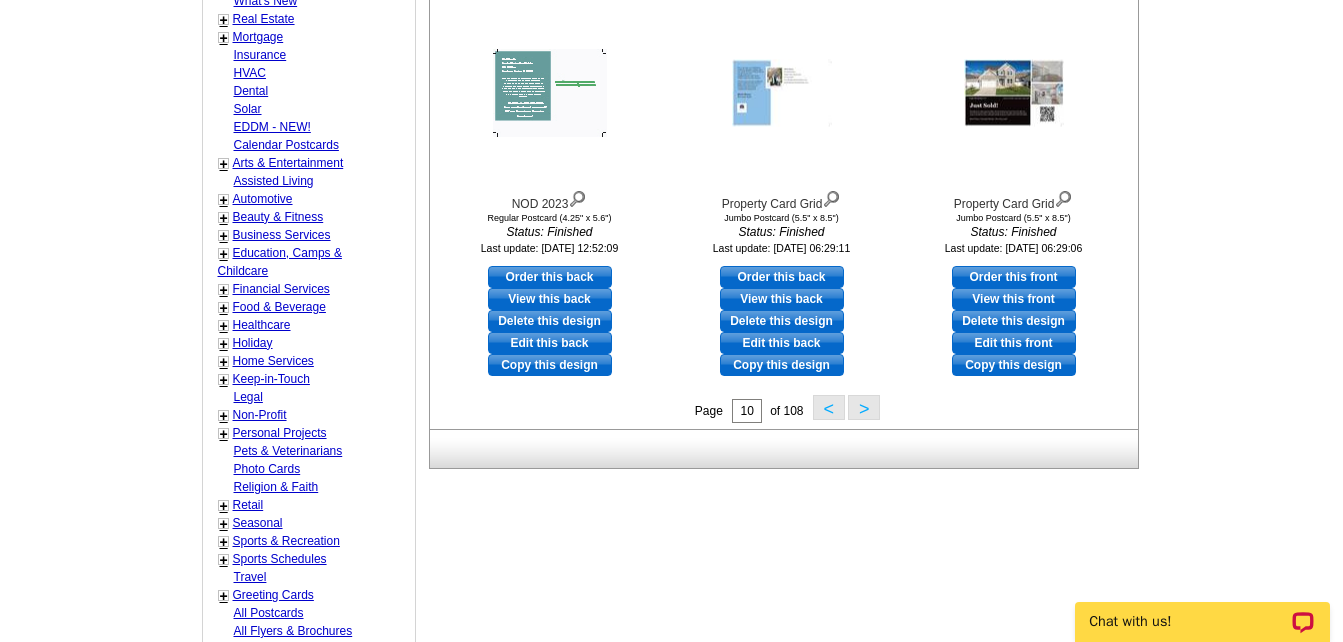 scroll, scrollTop: 796, scrollLeft: 0, axis: vertical 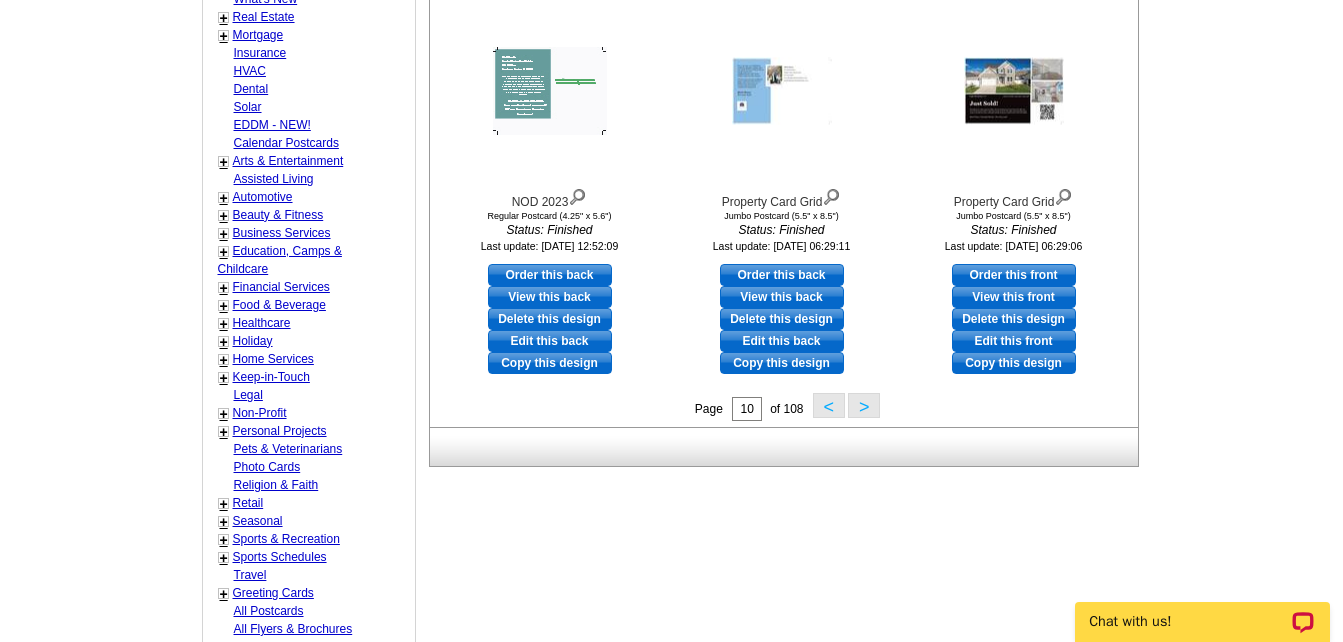 click on ">" at bounding box center (864, 405) 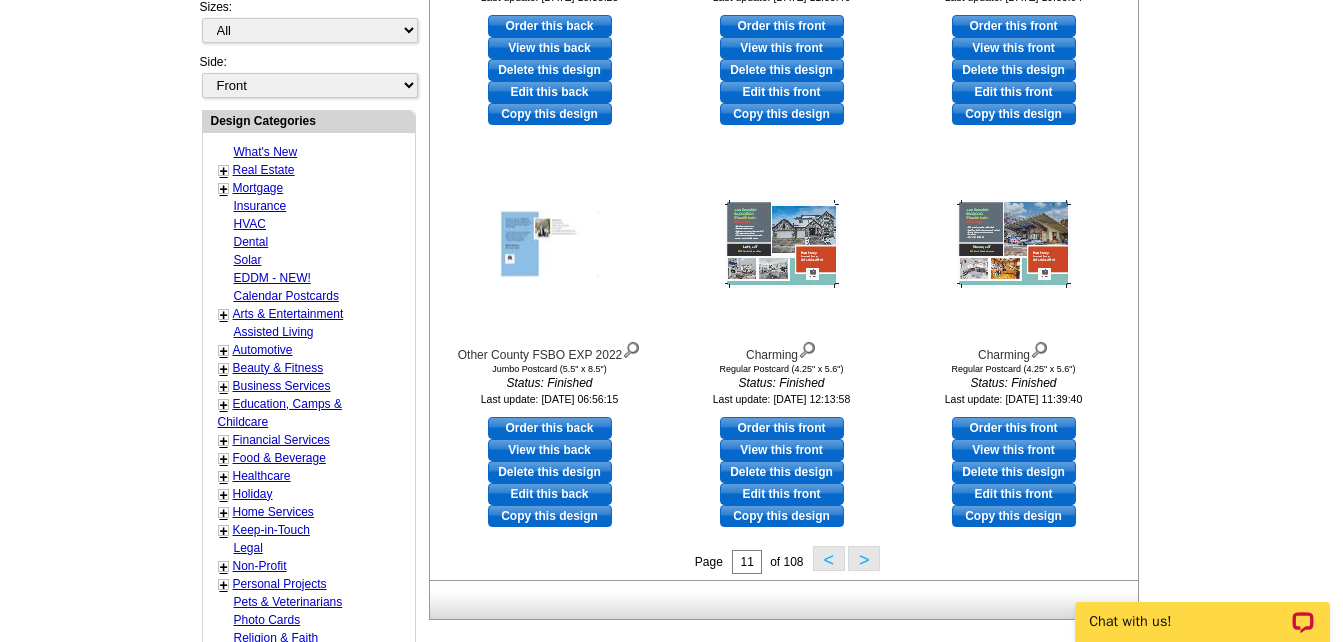 scroll, scrollTop: 796, scrollLeft: 0, axis: vertical 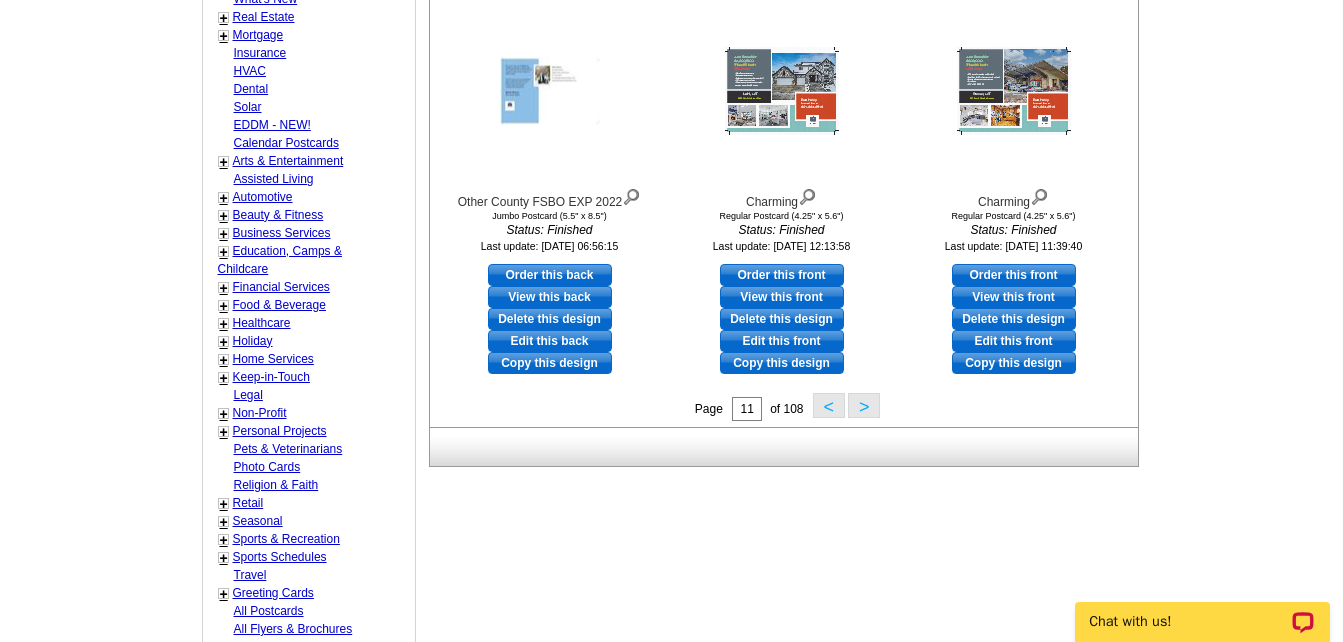 click on ">" at bounding box center [864, 405] 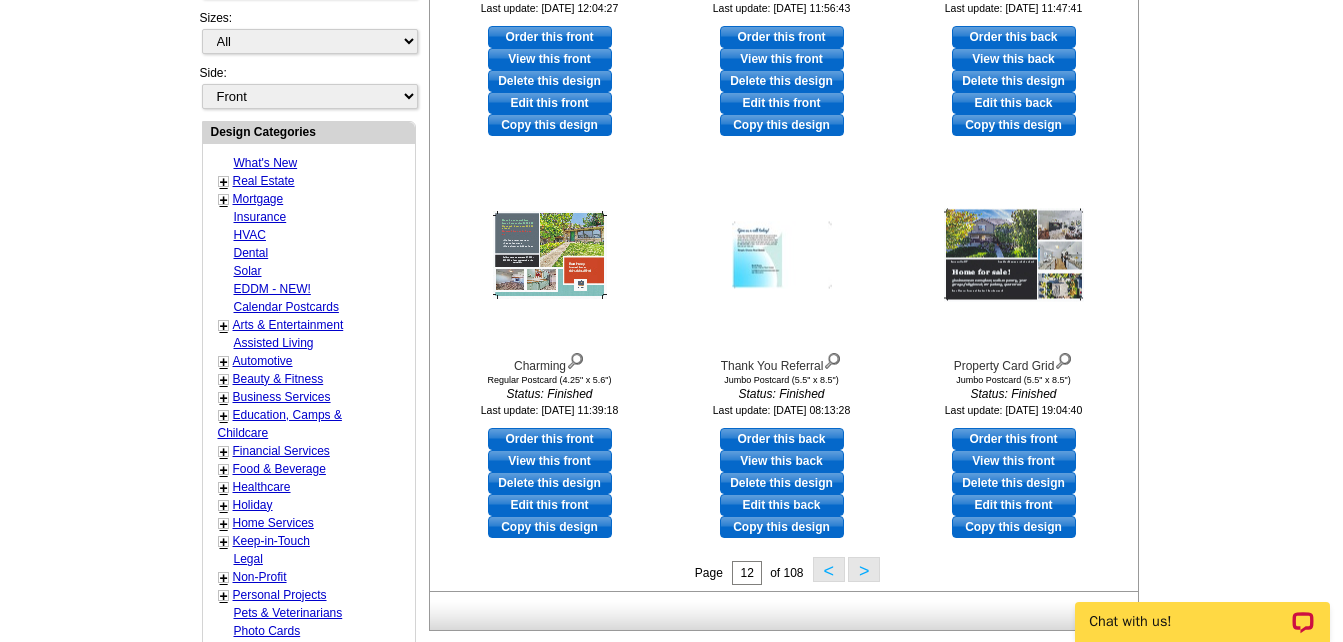 scroll, scrollTop: 696, scrollLeft: 0, axis: vertical 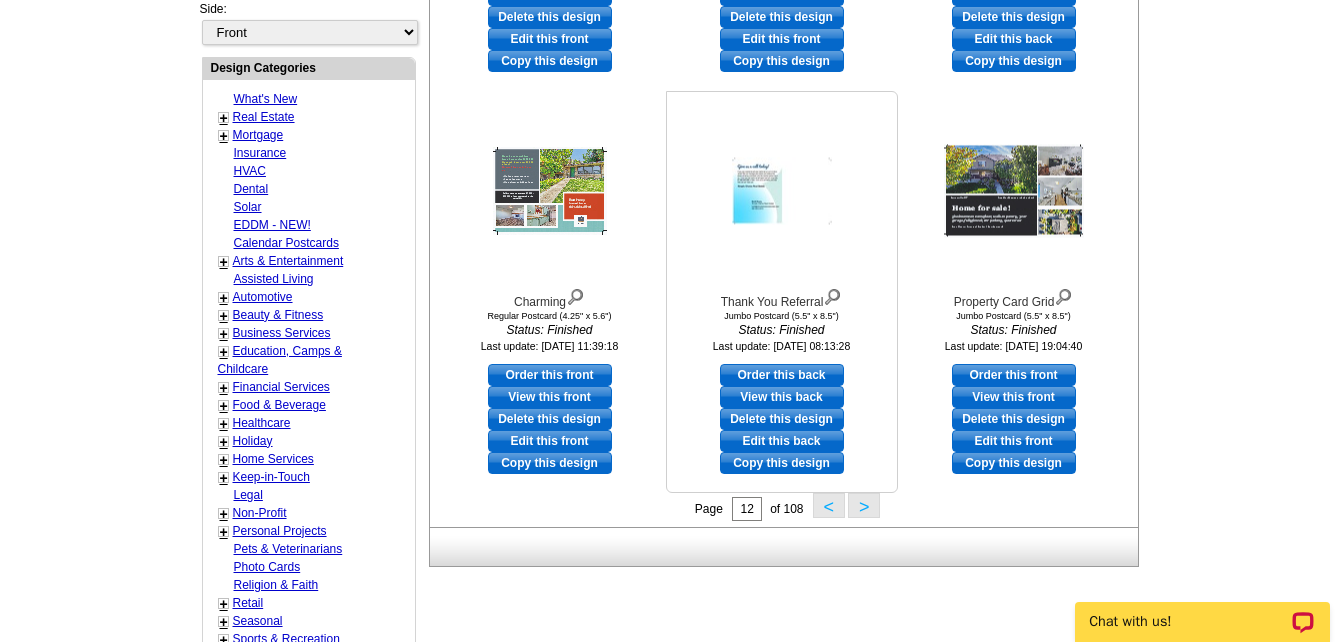 click on "View this back" at bounding box center [782, 397] 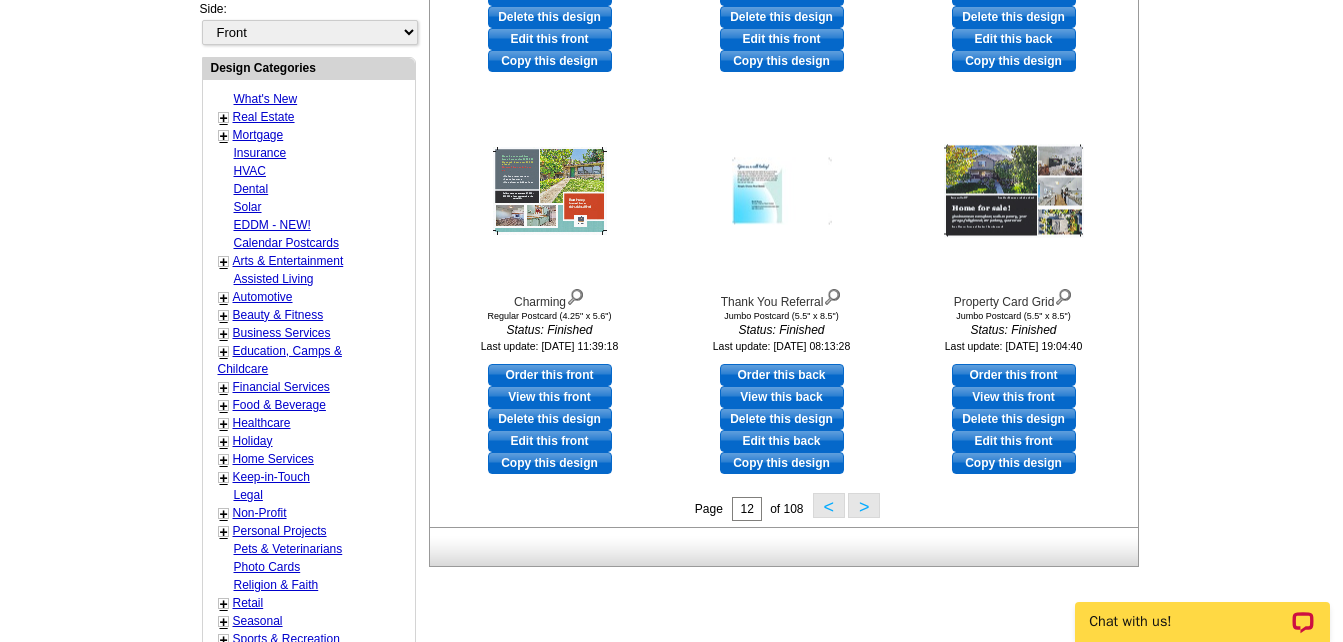 select on "2" 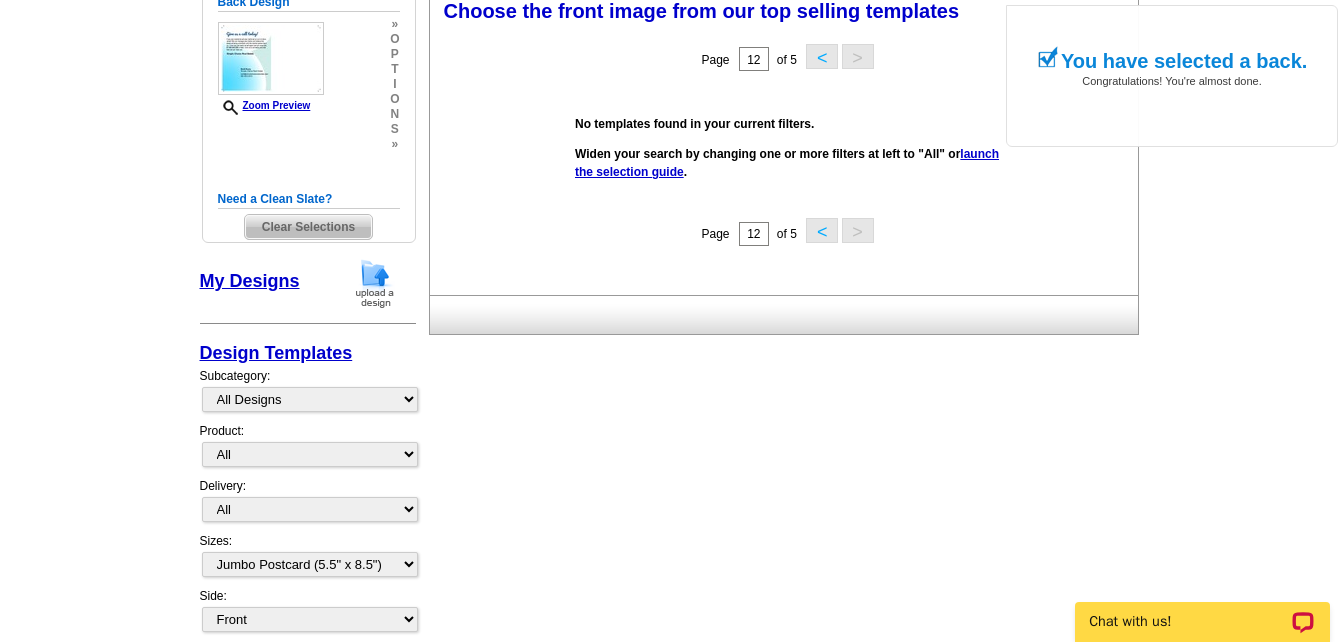 scroll, scrollTop: 296, scrollLeft: 0, axis: vertical 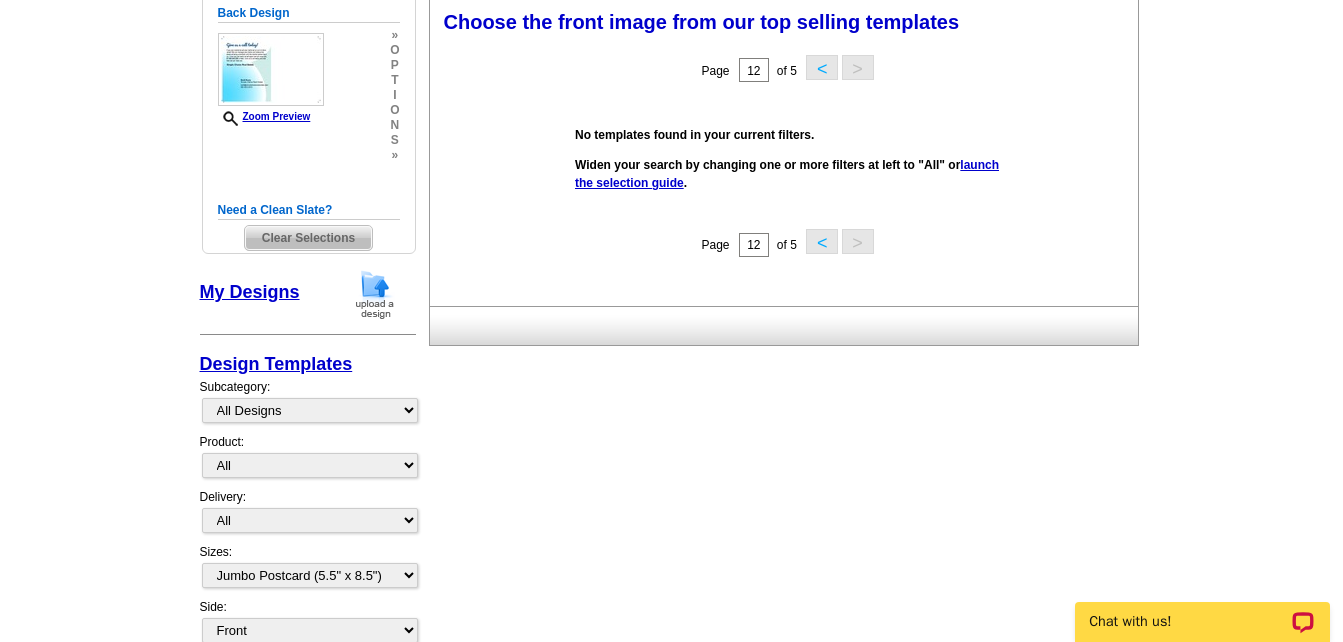 click on "My Designs" at bounding box center [250, 292] 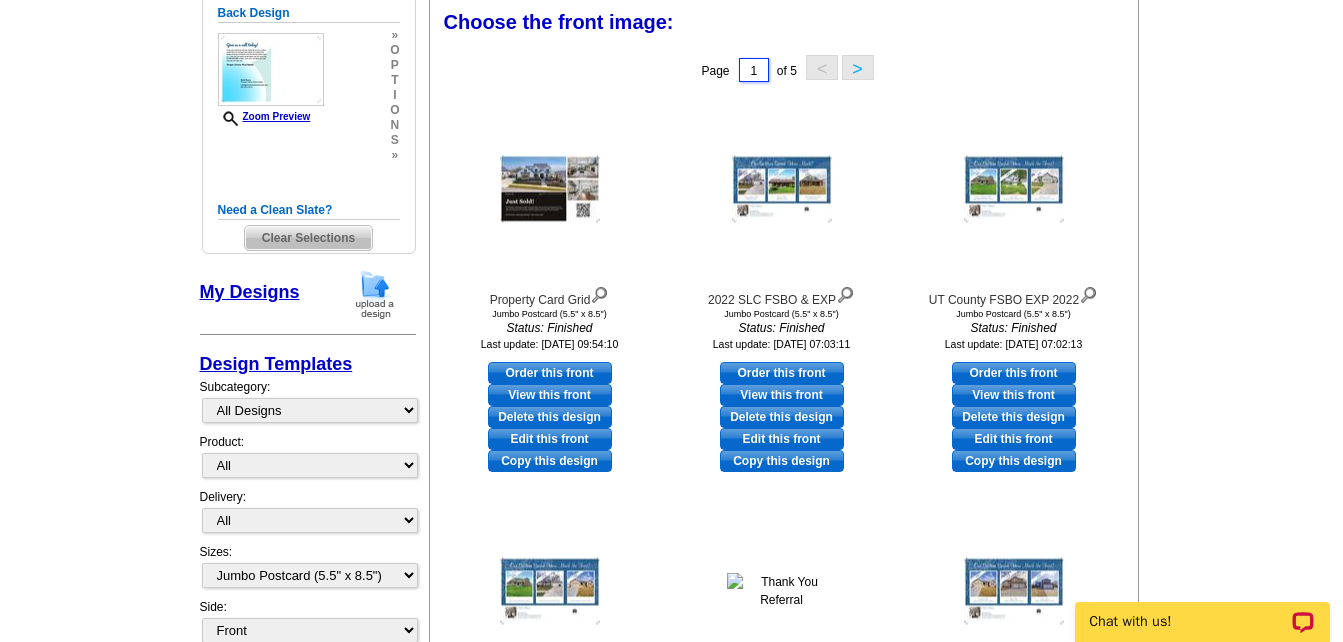 click on "1" at bounding box center (754, 70) 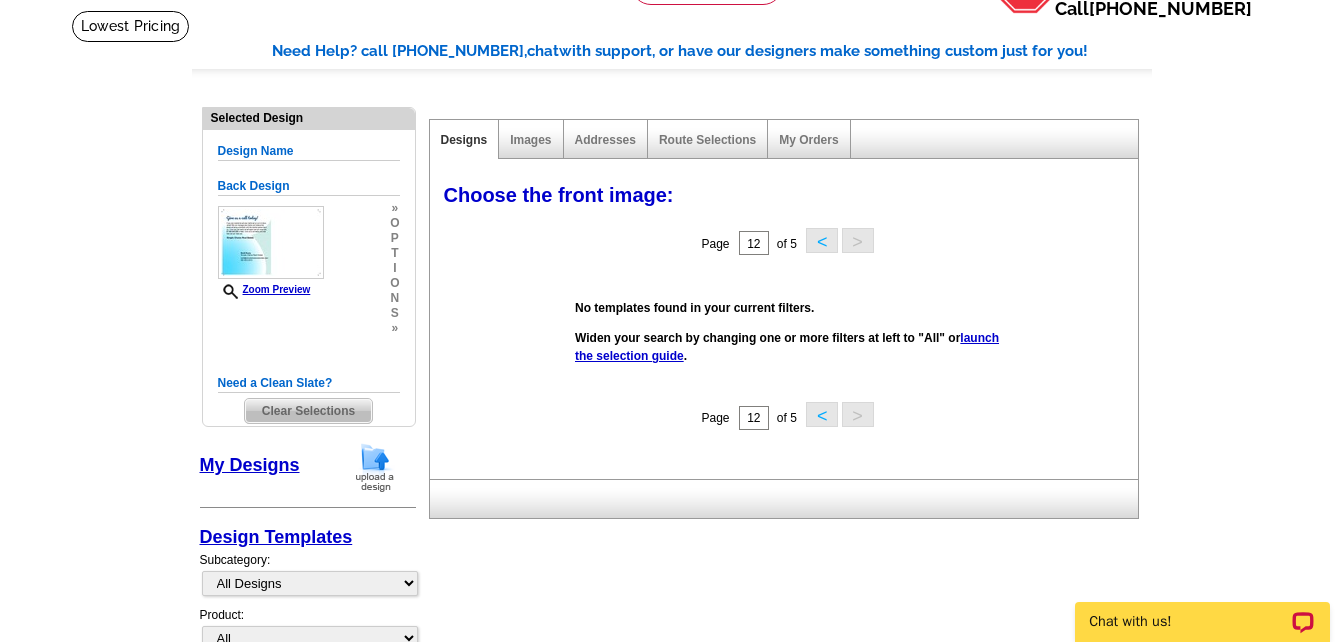 scroll, scrollTop: 96, scrollLeft: 0, axis: vertical 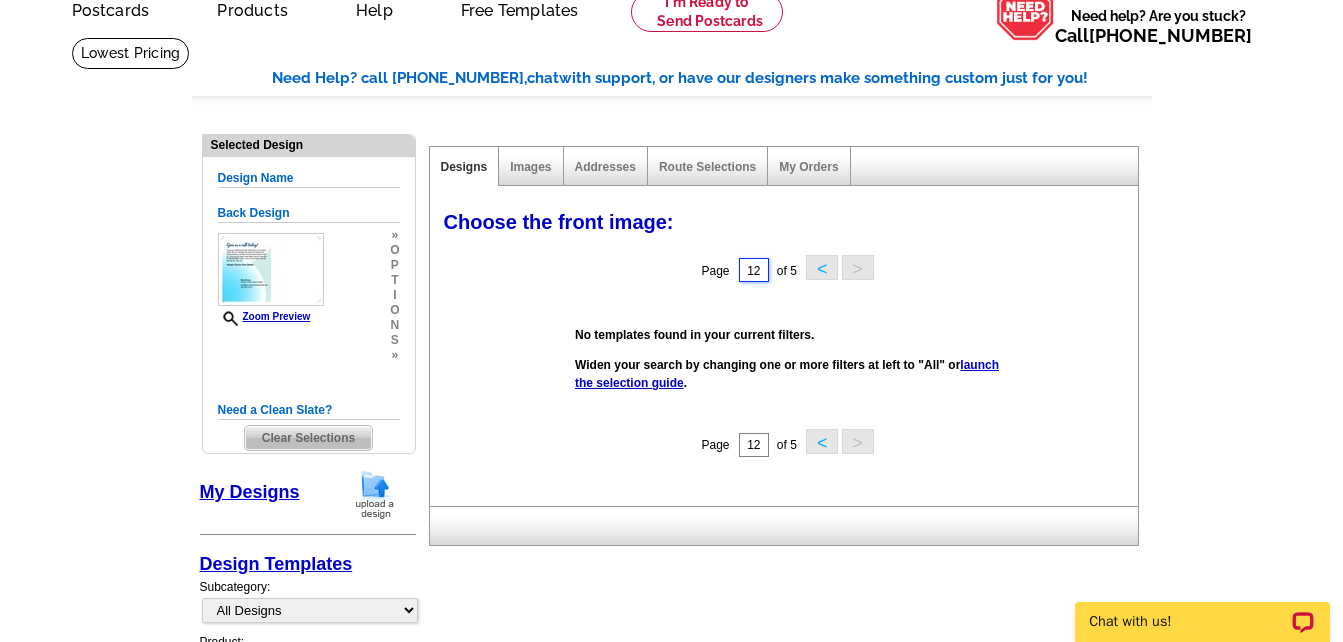 click on "12" at bounding box center [754, 270] 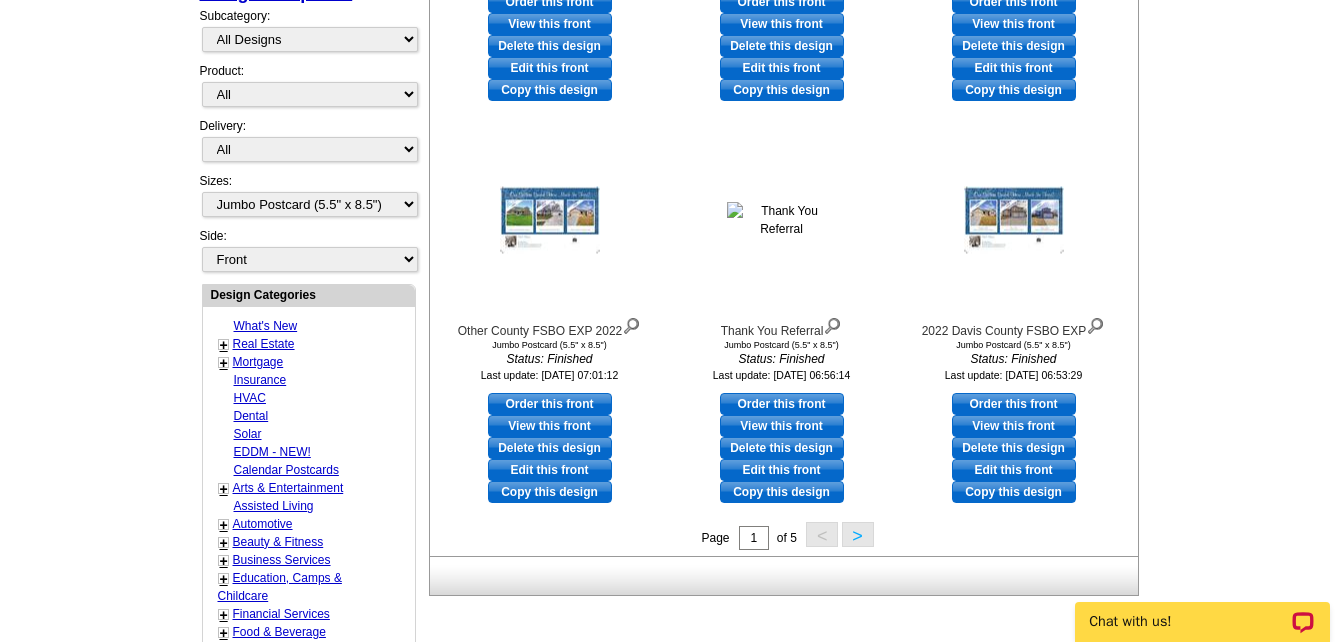 scroll, scrollTop: 696, scrollLeft: 0, axis: vertical 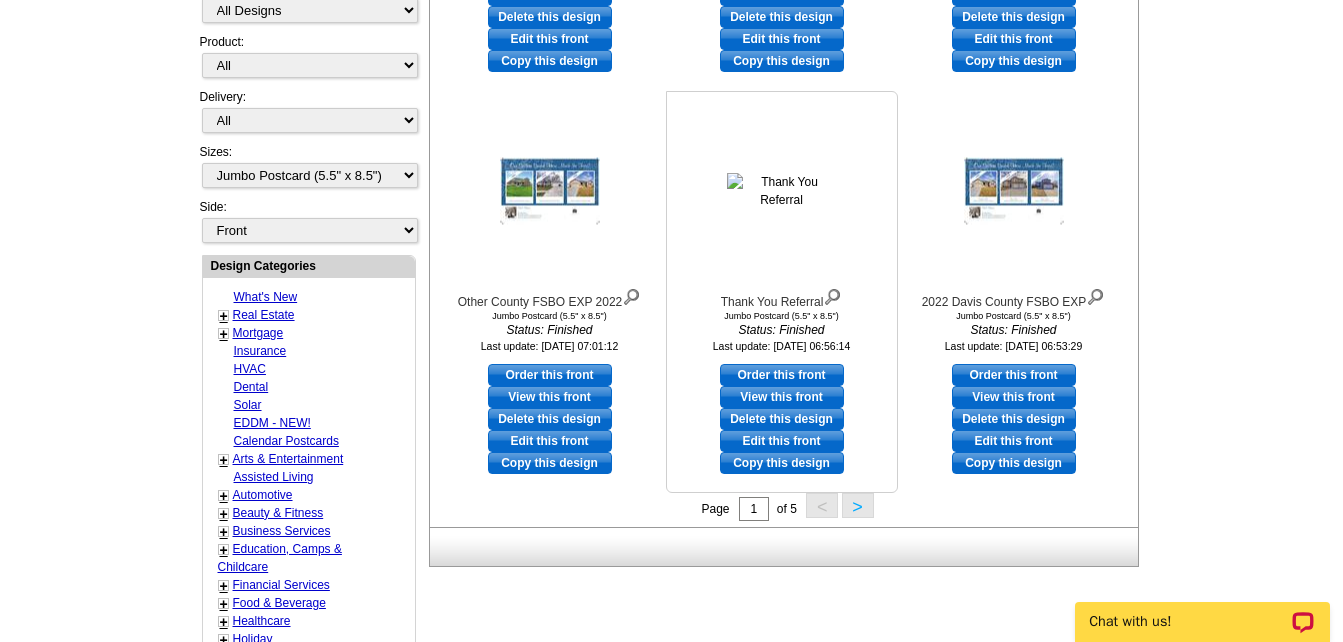 click on "View this front" at bounding box center (782, 397) 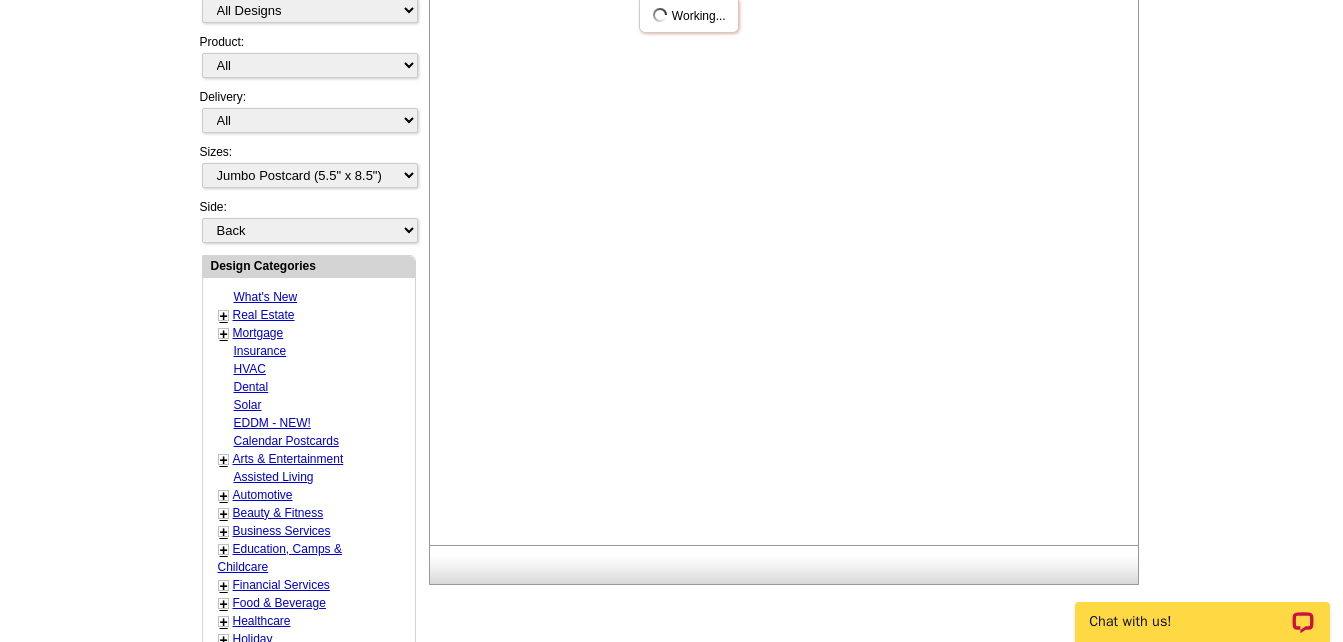 scroll, scrollTop: 0, scrollLeft: 0, axis: both 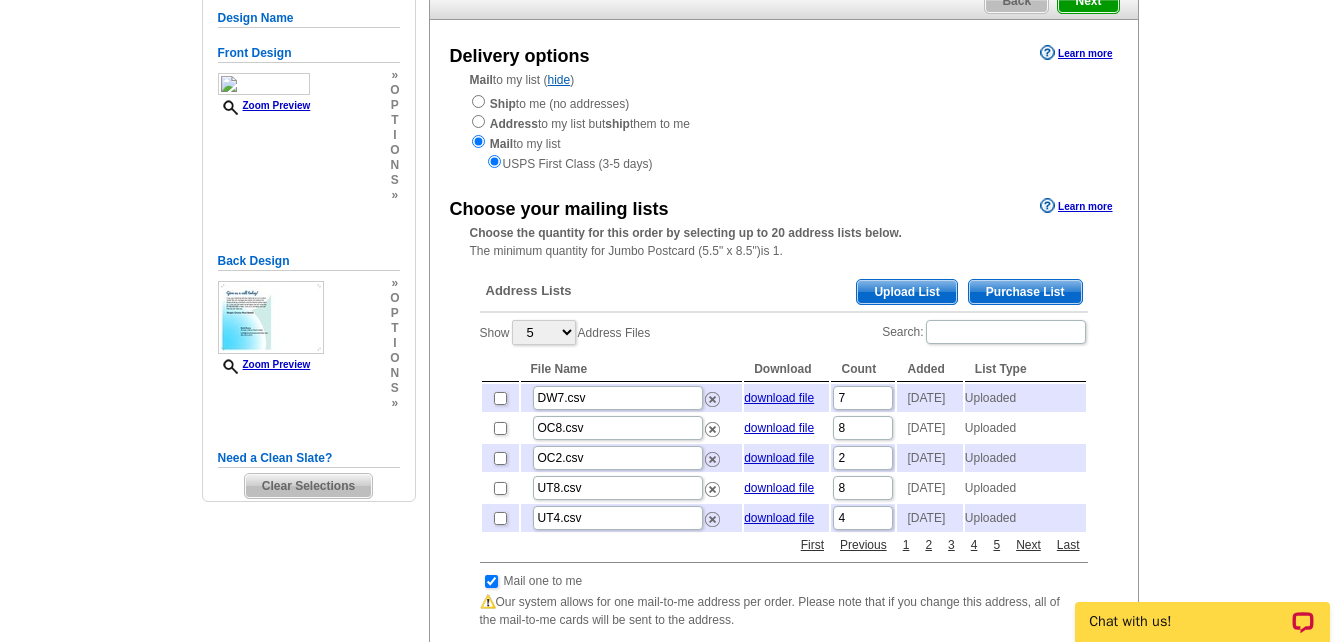 click on "Upload List" at bounding box center (906, 292) 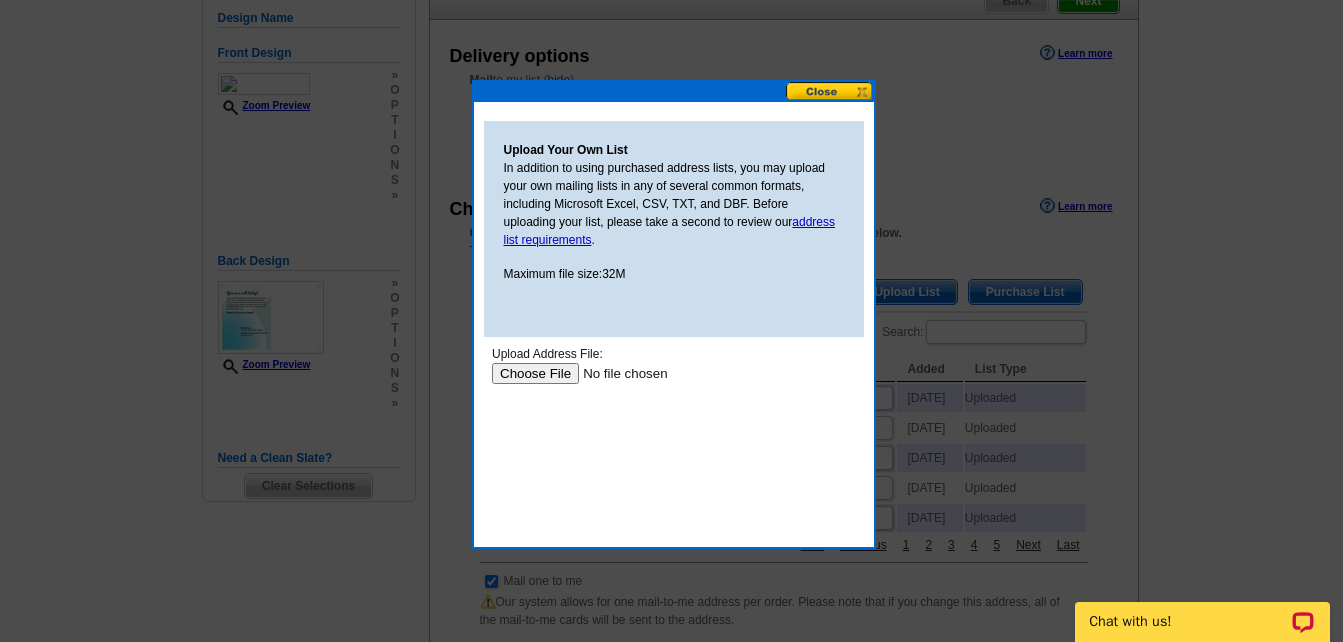 scroll, scrollTop: 0, scrollLeft: 0, axis: both 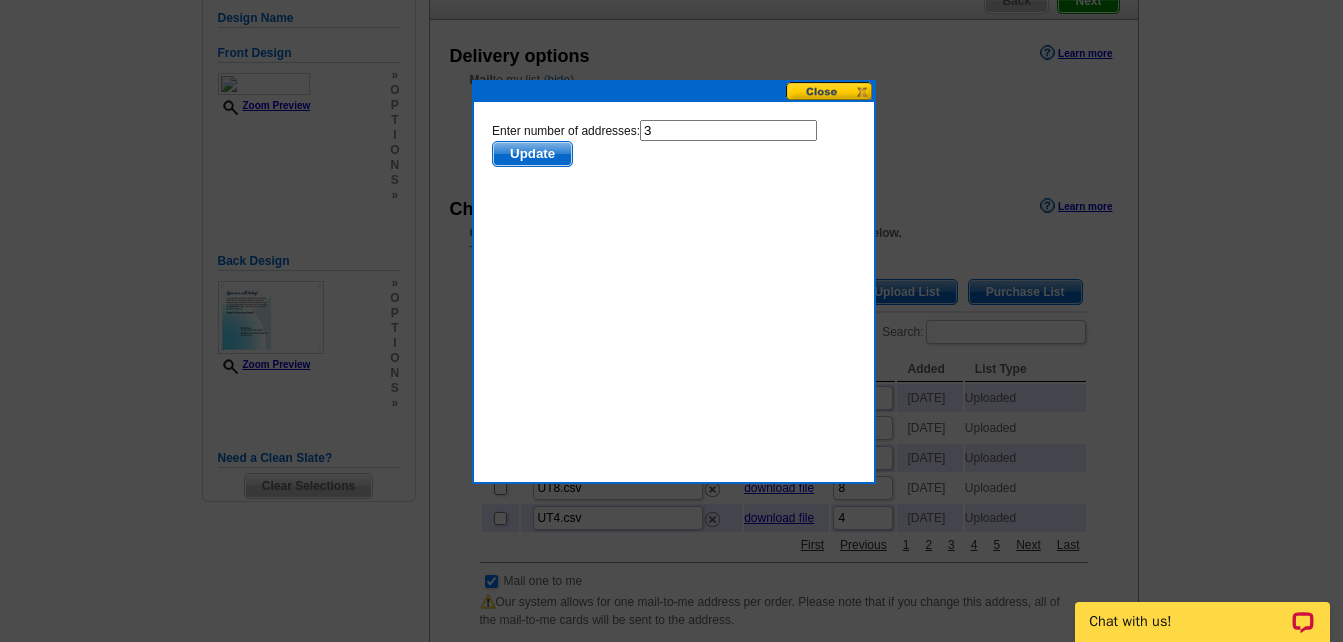 click on "3" at bounding box center (727, 130) 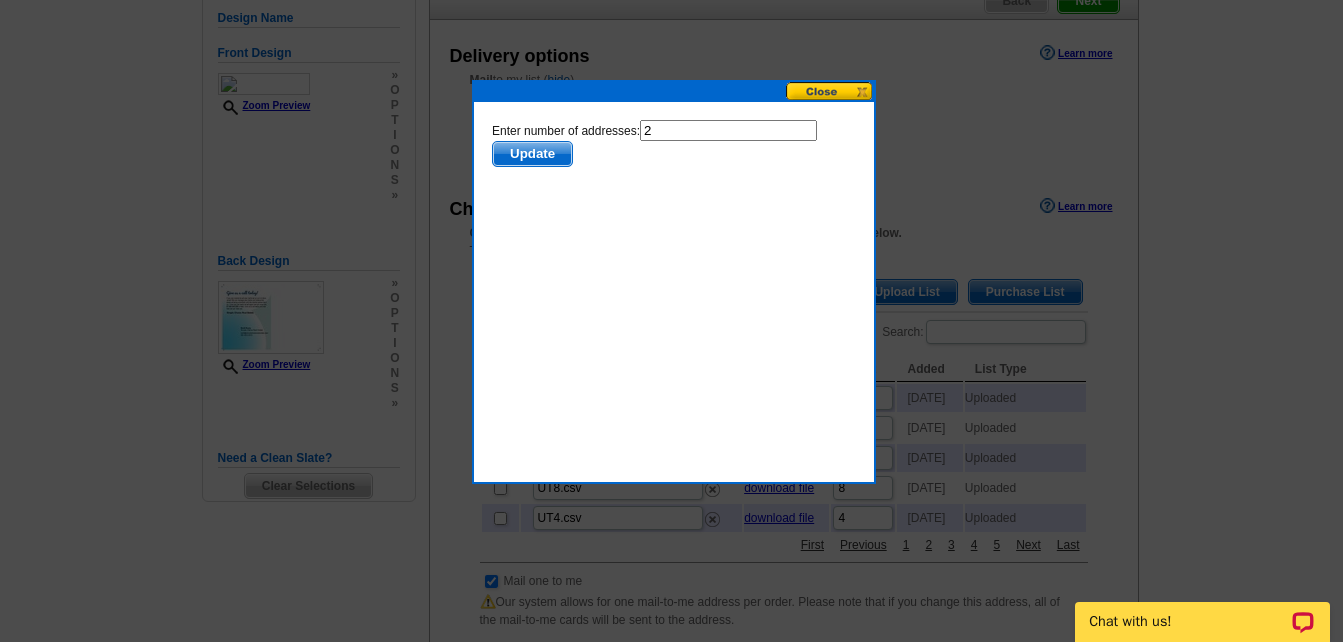 type on "2" 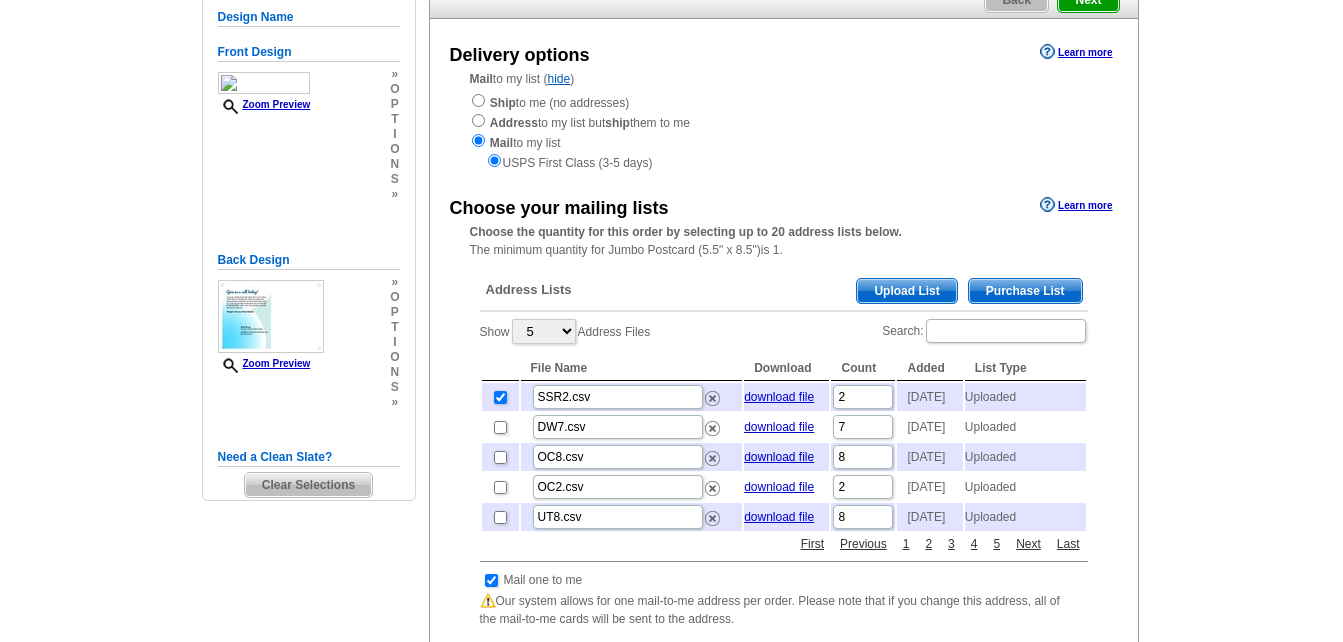 scroll, scrollTop: 501, scrollLeft: 0, axis: vertical 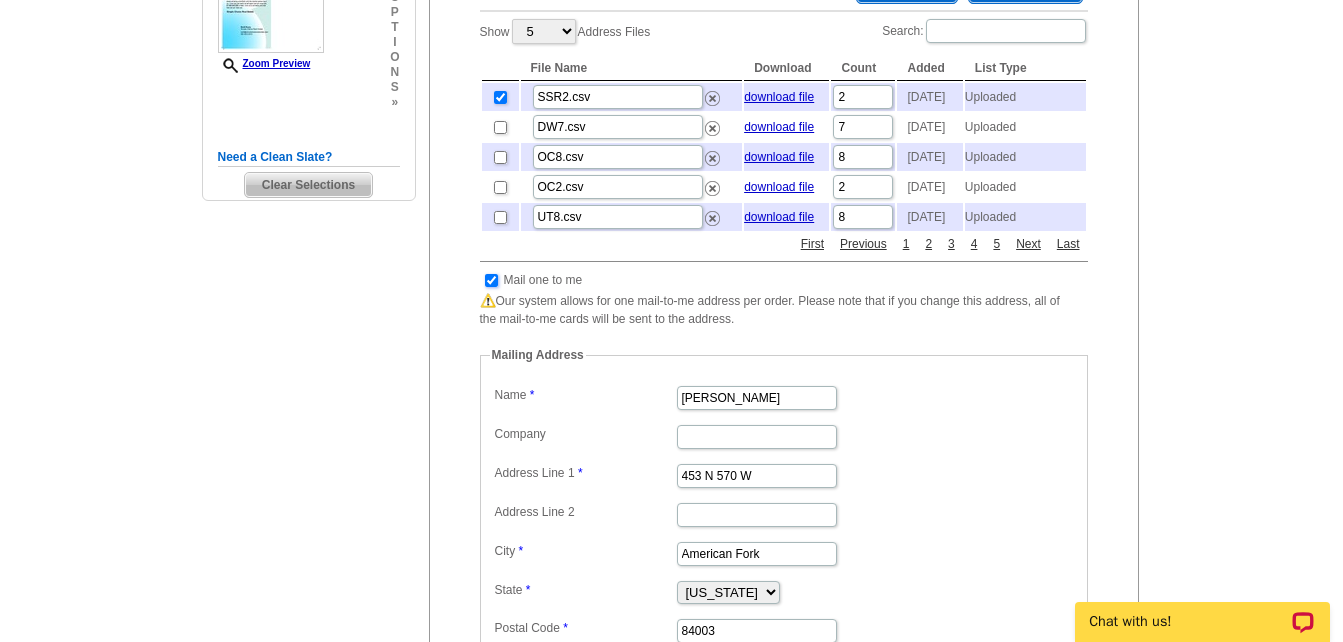 click at bounding box center (491, 280) 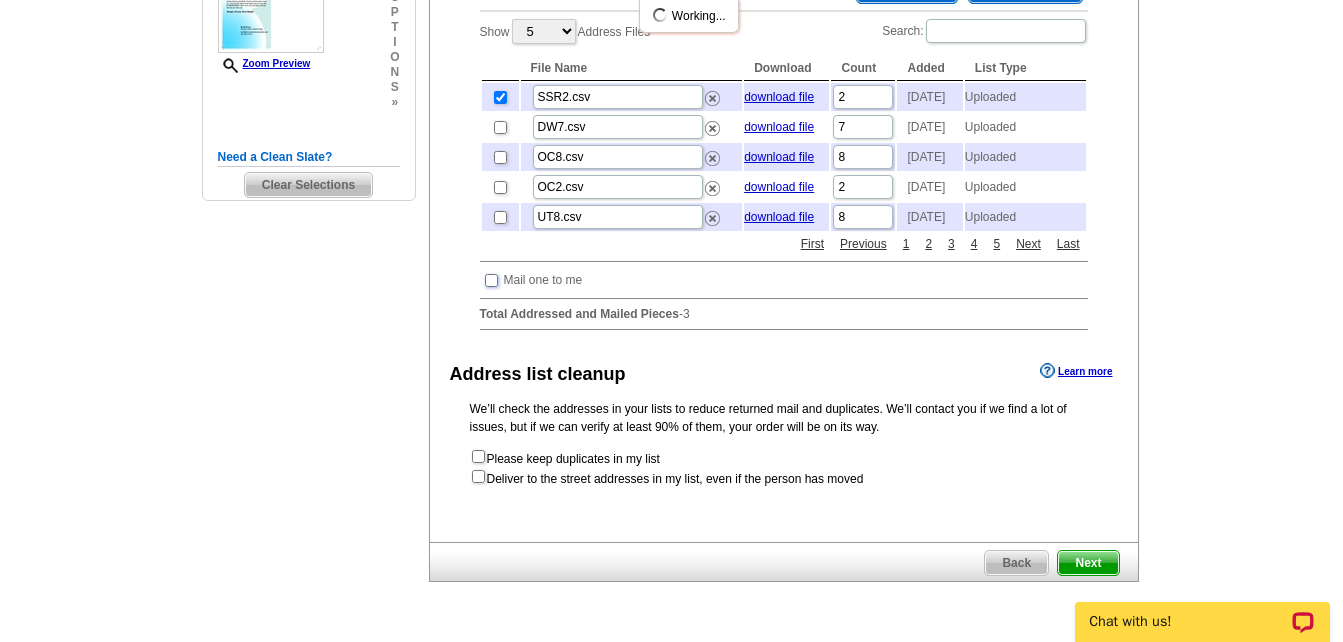 scroll, scrollTop: 701, scrollLeft: 0, axis: vertical 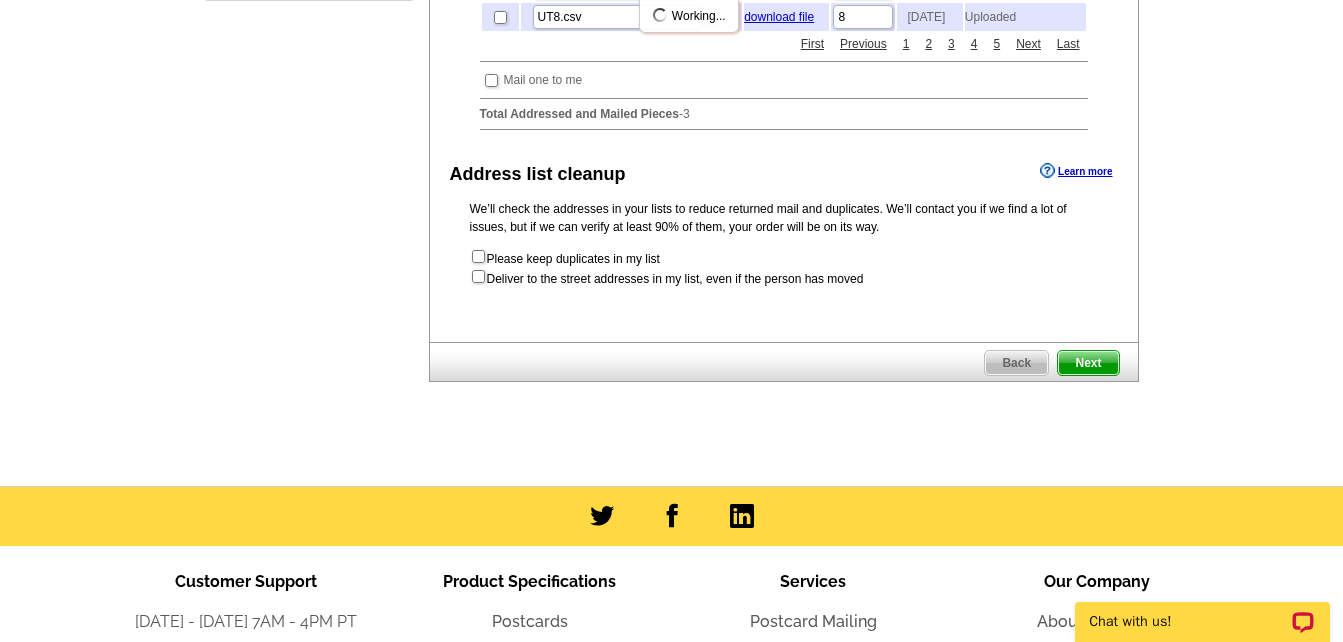 click on "Next" at bounding box center (1088, 363) 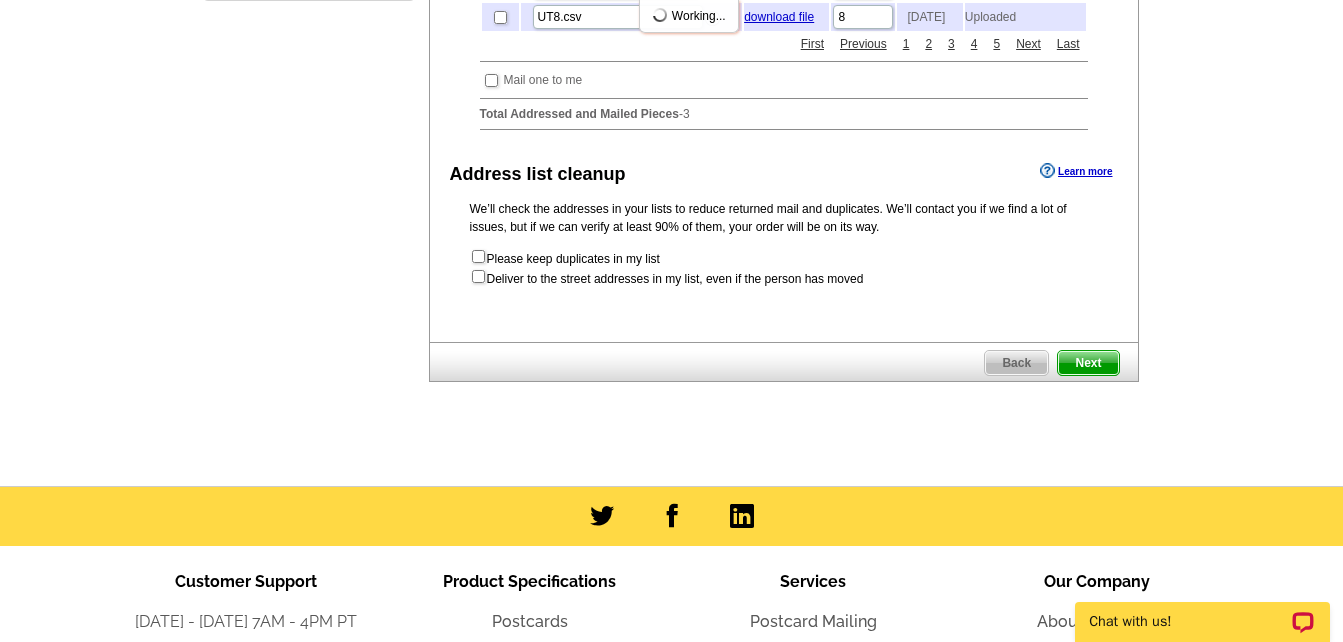 scroll, scrollTop: 0, scrollLeft: 0, axis: both 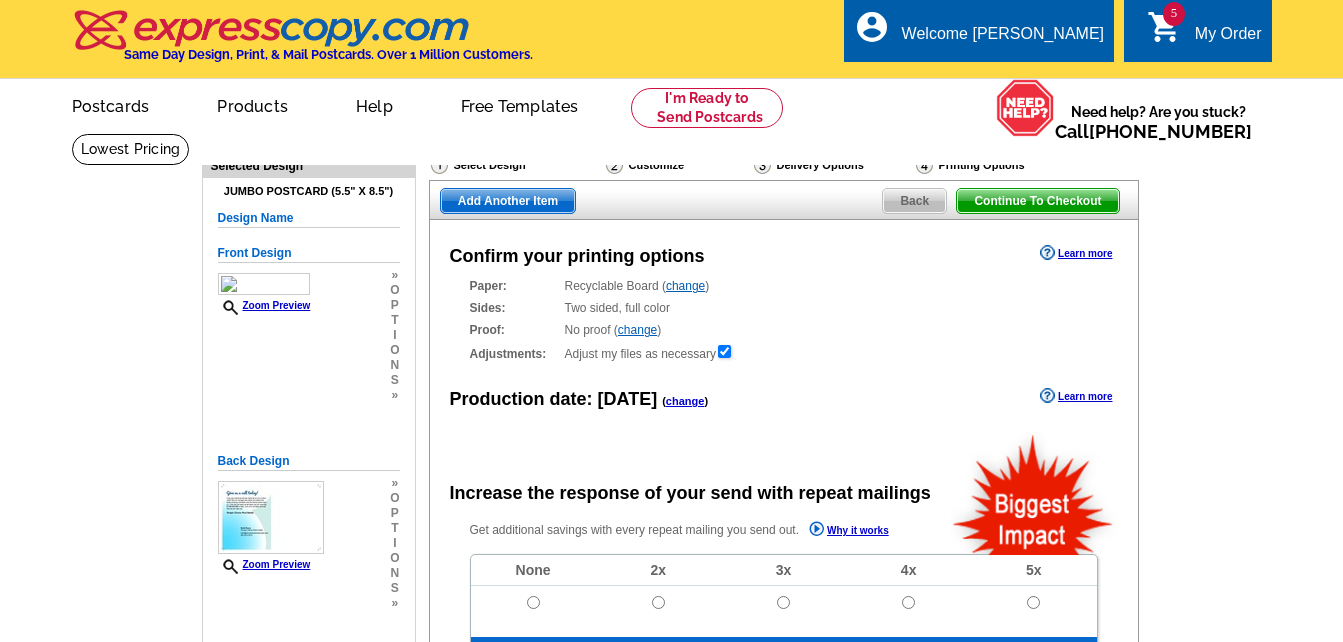 radio on "false" 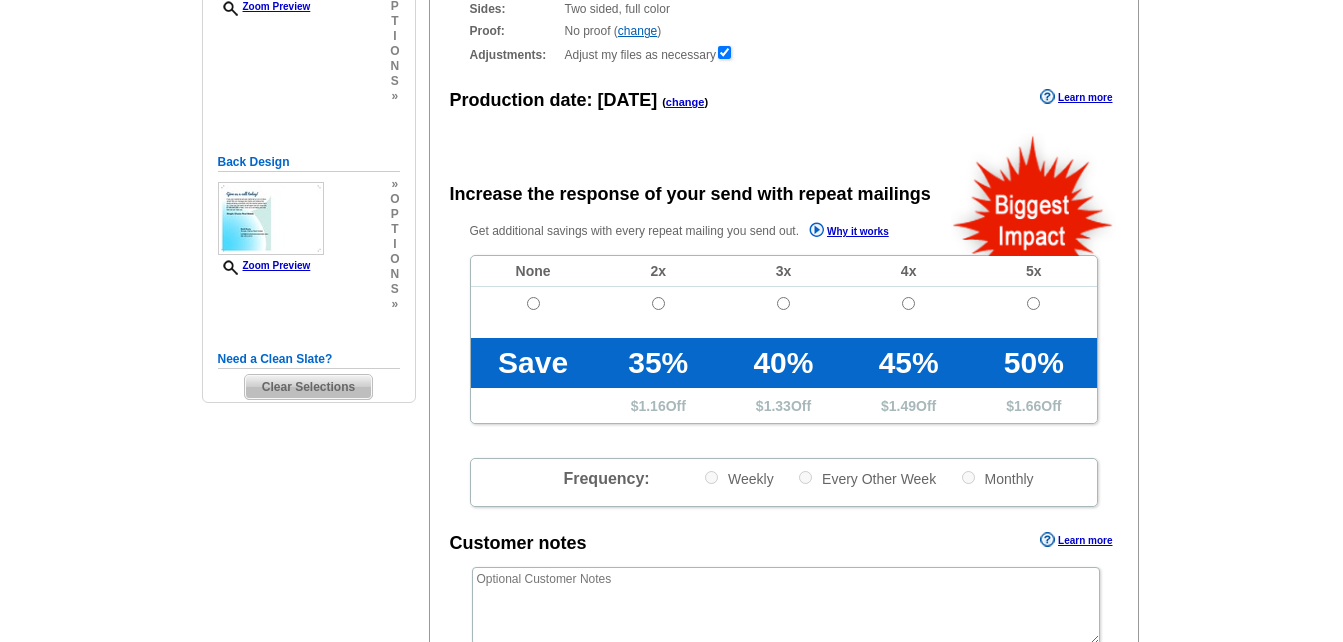 scroll, scrollTop: 300, scrollLeft: 0, axis: vertical 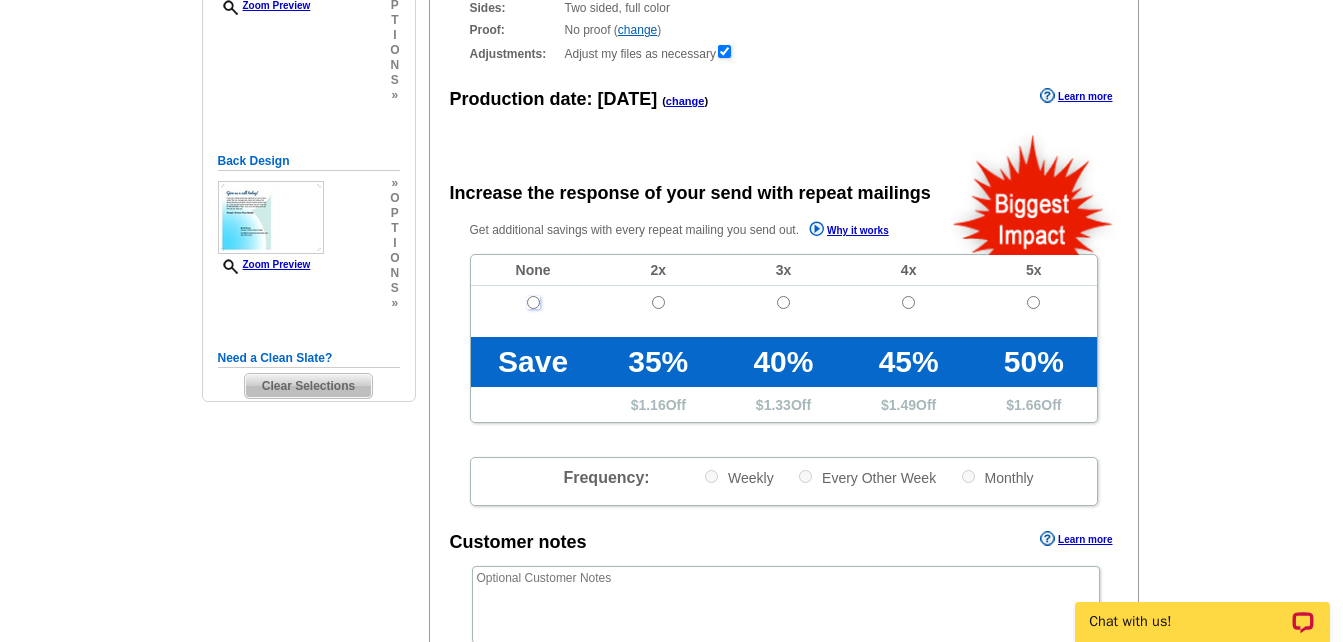 click at bounding box center [533, 302] 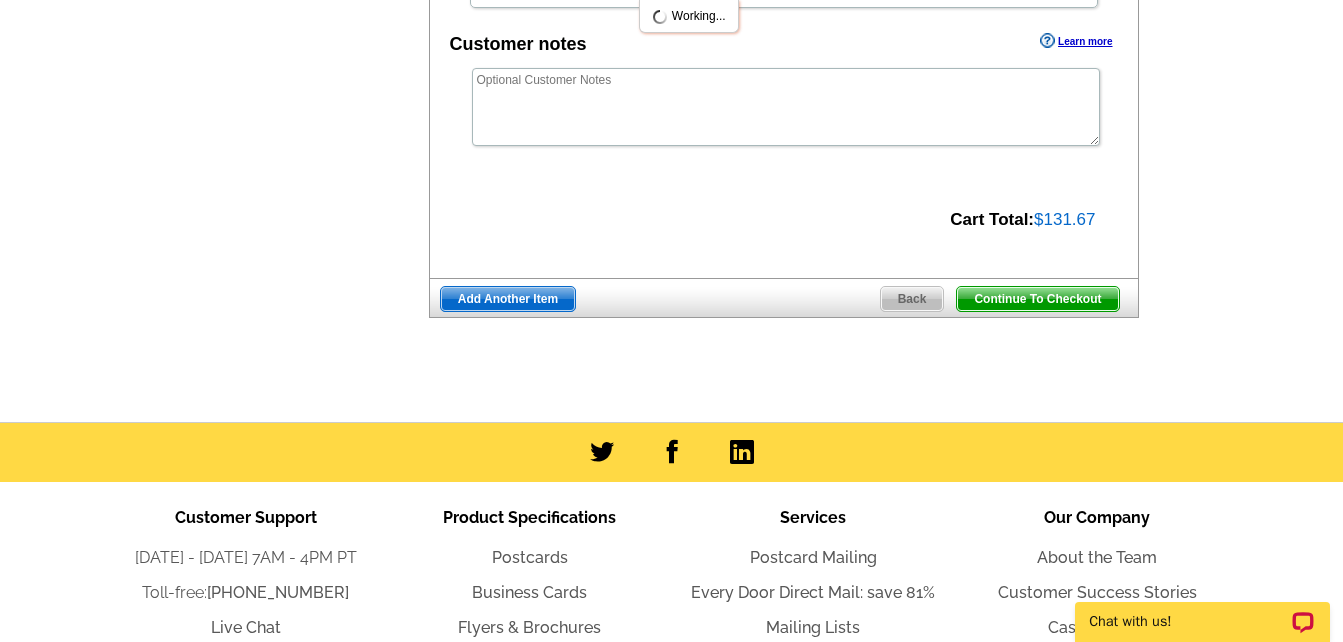 scroll, scrollTop: 800, scrollLeft: 0, axis: vertical 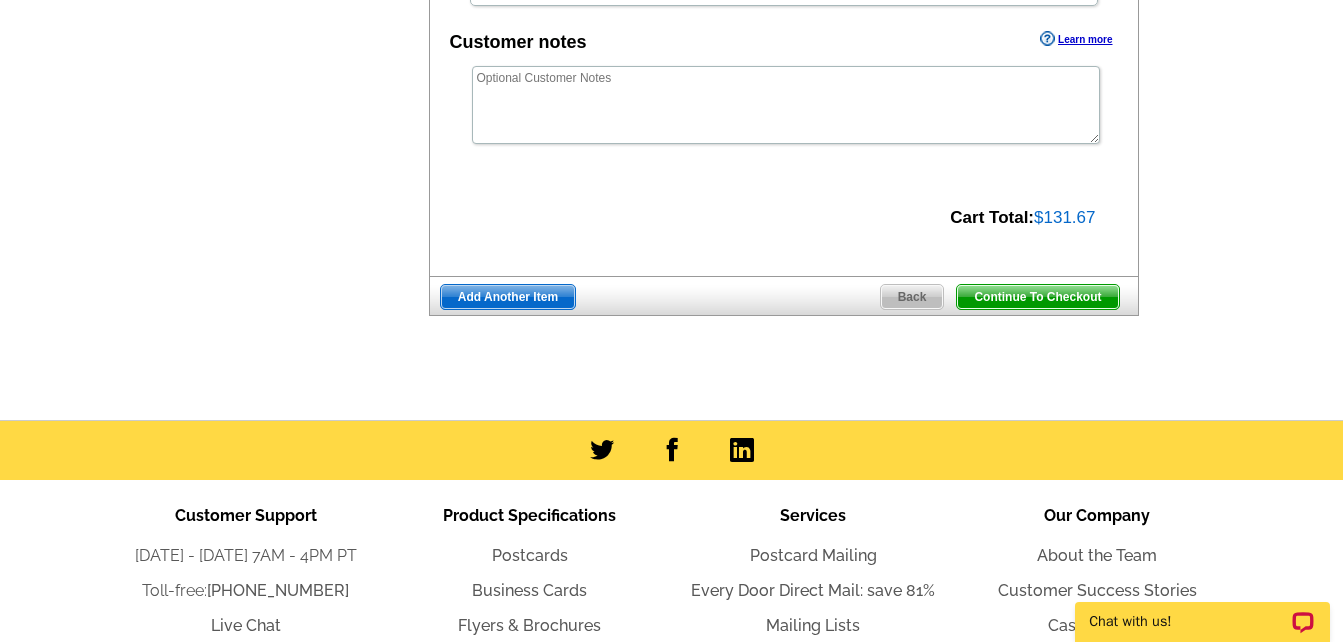 click on "Continue To Checkout" at bounding box center (1037, 297) 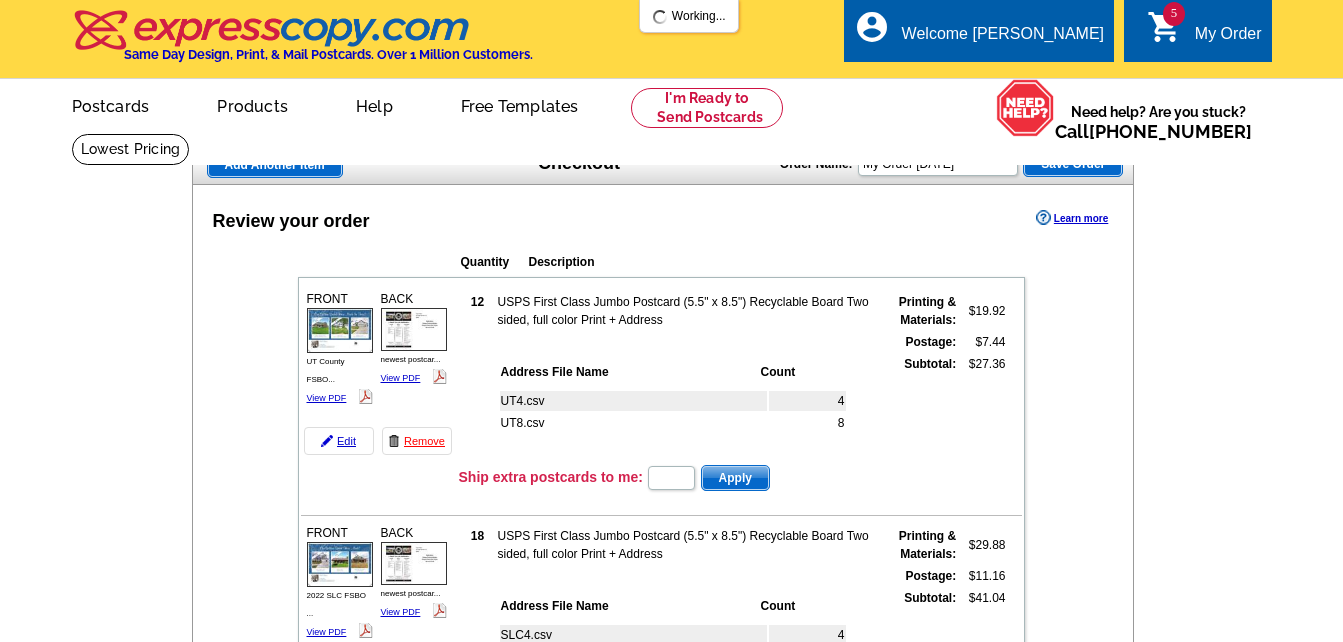 scroll, scrollTop: 0, scrollLeft: 0, axis: both 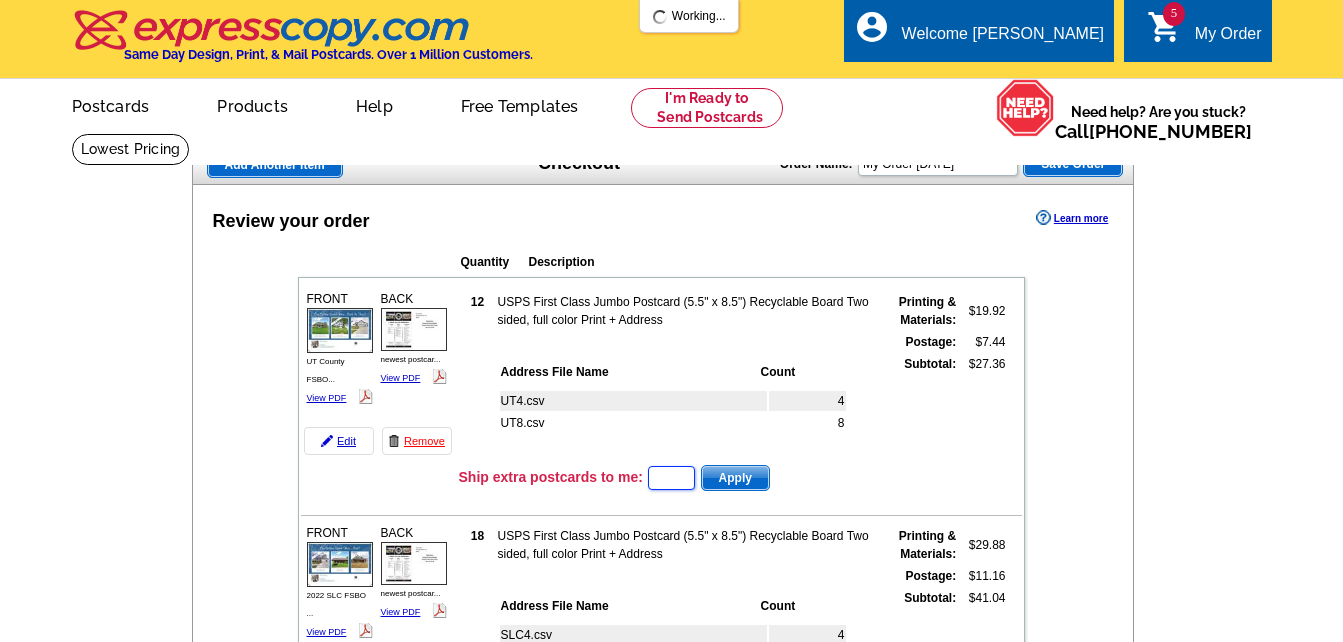 click at bounding box center [671, 478] 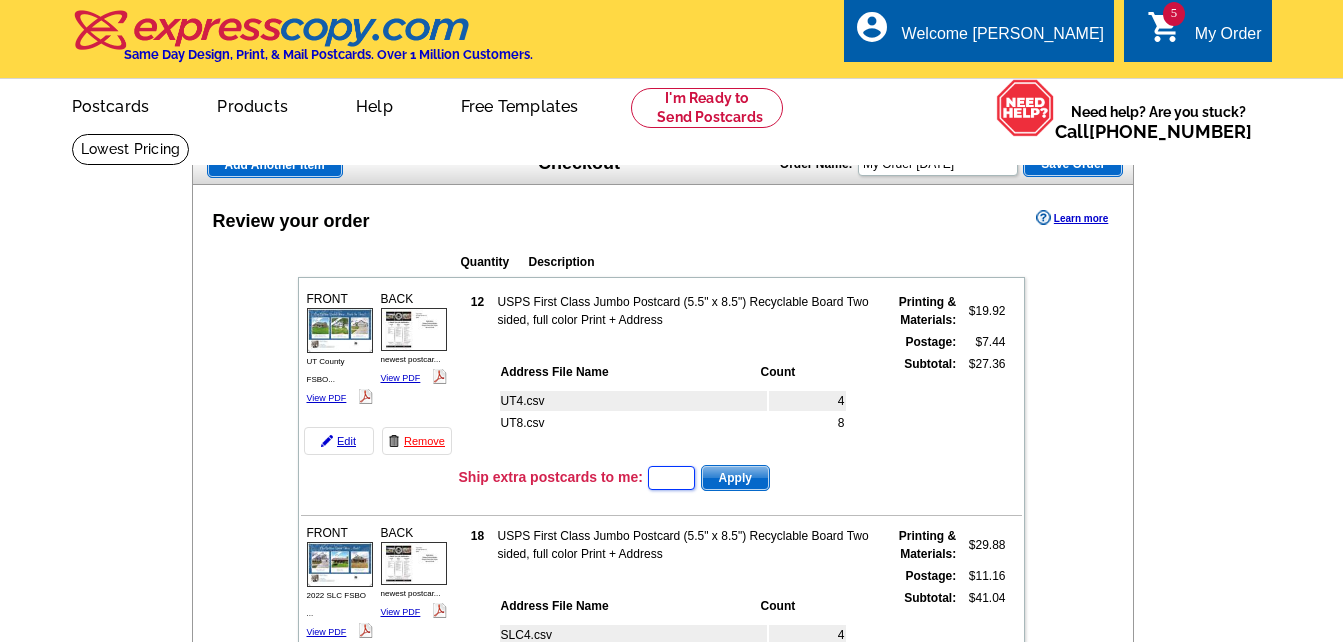 scroll, scrollTop: 1000, scrollLeft: 0, axis: vertical 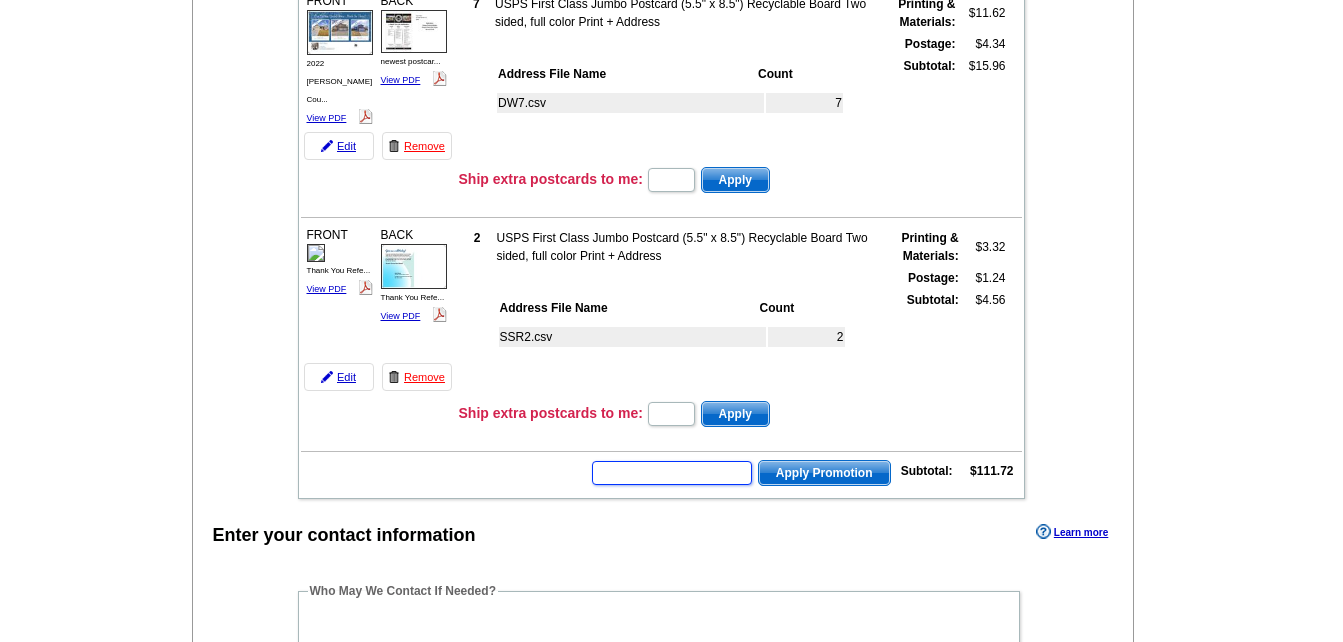 click at bounding box center [672, 473] 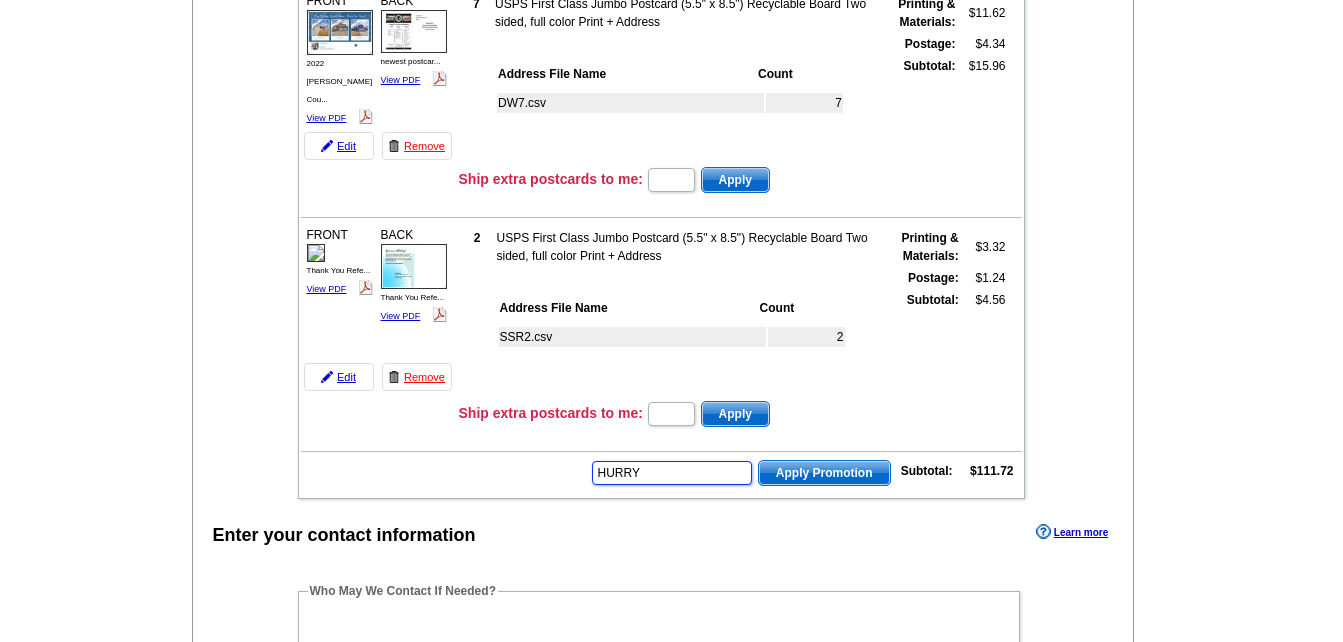 scroll, scrollTop: 0, scrollLeft: 0, axis: both 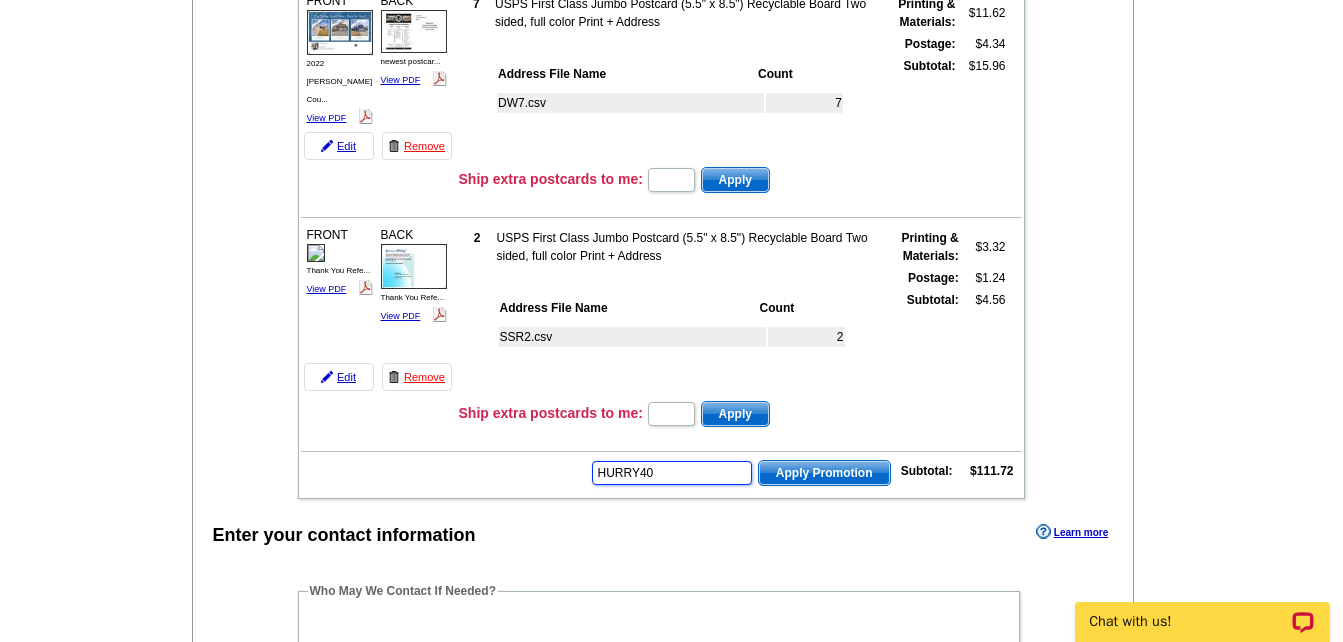 type on "HURRY40" 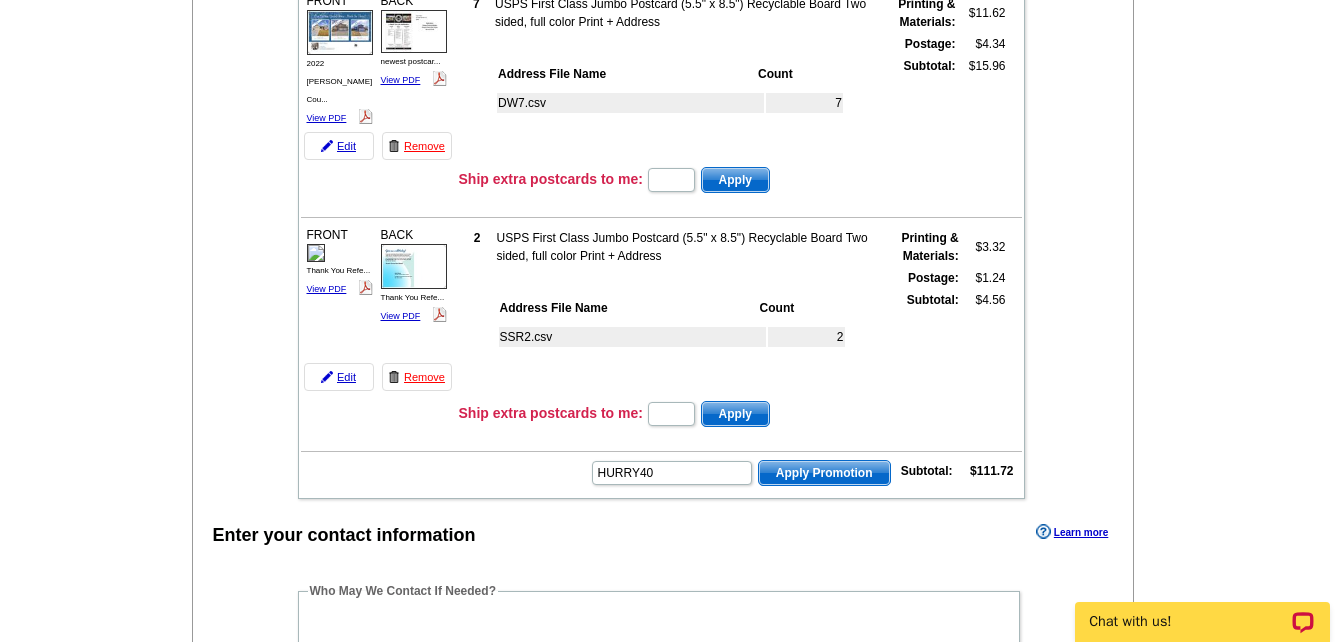 click on "Apply Promotion" at bounding box center (824, 473) 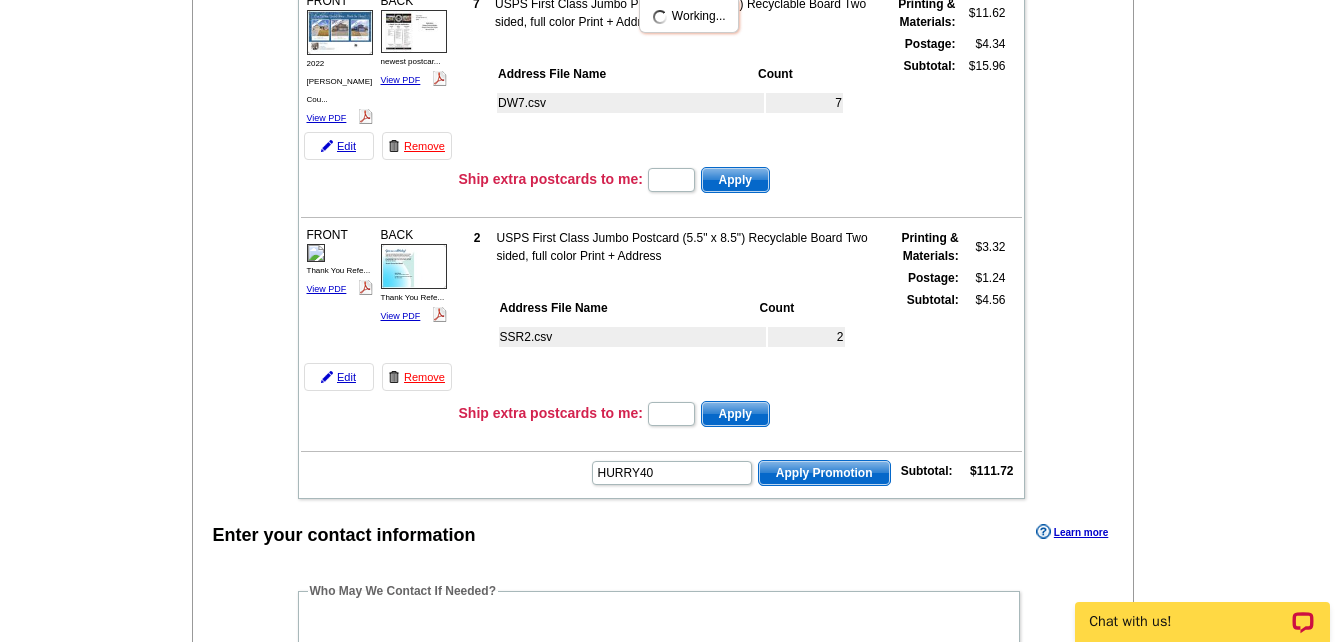 scroll, scrollTop: 0, scrollLeft: 0, axis: both 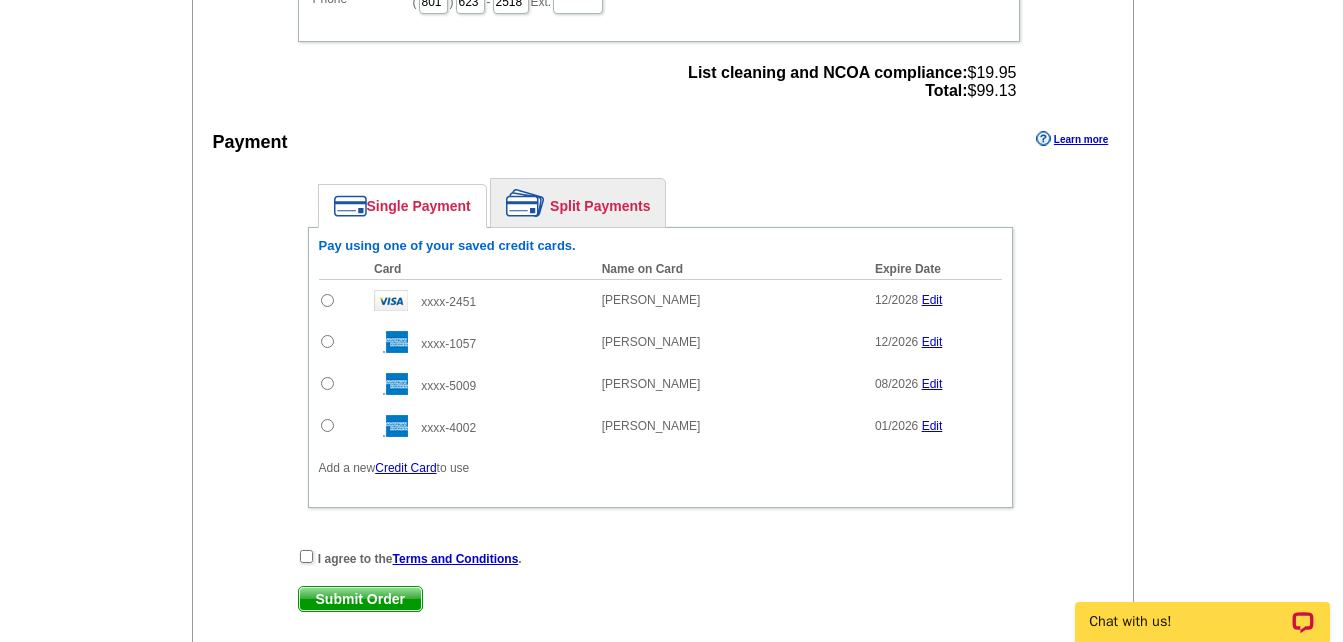 click at bounding box center (327, 383) 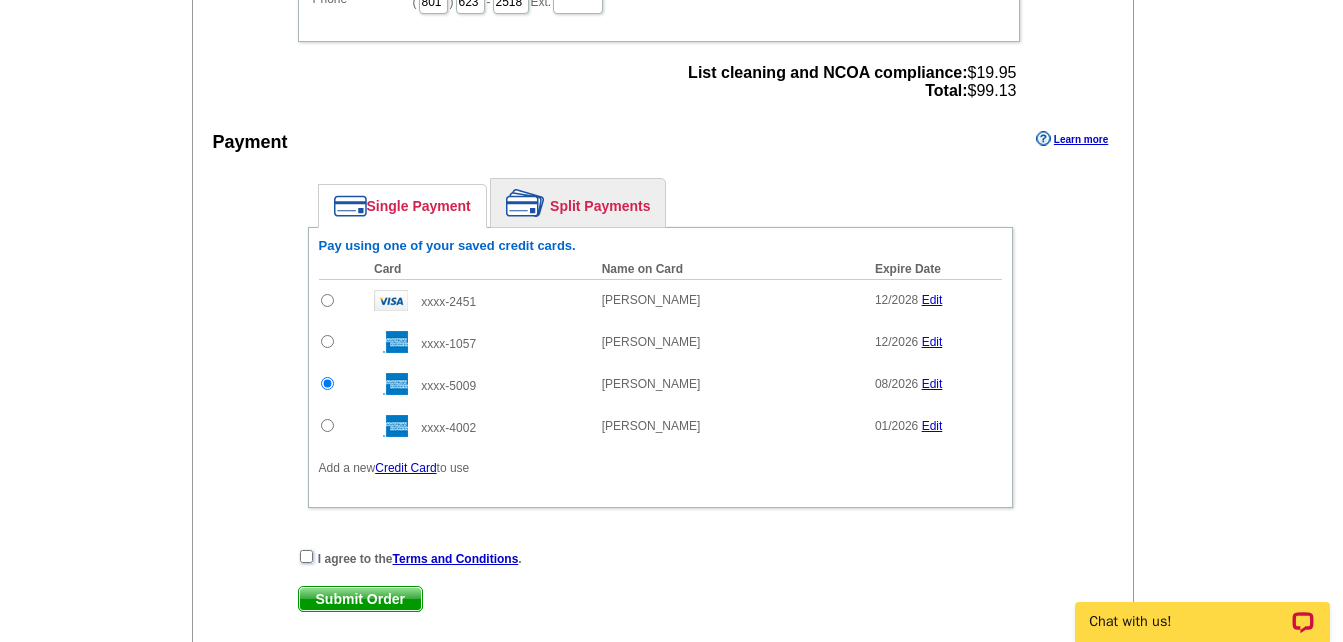 click at bounding box center [306, 556] 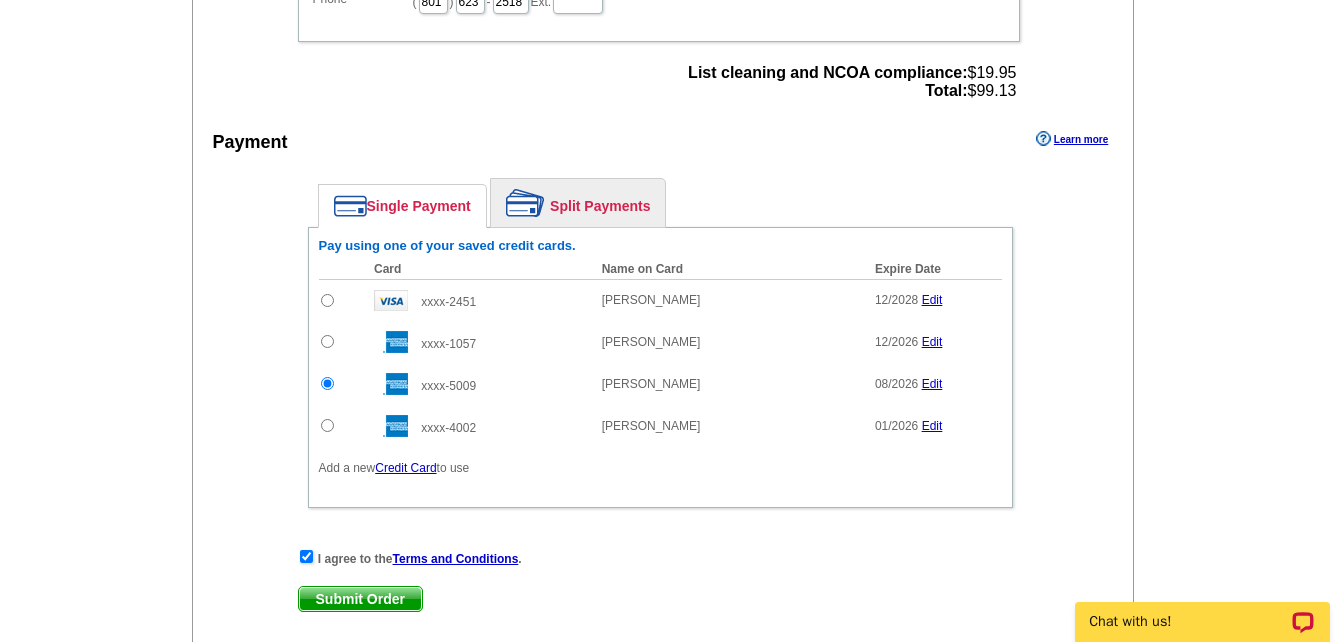 click on "Submit Order" at bounding box center [360, 599] 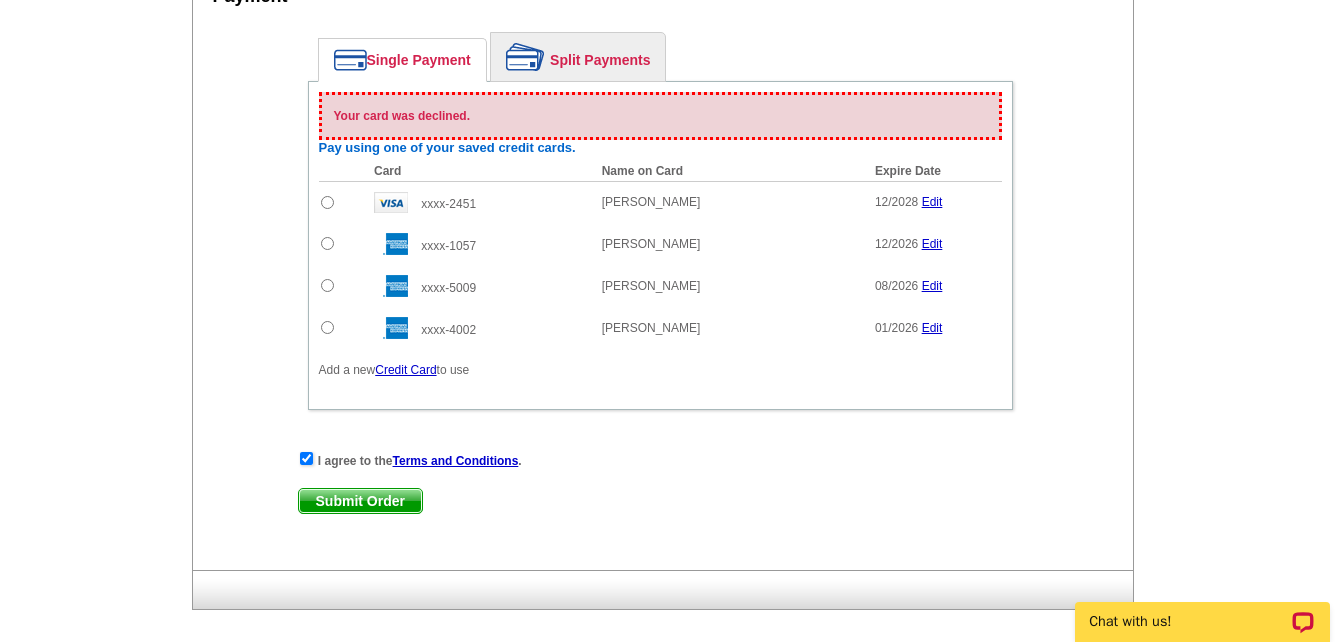 scroll, scrollTop: 2092, scrollLeft: 0, axis: vertical 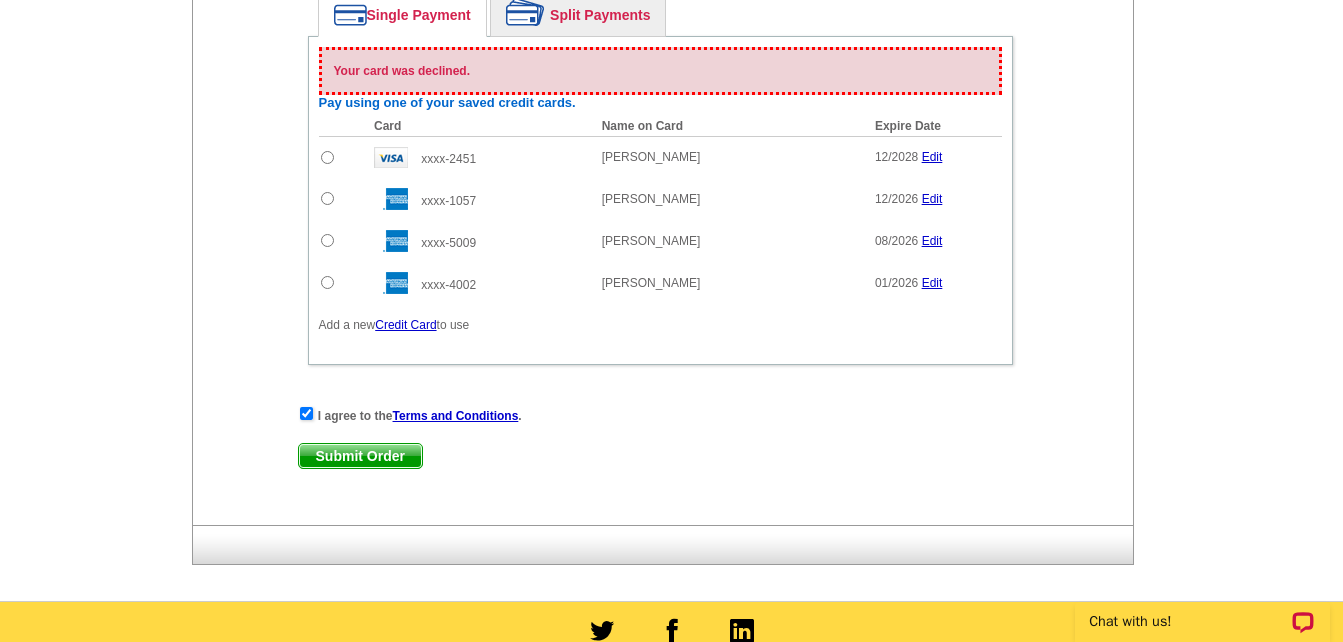 click on "Credit Card" at bounding box center (405, 325) 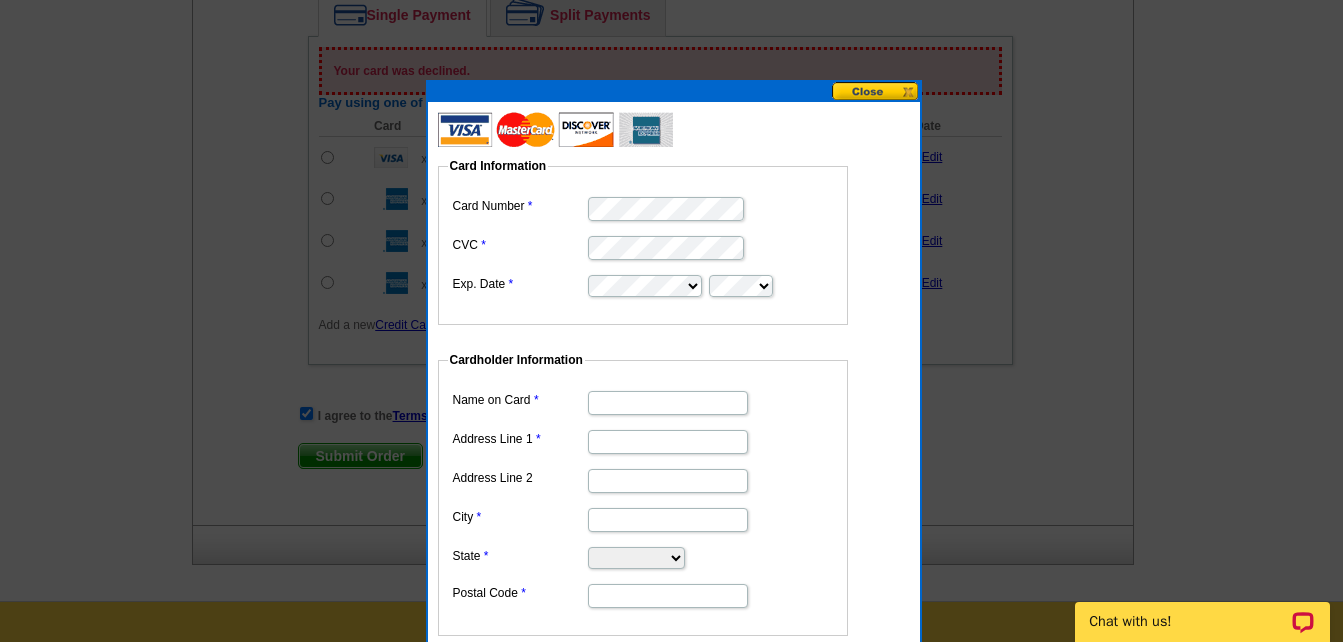 click on "Name on Card" at bounding box center [668, 403] 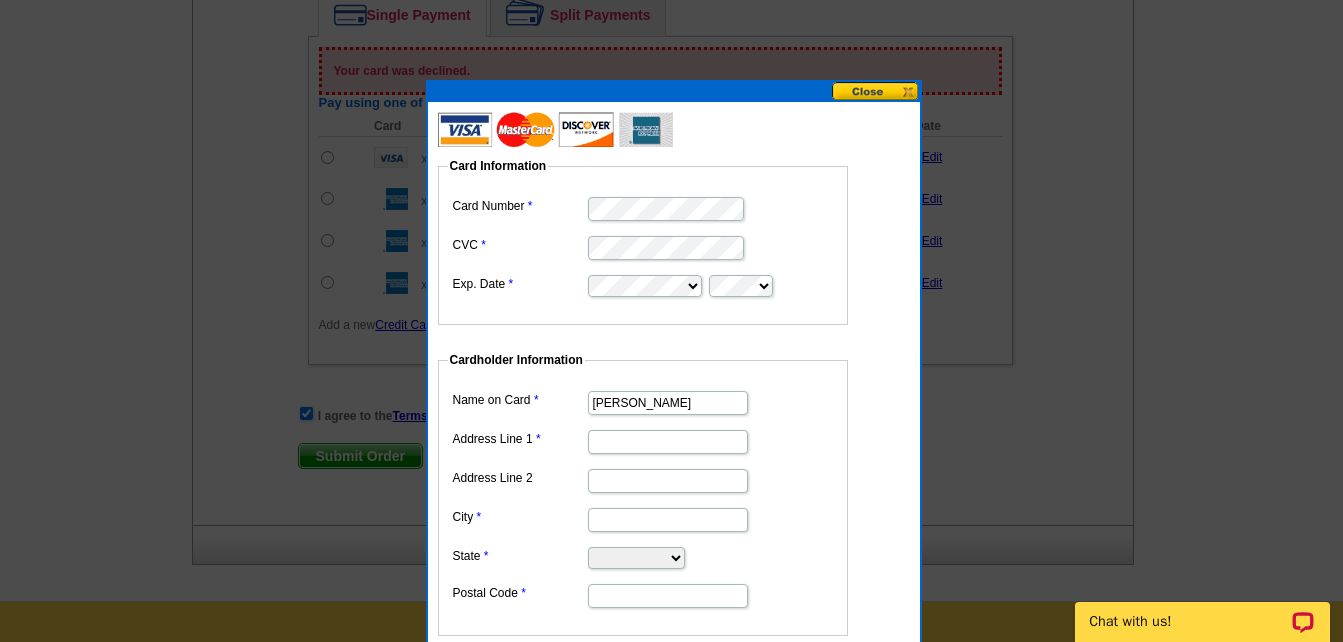 type on "[PERSON_NAME]" 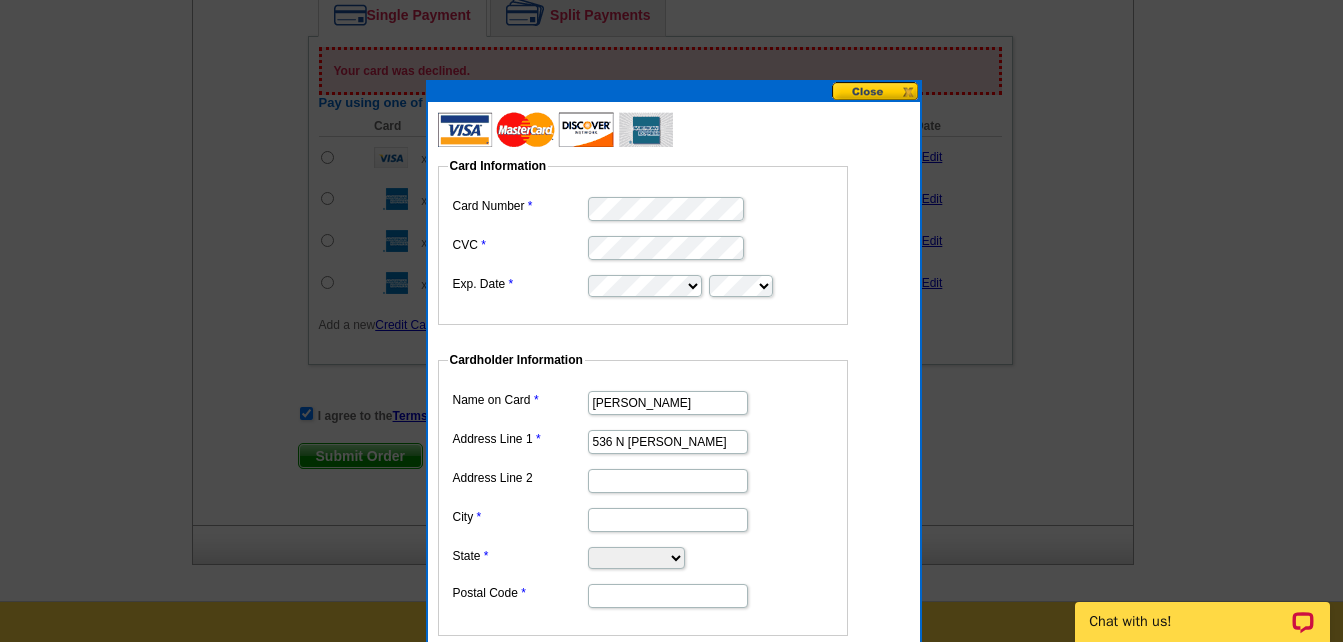 type on "[GEOGRAPHIC_DATA]" 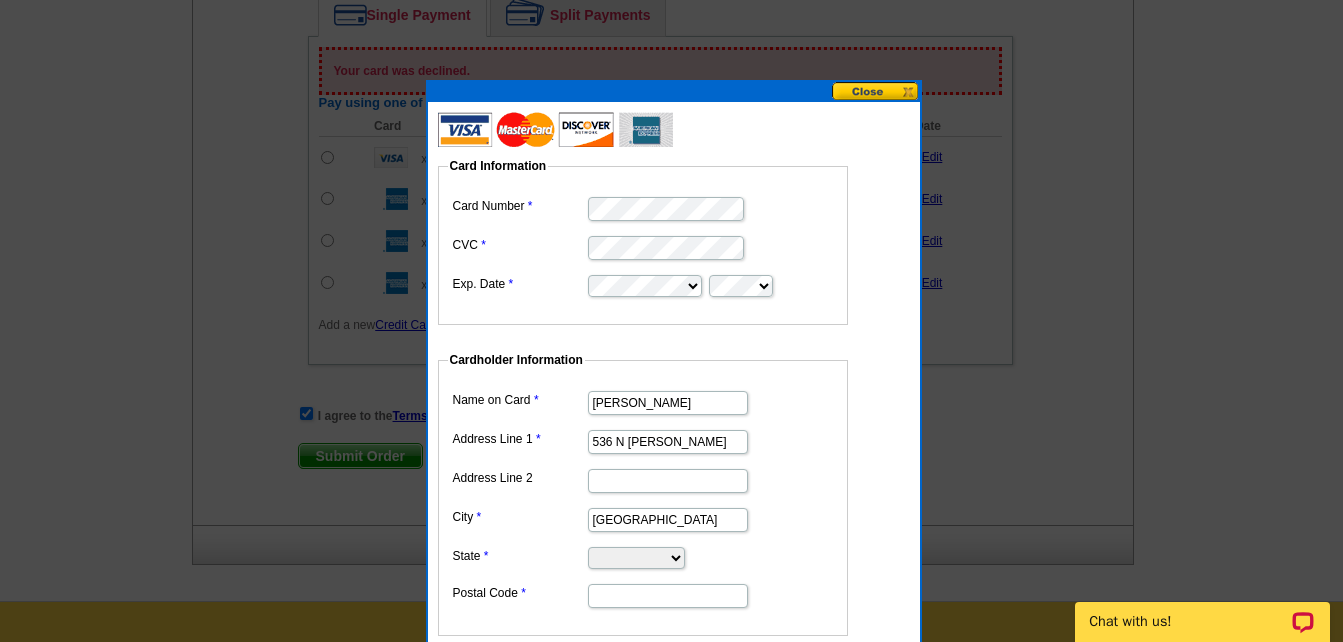 select on "UT" 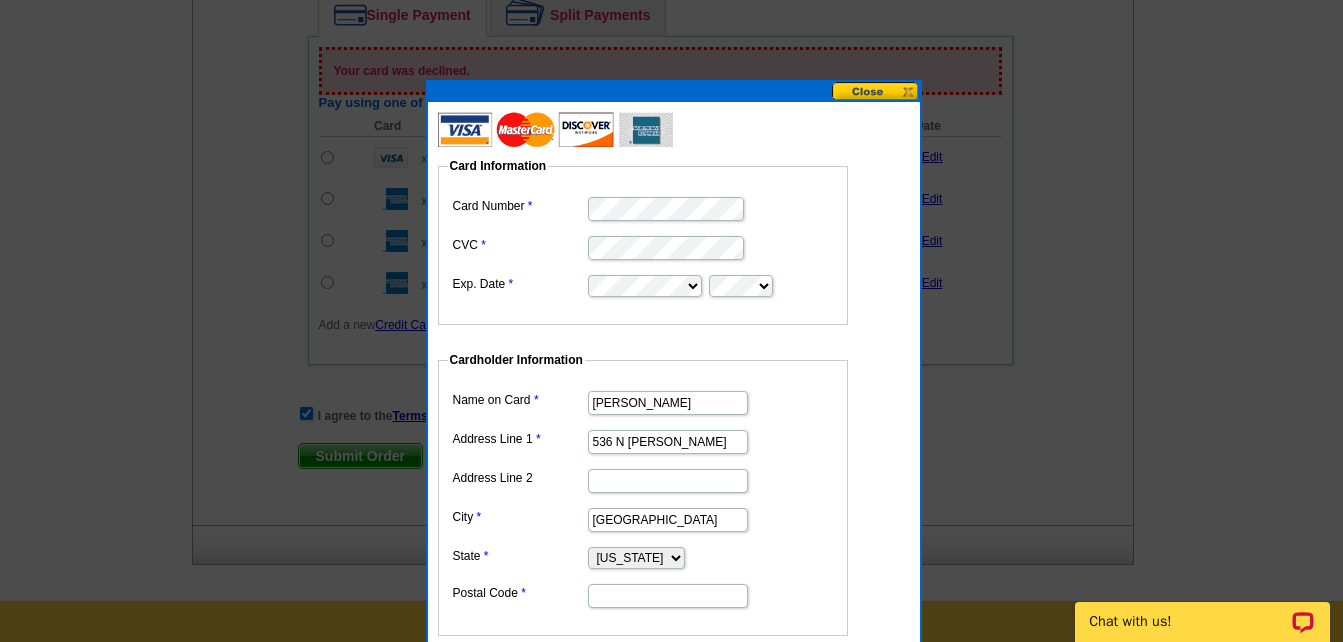 type on "84045" 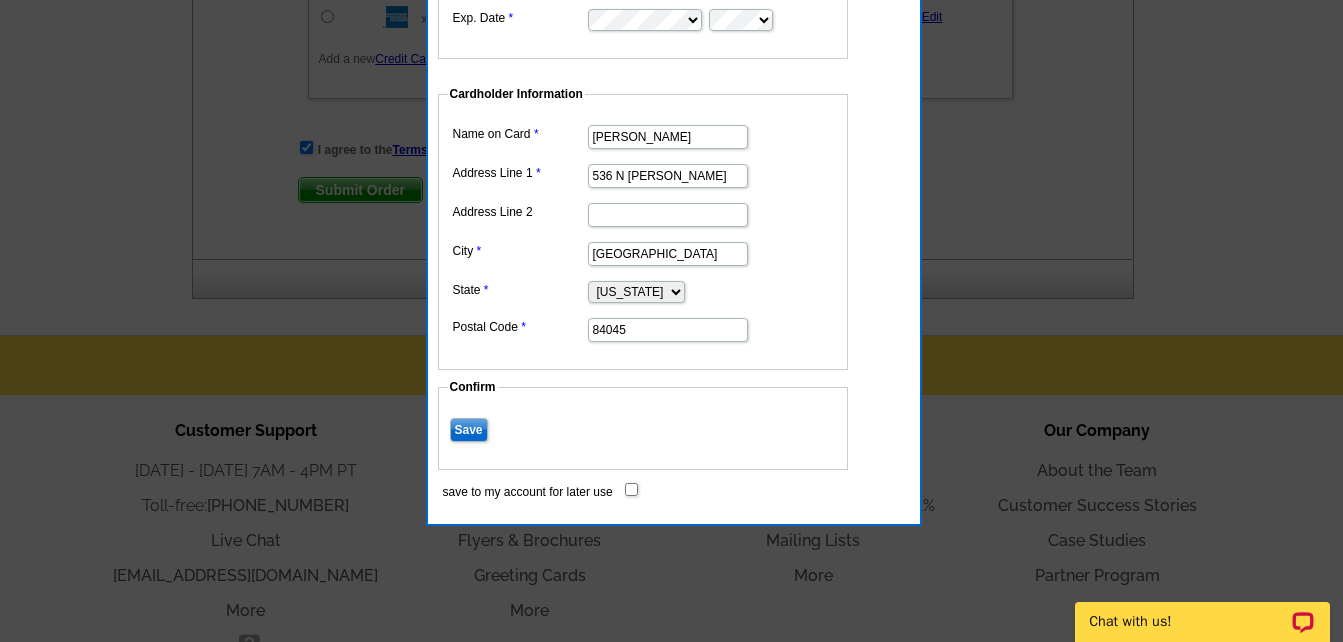 scroll, scrollTop: 2392, scrollLeft: 0, axis: vertical 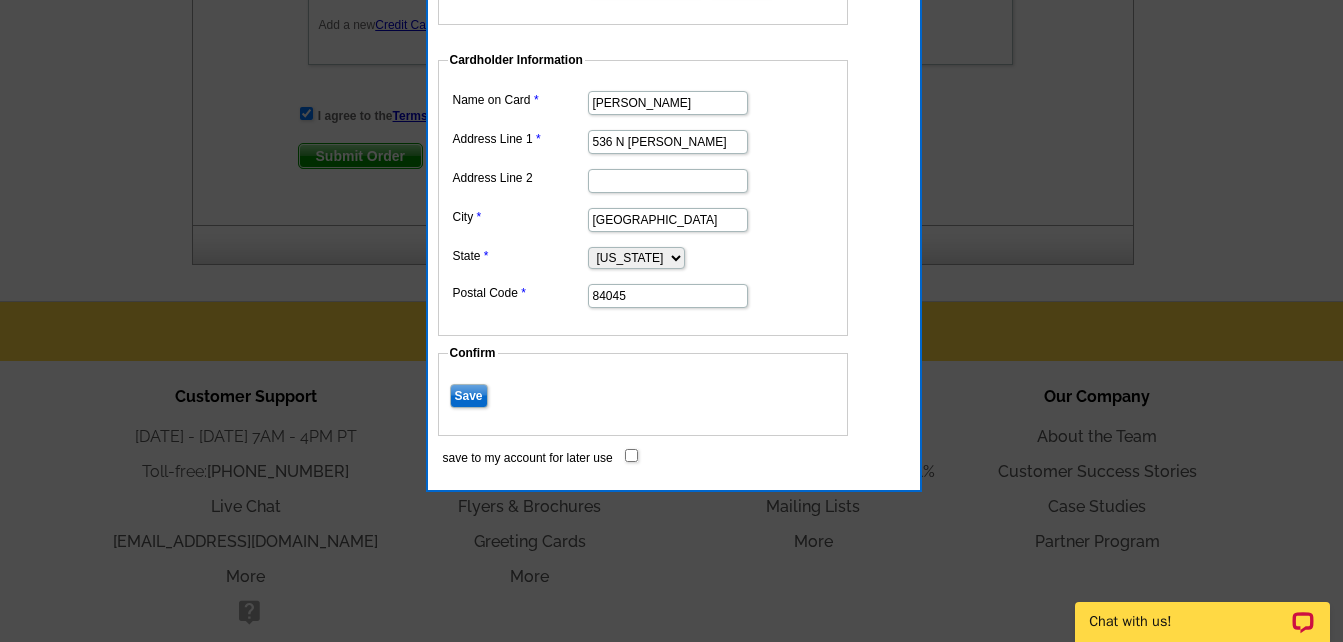 click on "Save" at bounding box center (469, 396) 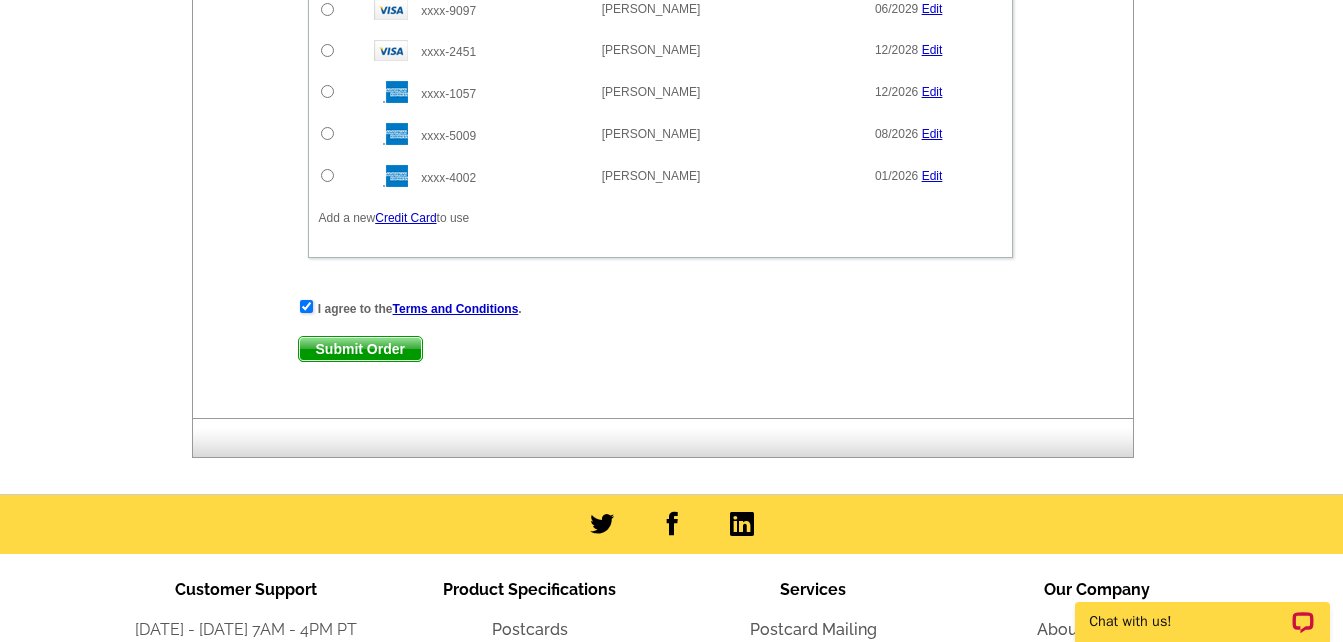 scroll, scrollTop: 1992, scrollLeft: 0, axis: vertical 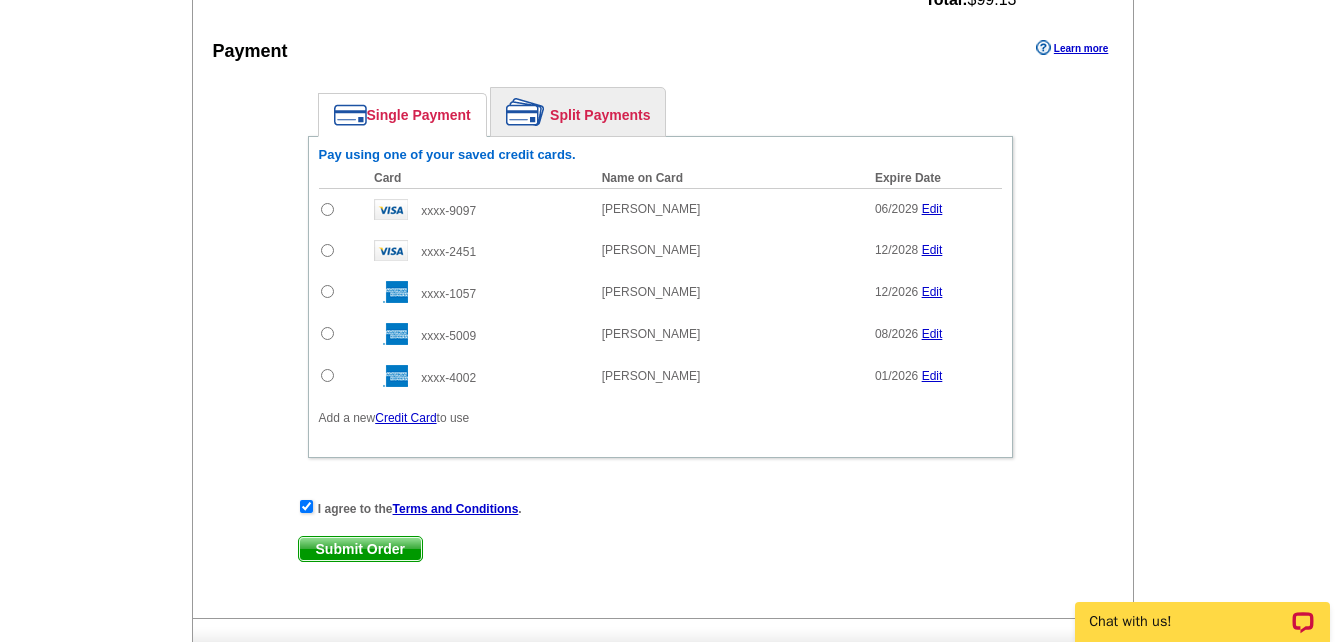 click at bounding box center (327, 209) 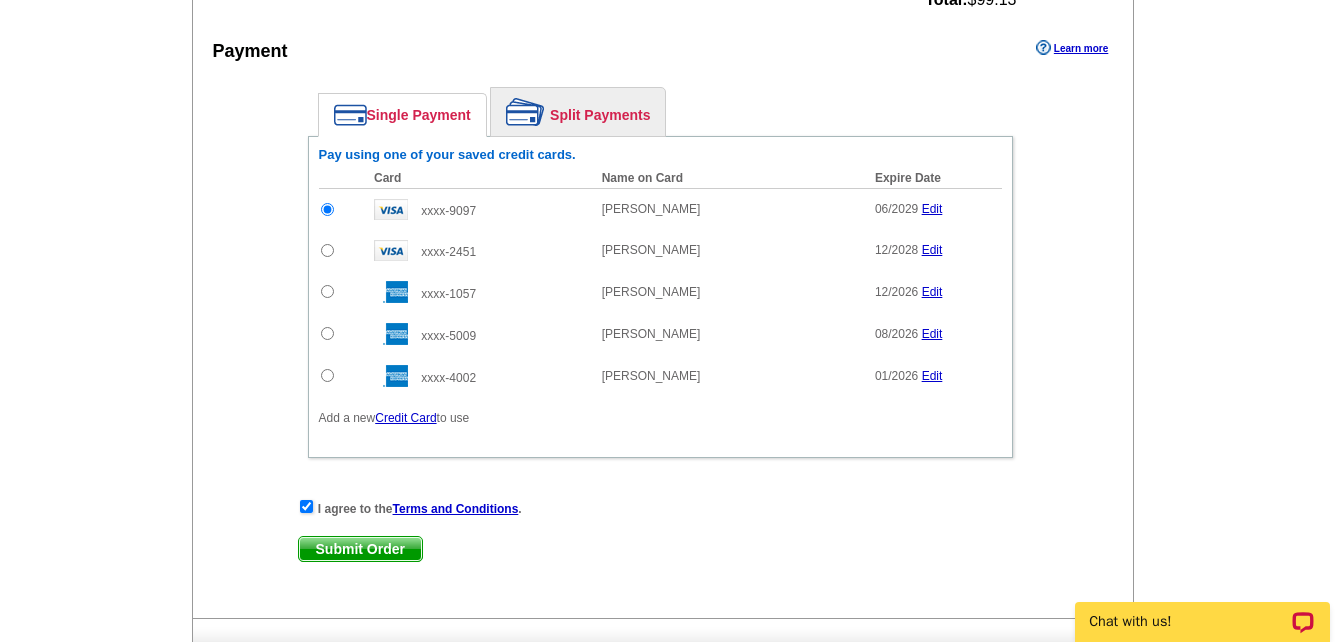 click on "Submit Order" at bounding box center [360, 549] 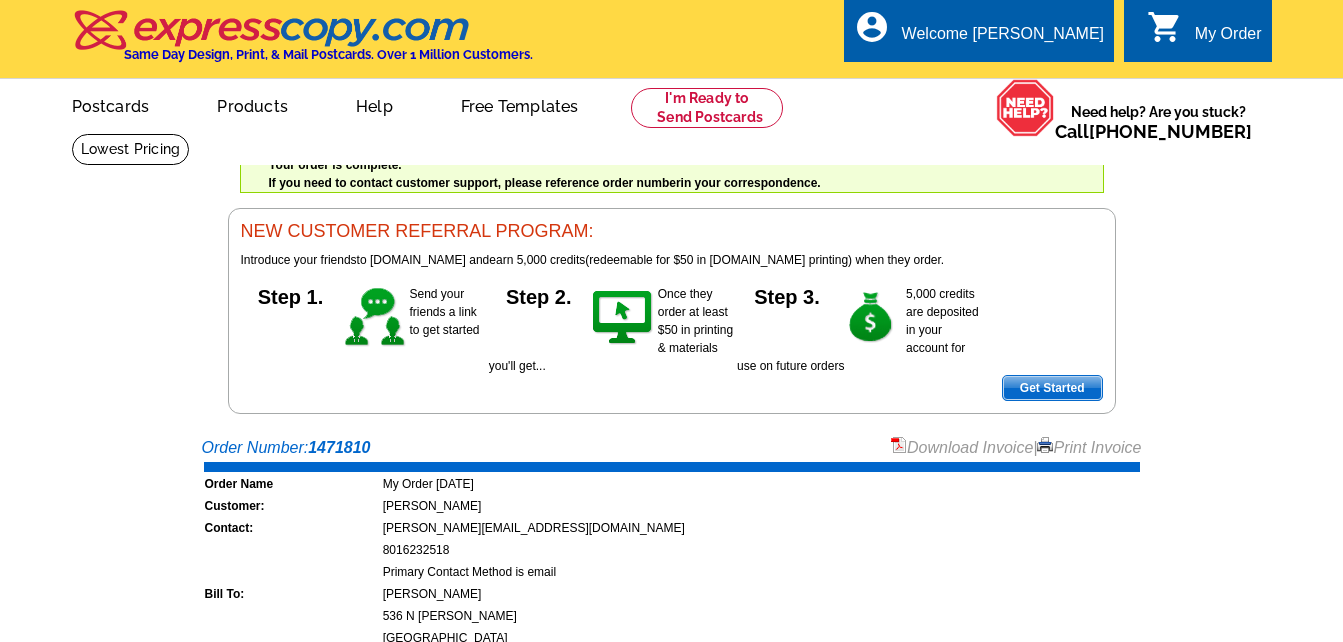 scroll, scrollTop: 0, scrollLeft: 0, axis: both 